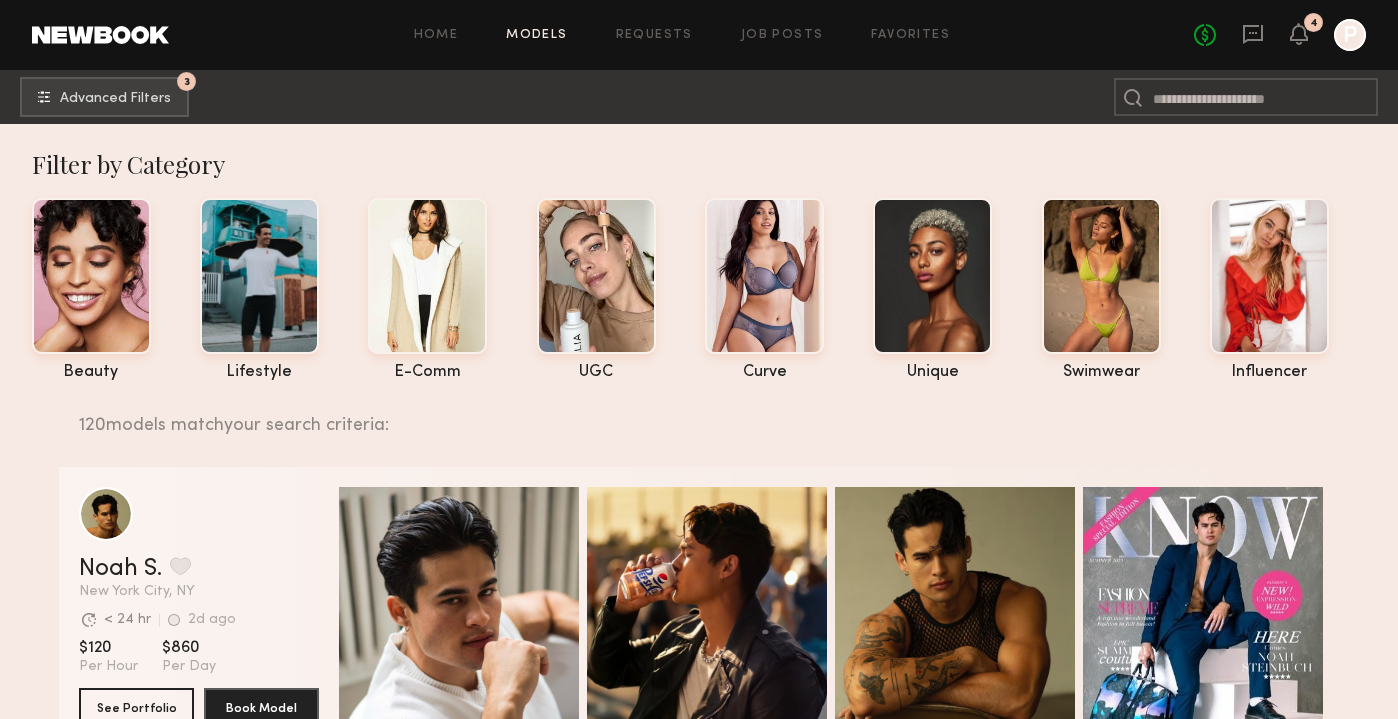 scroll, scrollTop: 0, scrollLeft: 0, axis: both 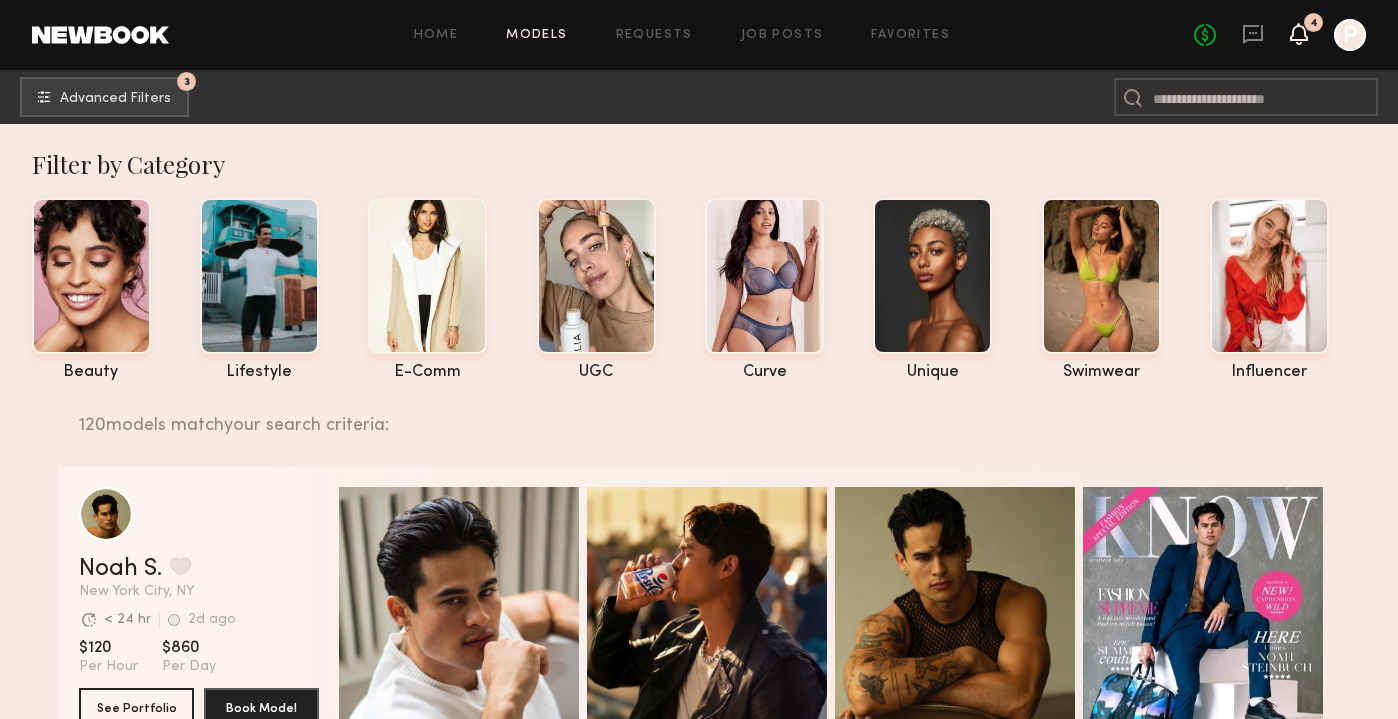 click 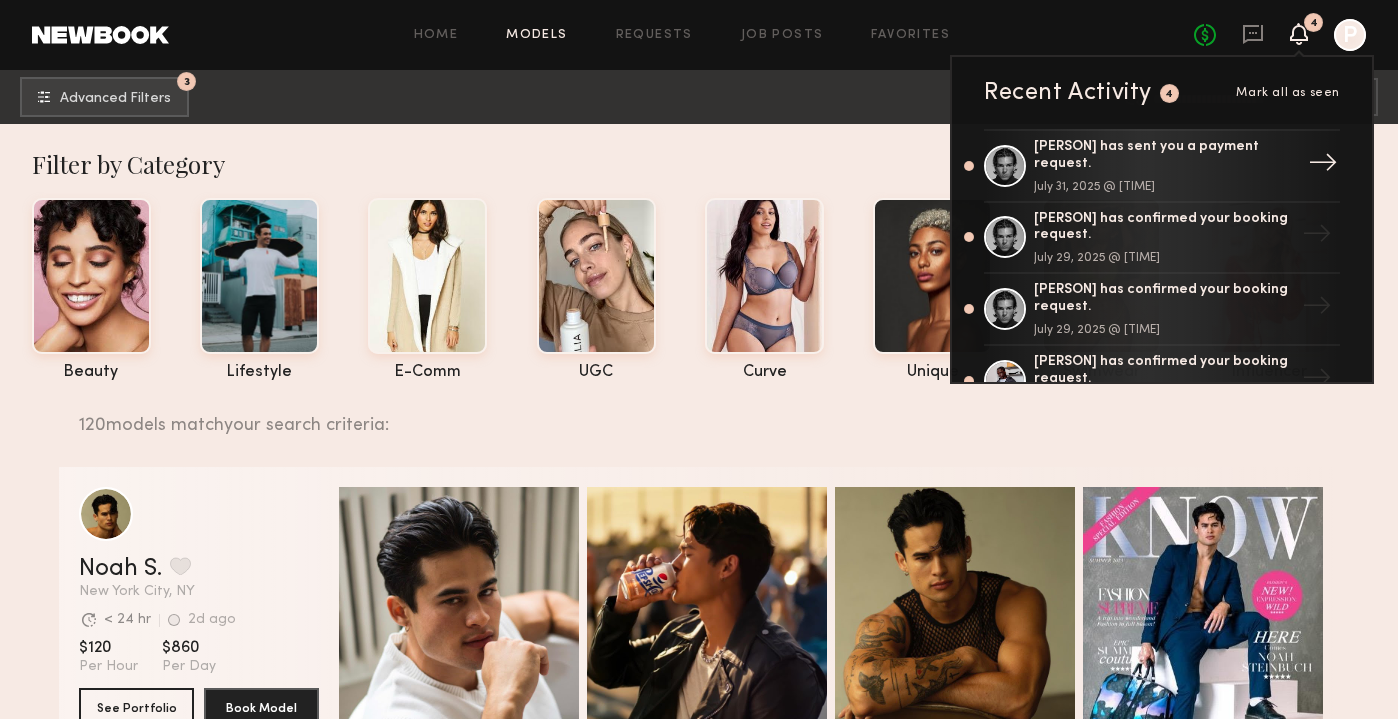 click on "Josh L. has sent you a payment request. July 31, 2025 @ 9:30 PM" 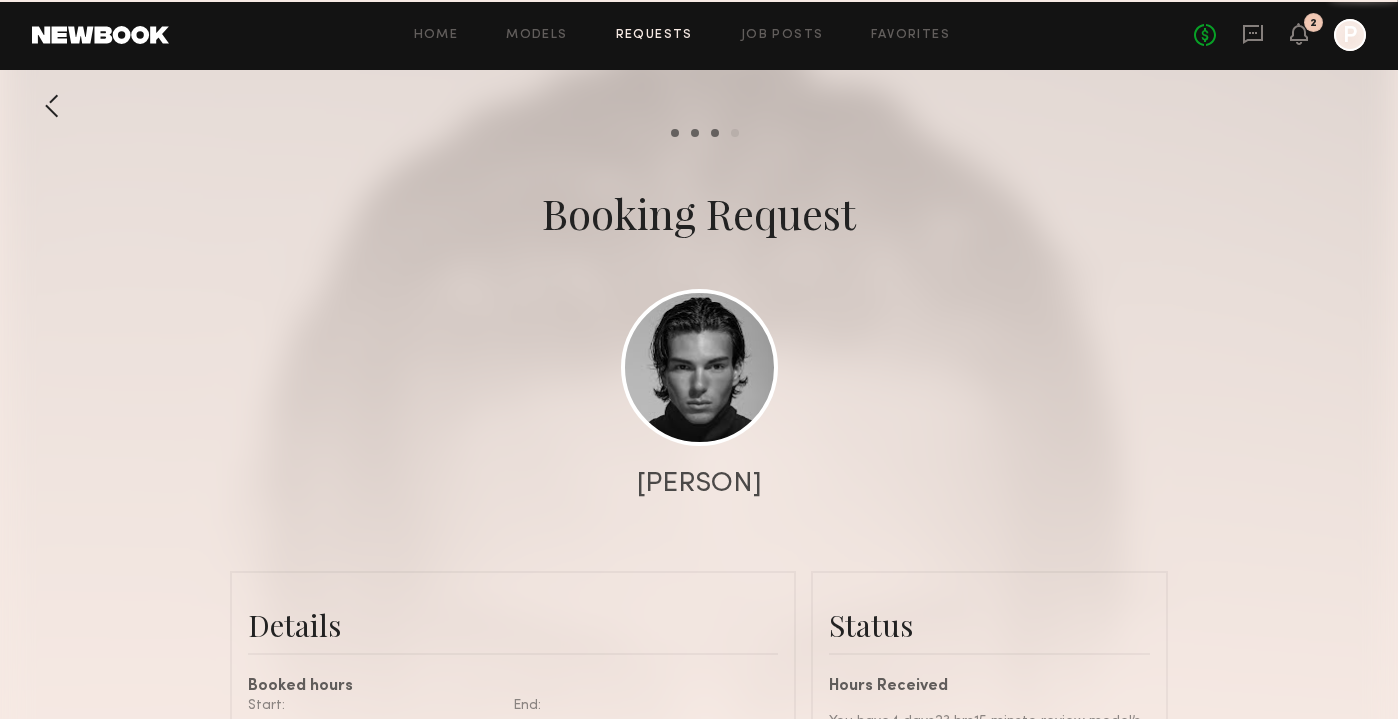 scroll, scrollTop: 612, scrollLeft: 0, axis: vertical 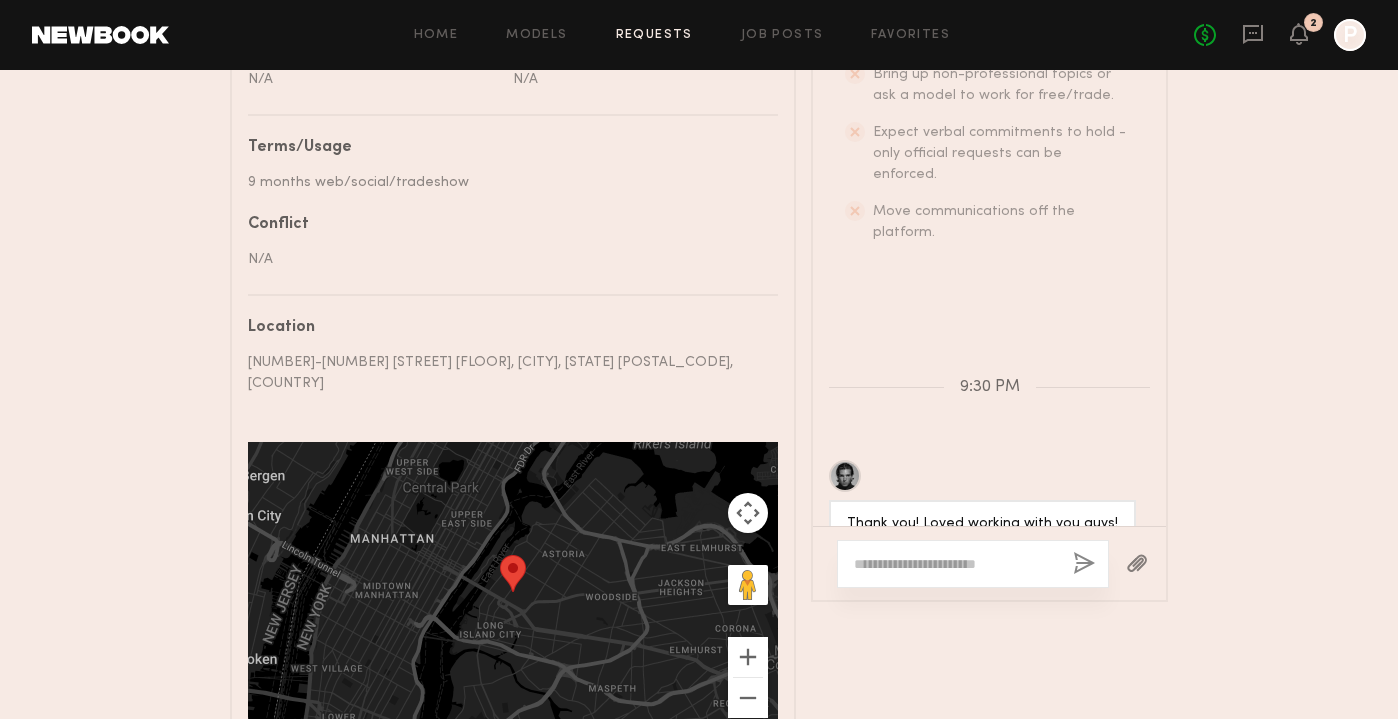 click 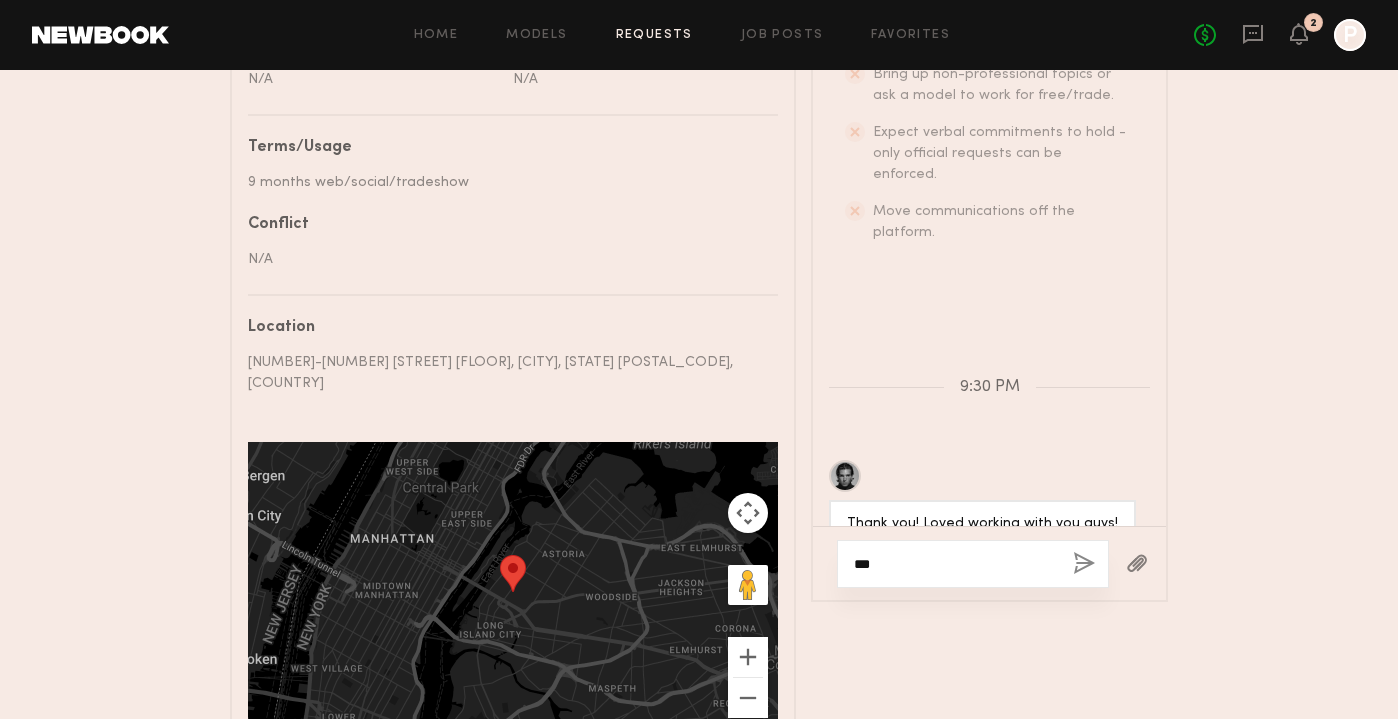 type on "**" 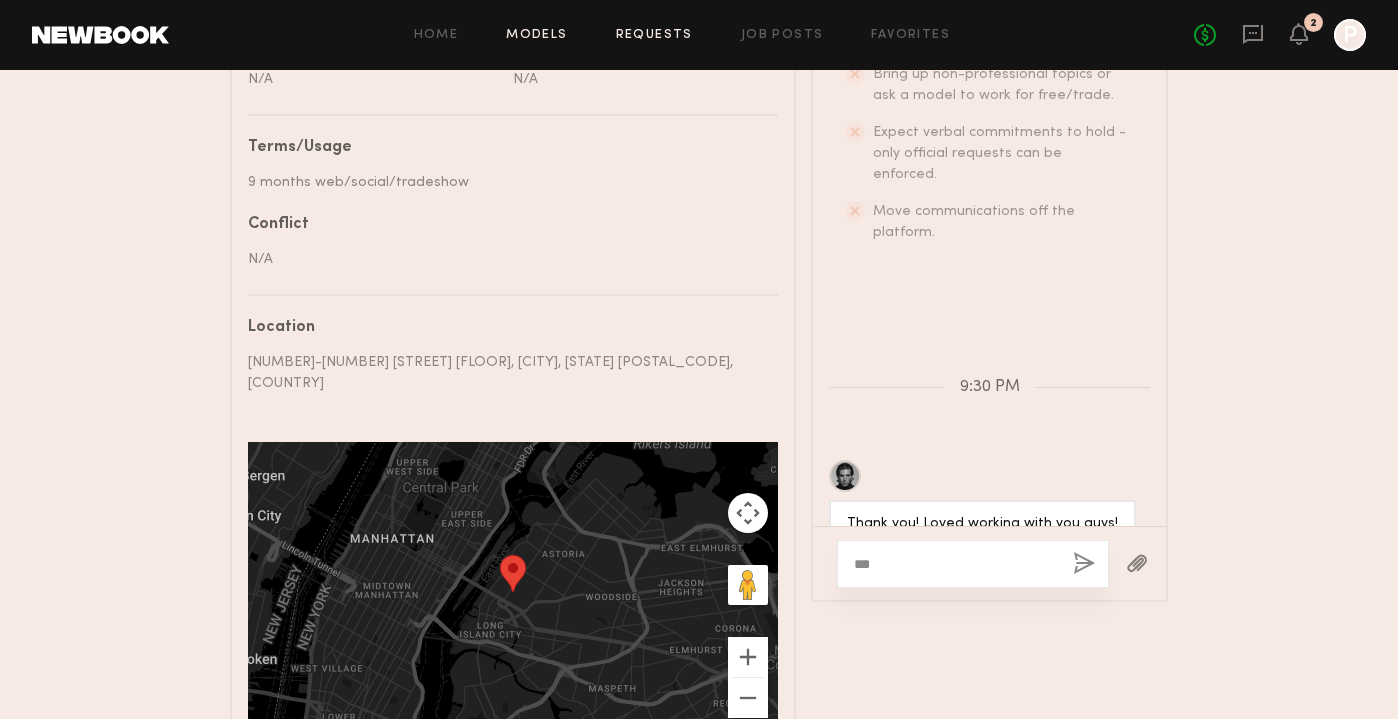 click on "Models" 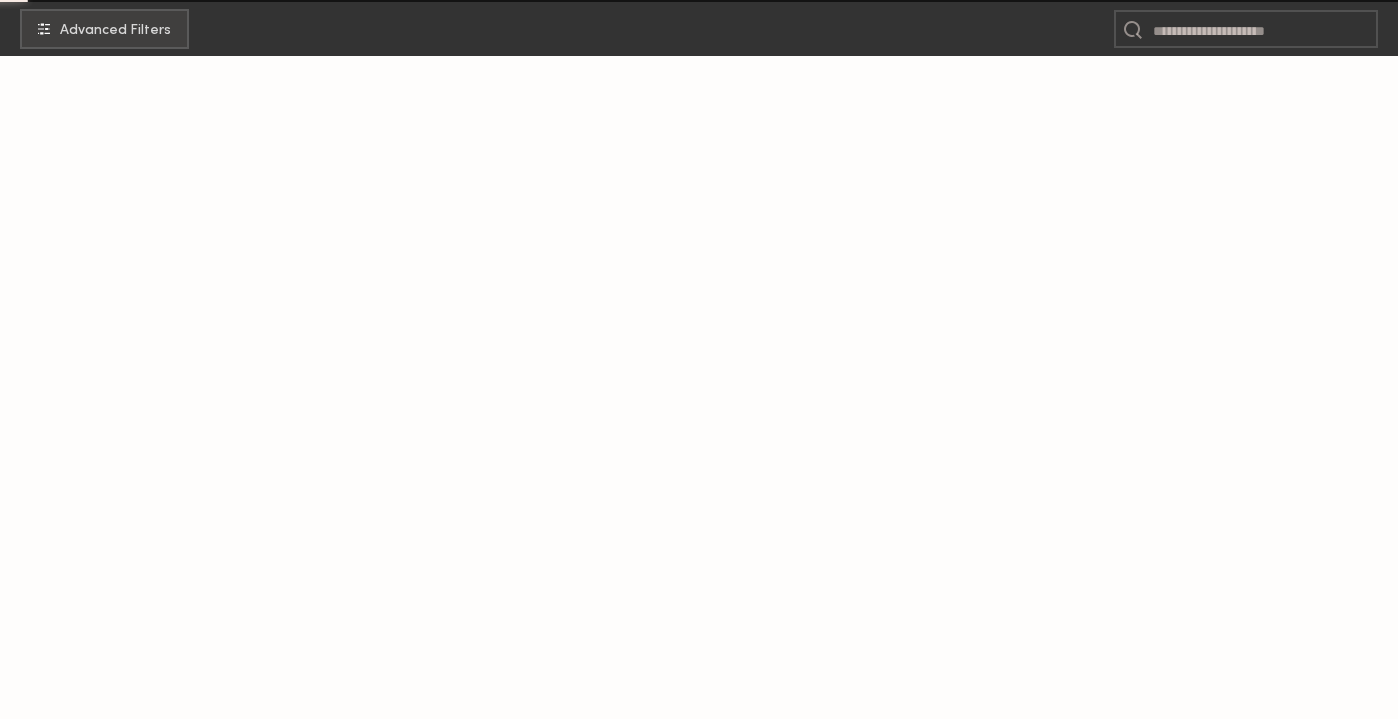 scroll, scrollTop: 0, scrollLeft: 0, axis: both 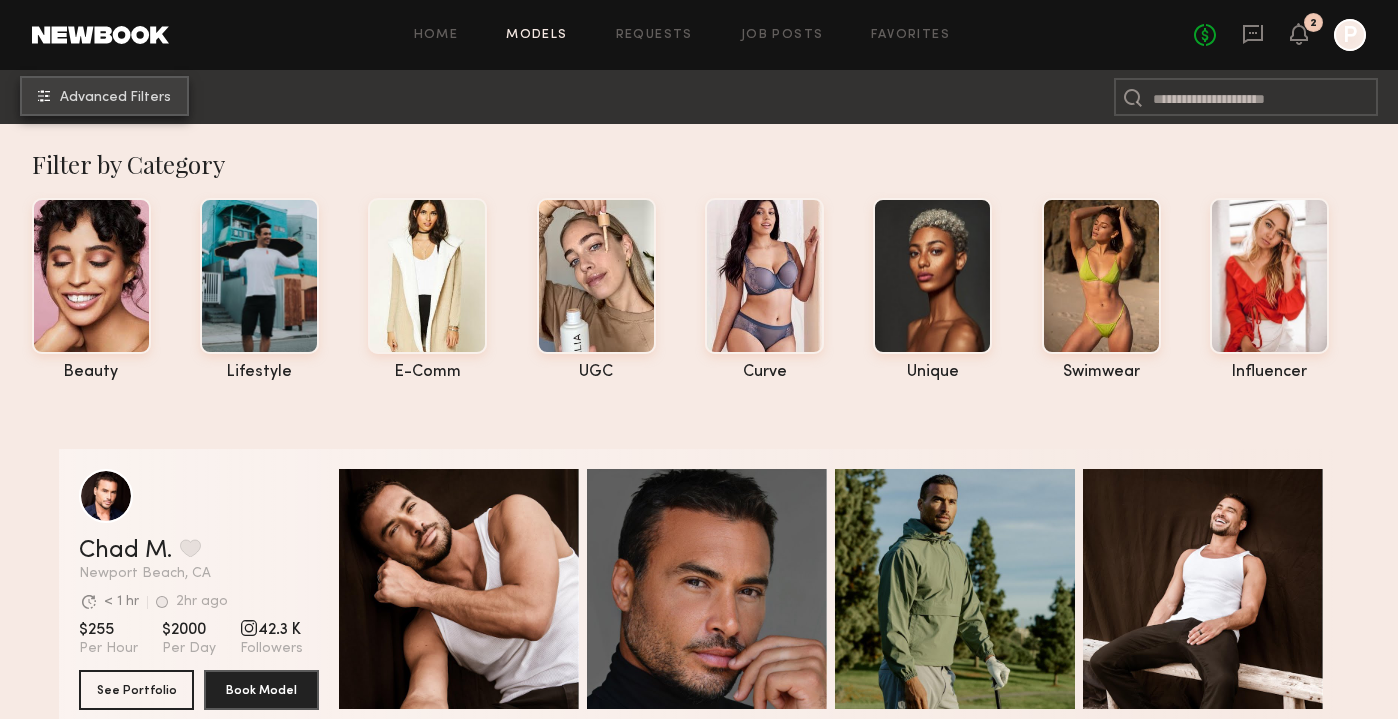 click on "Advanced Filters" 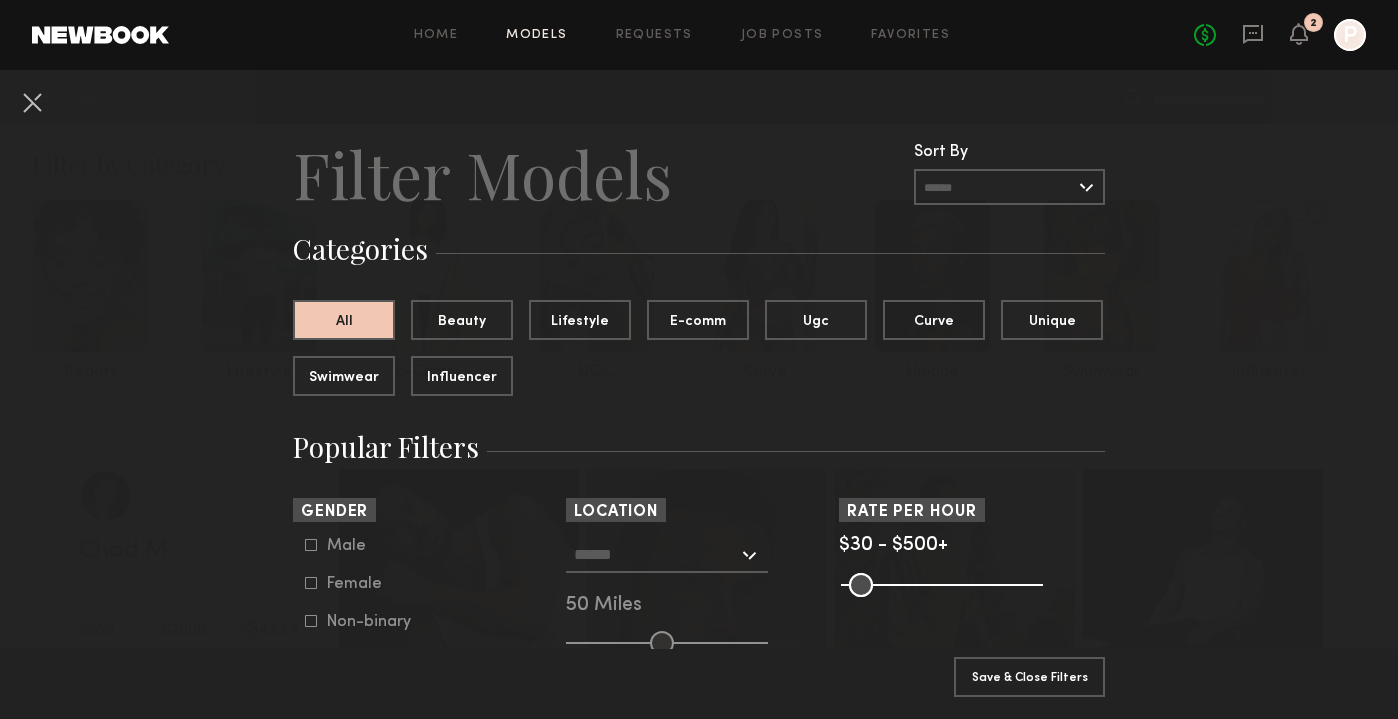 click on "Male   Female   Non-binary" 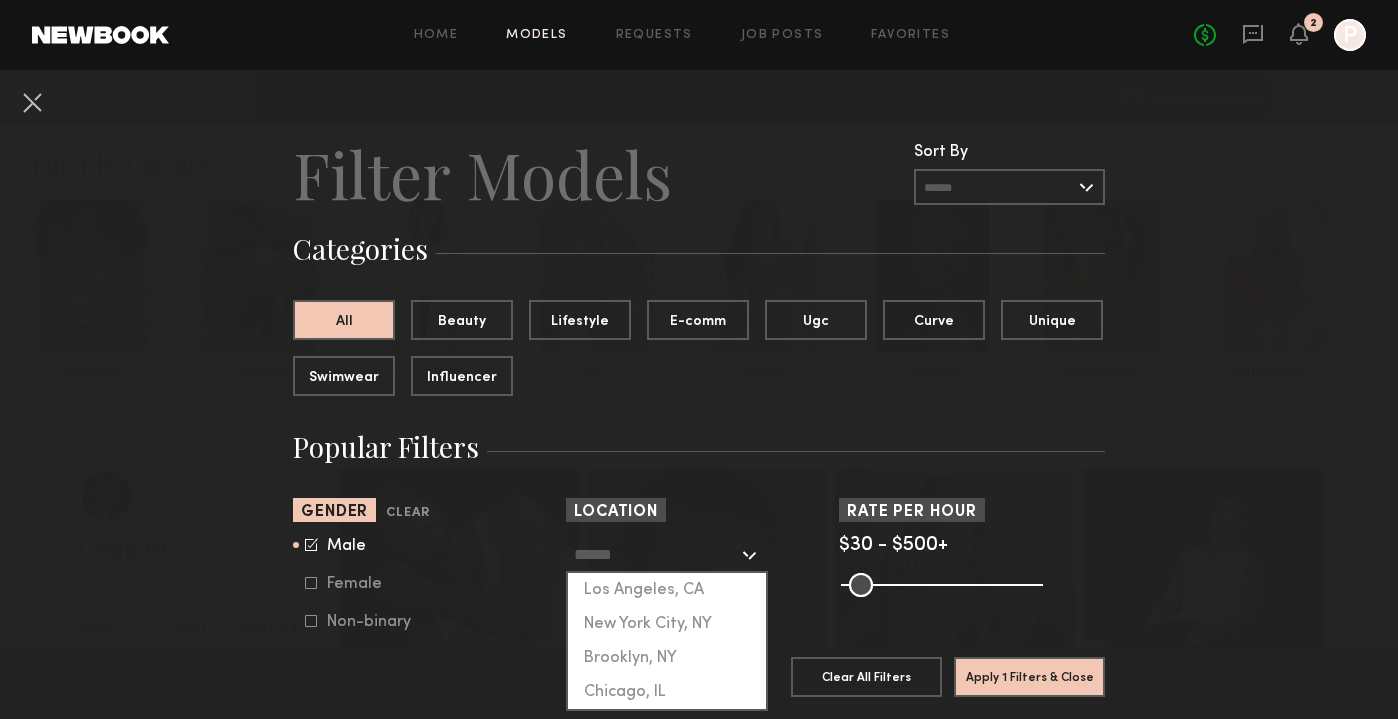 click 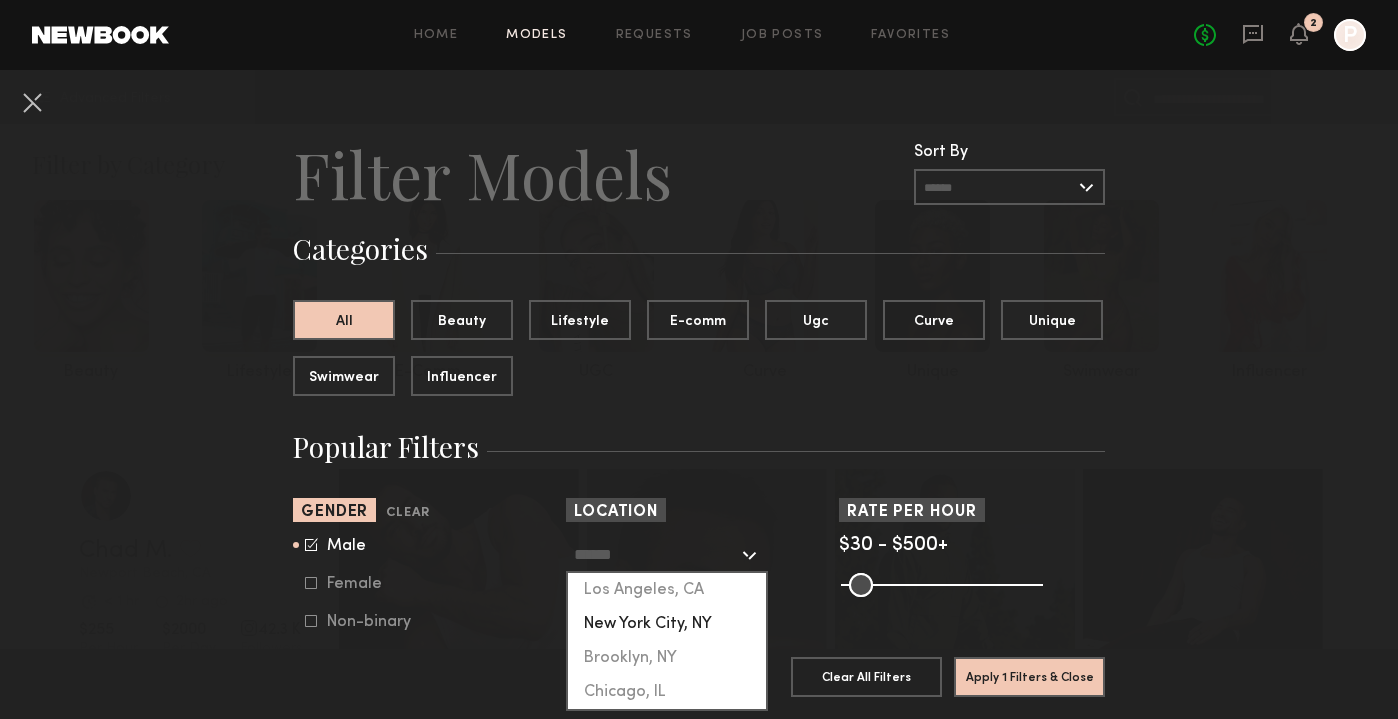 click on "New York City, NY" 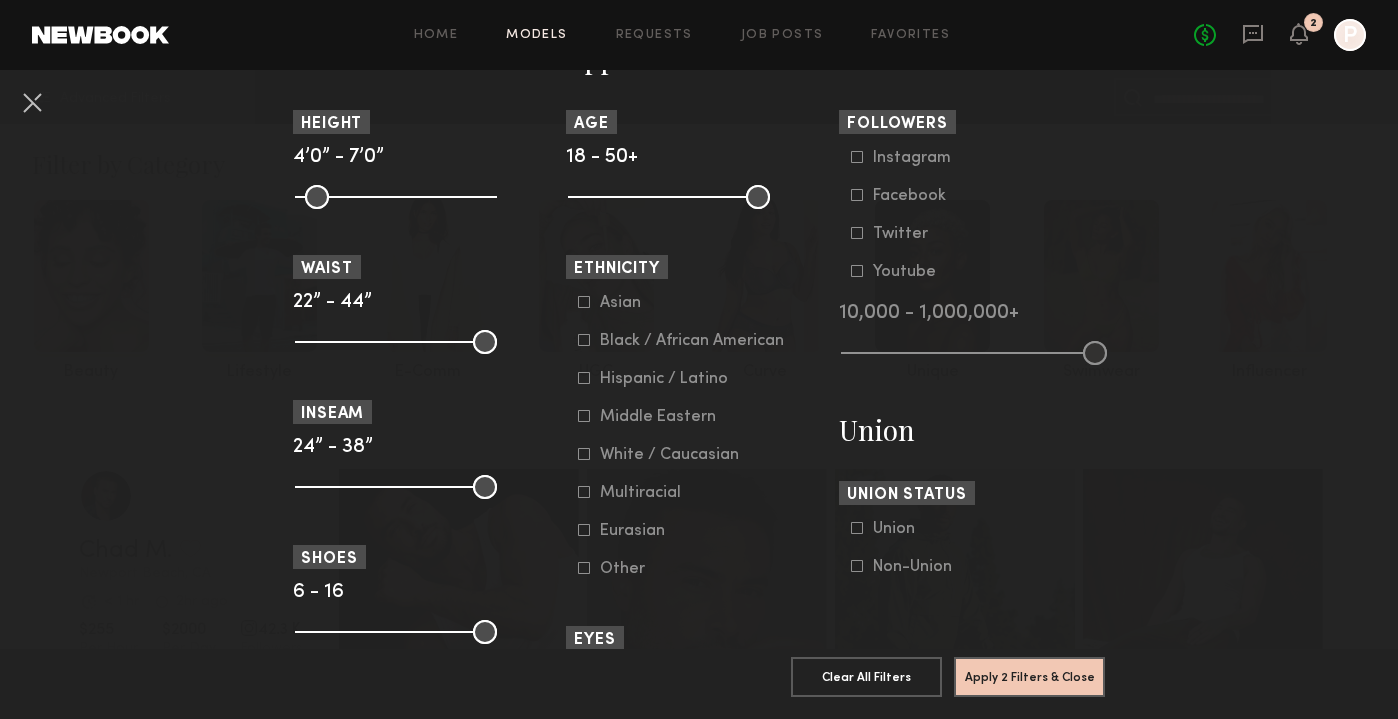 scroll, scrollTop: 937, scrollLeft: 0, axis: vertical 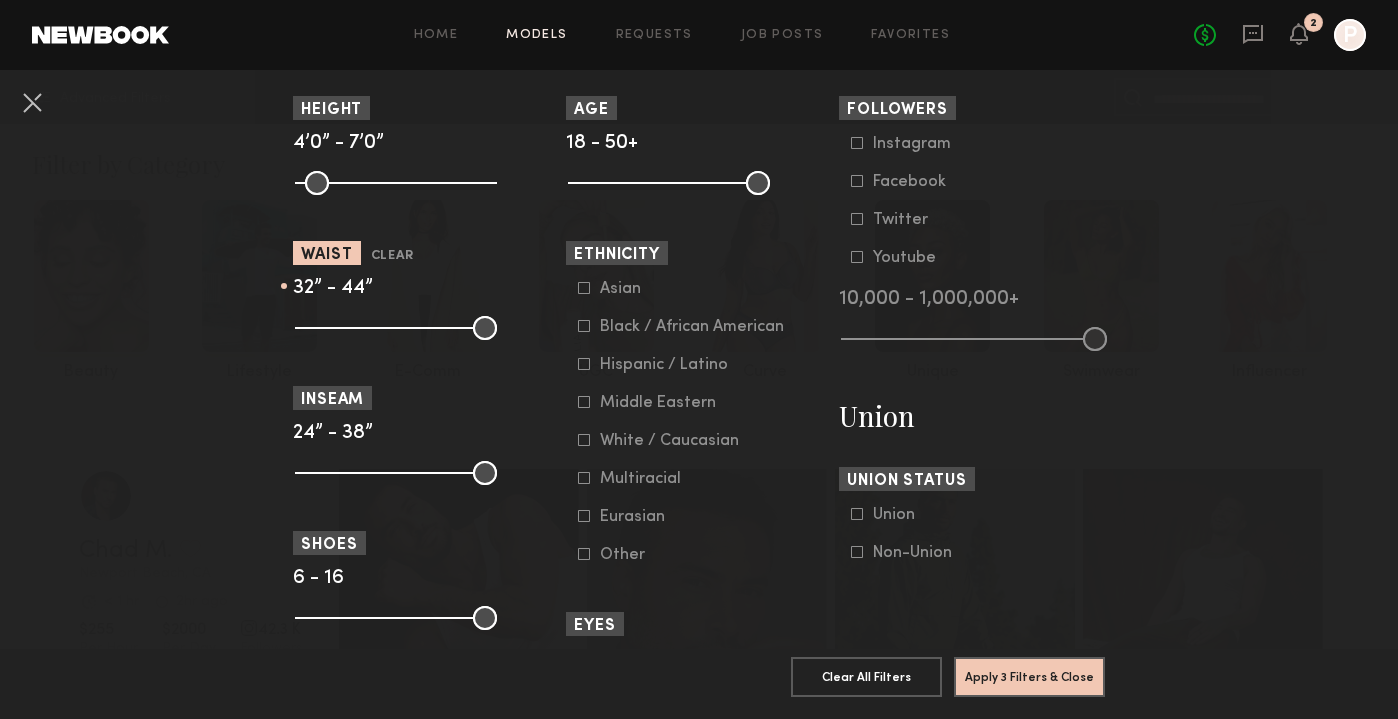 drag, startPoint x: 307, startPoint y: 333, endPoint x: 383, endPoint y: 336, distance: 76.05919 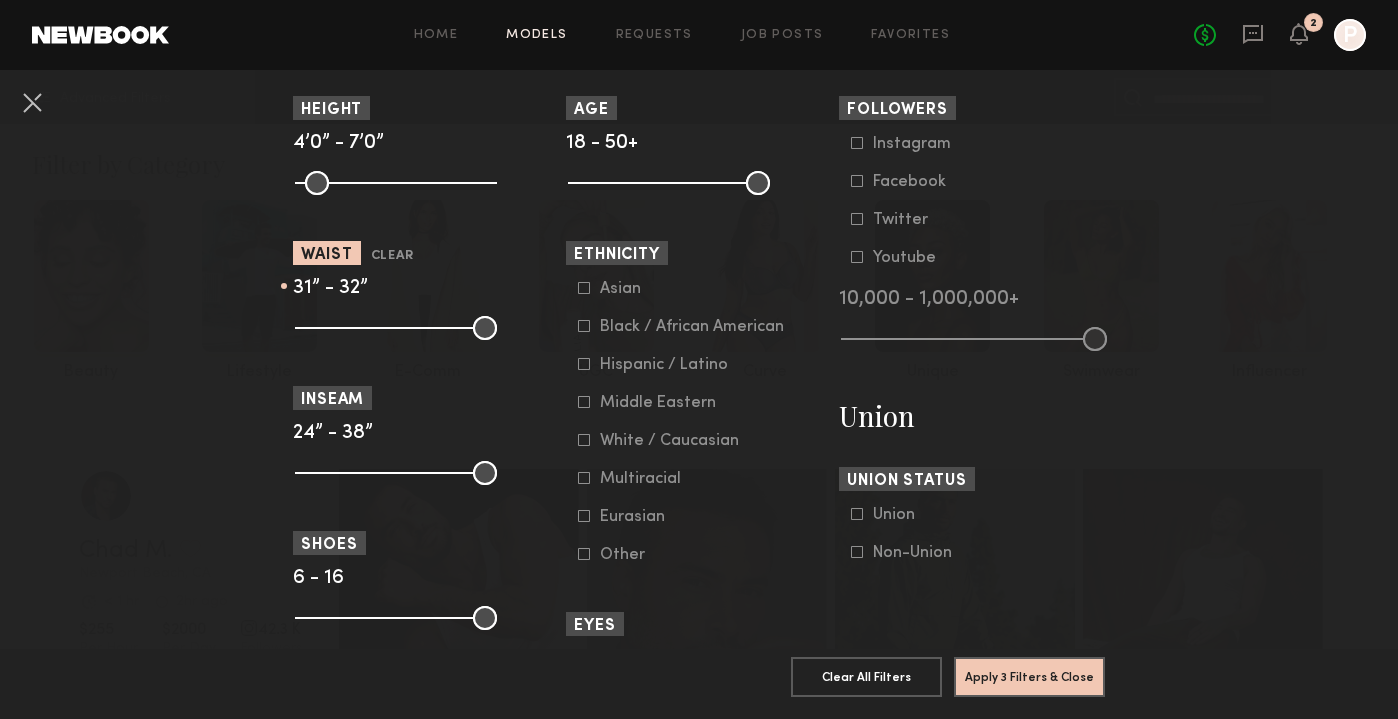 drag, startPoint x: 481, startPoint y: 327, endPoint x: 388, endPoint y: 329, distance: 93.0215 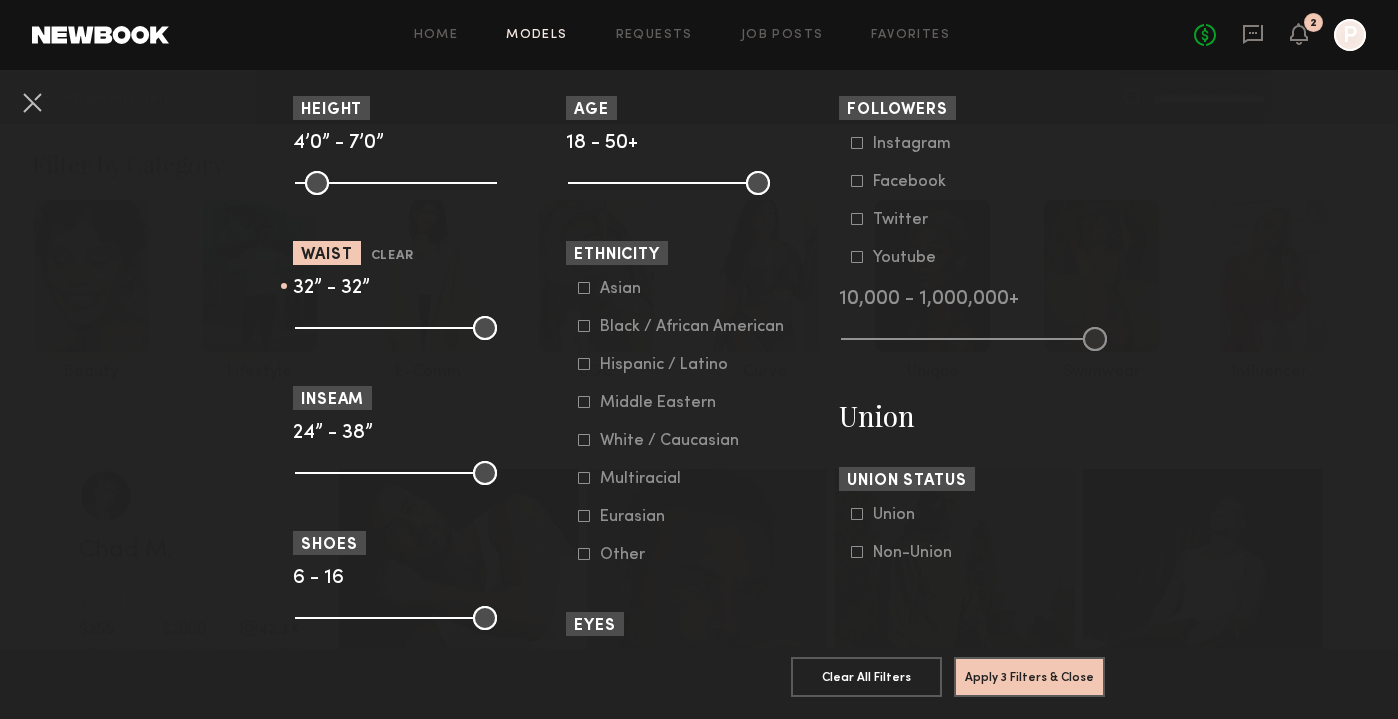 drag, startPoint x: 373, startPoint y: 331, endPoint x: 389, endPoint y: 331, distance: 16 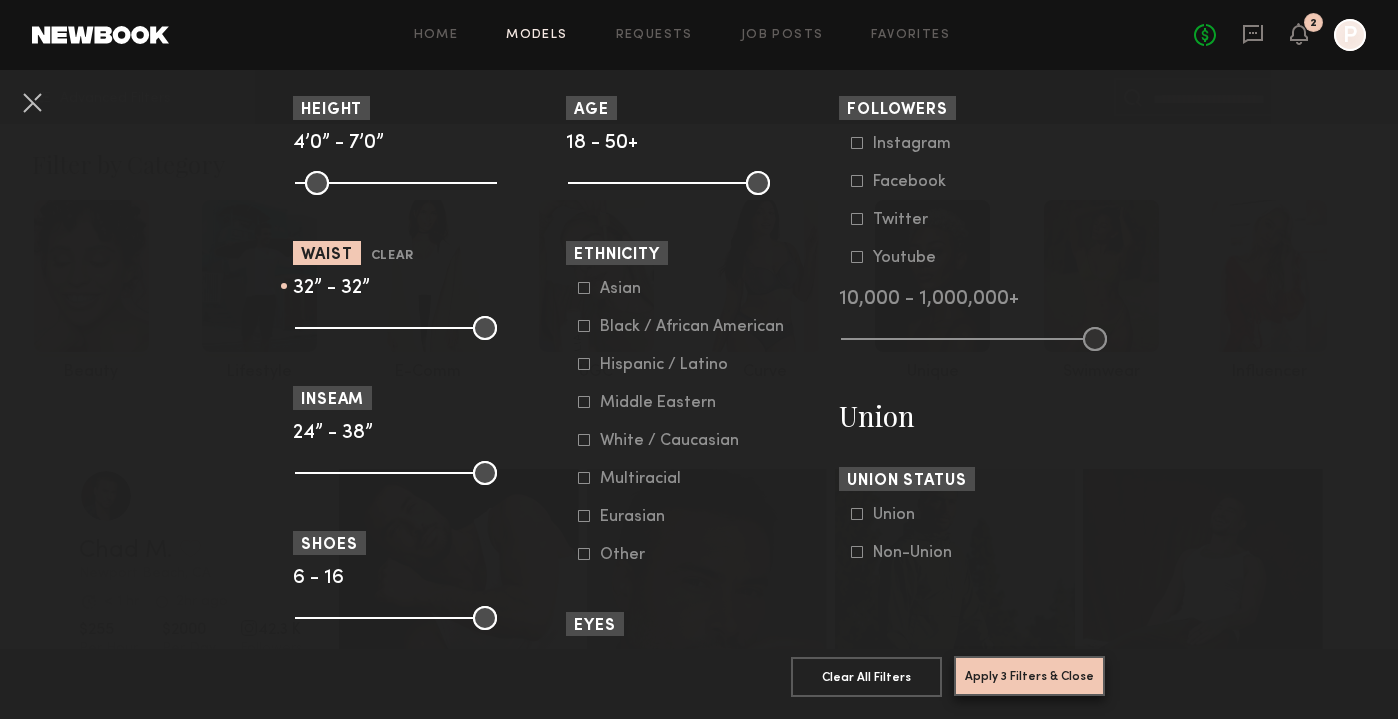 click on "Apply 3 Filters & Close" 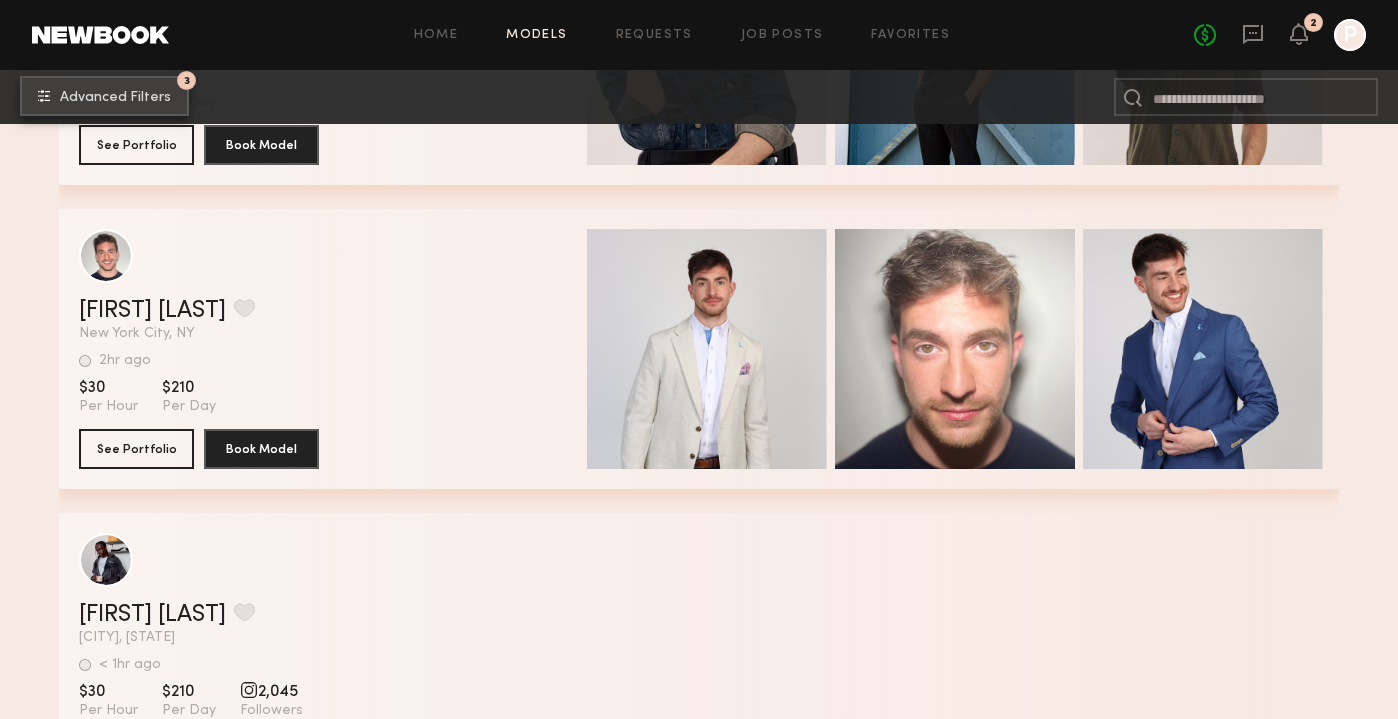 scroll, scrollTop: 12118, scrollLeft: 0, axis: vertical 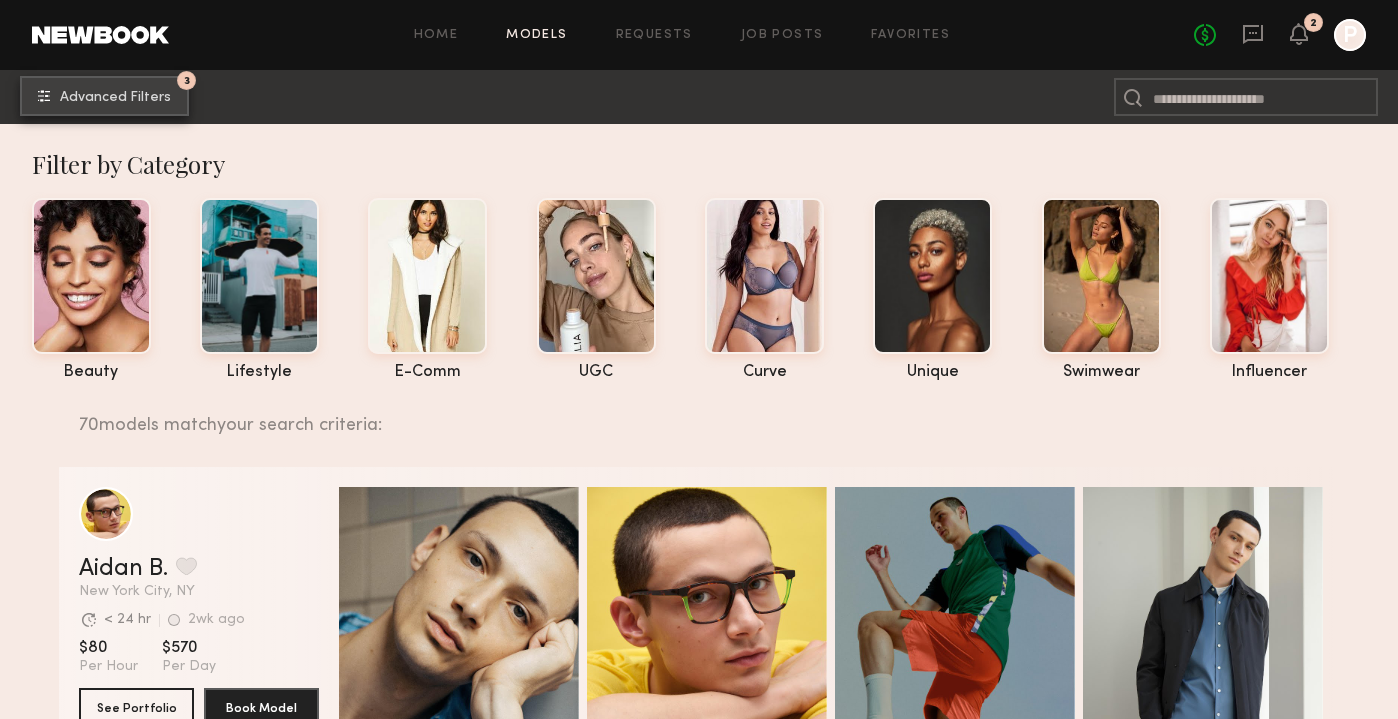 click on "3 Advanced Filters" 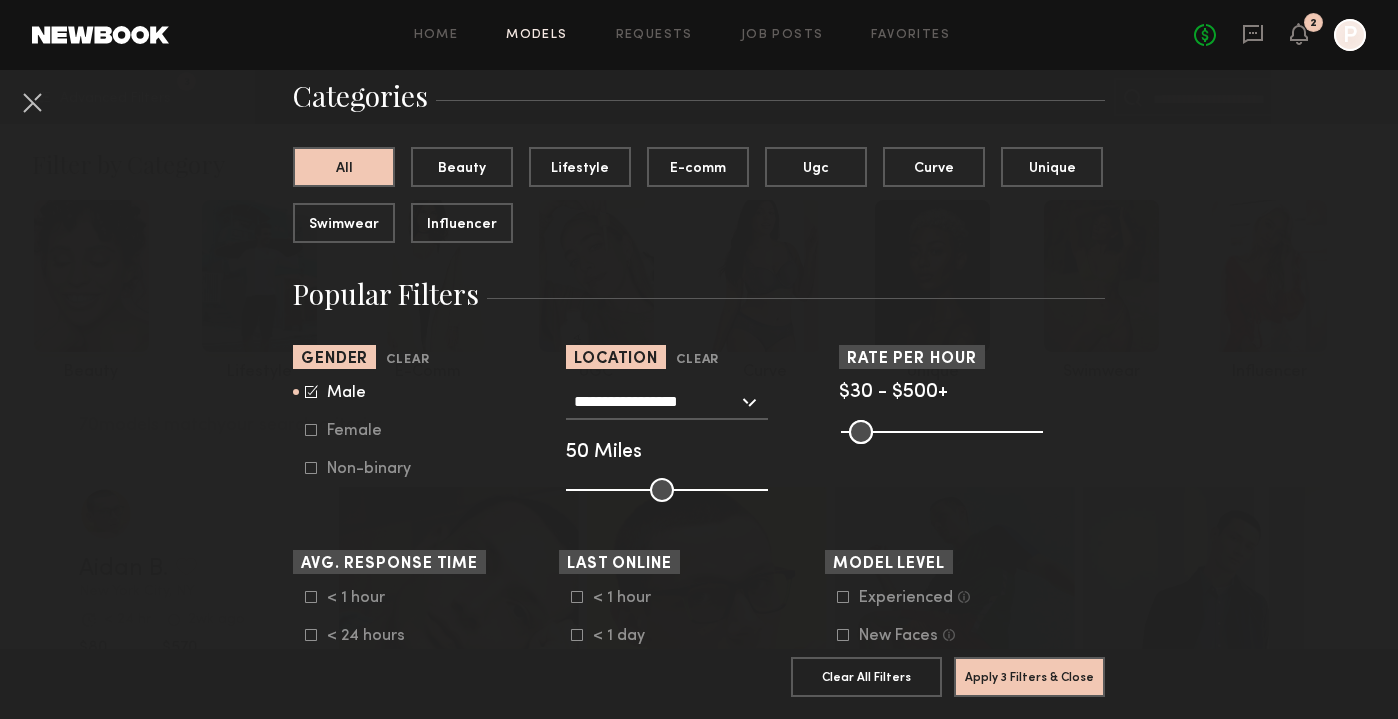 scroll, scrollTop: 180, scrollLeft: 0, axis: vertical 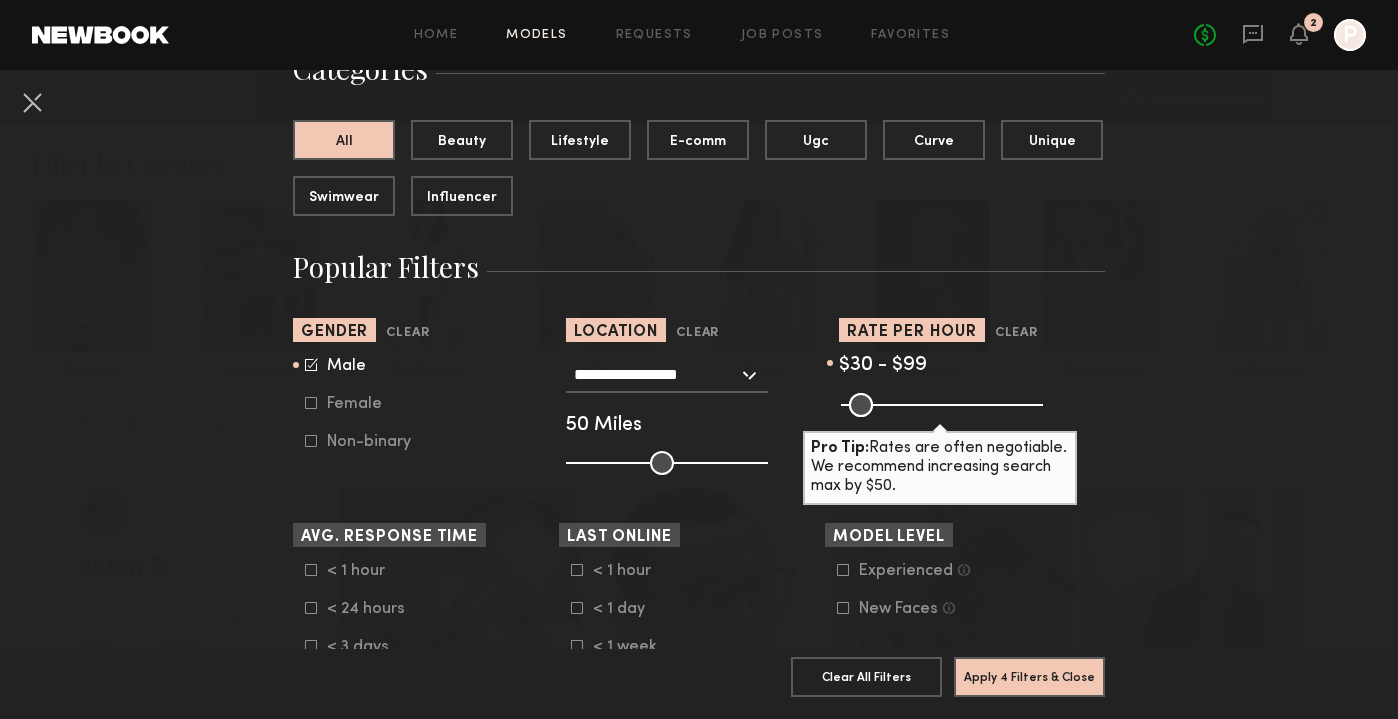 drag, startPoint x: 1026, startPoint y: 410, endPoint x: 878, endPoint y: 415, distance: 148.08444 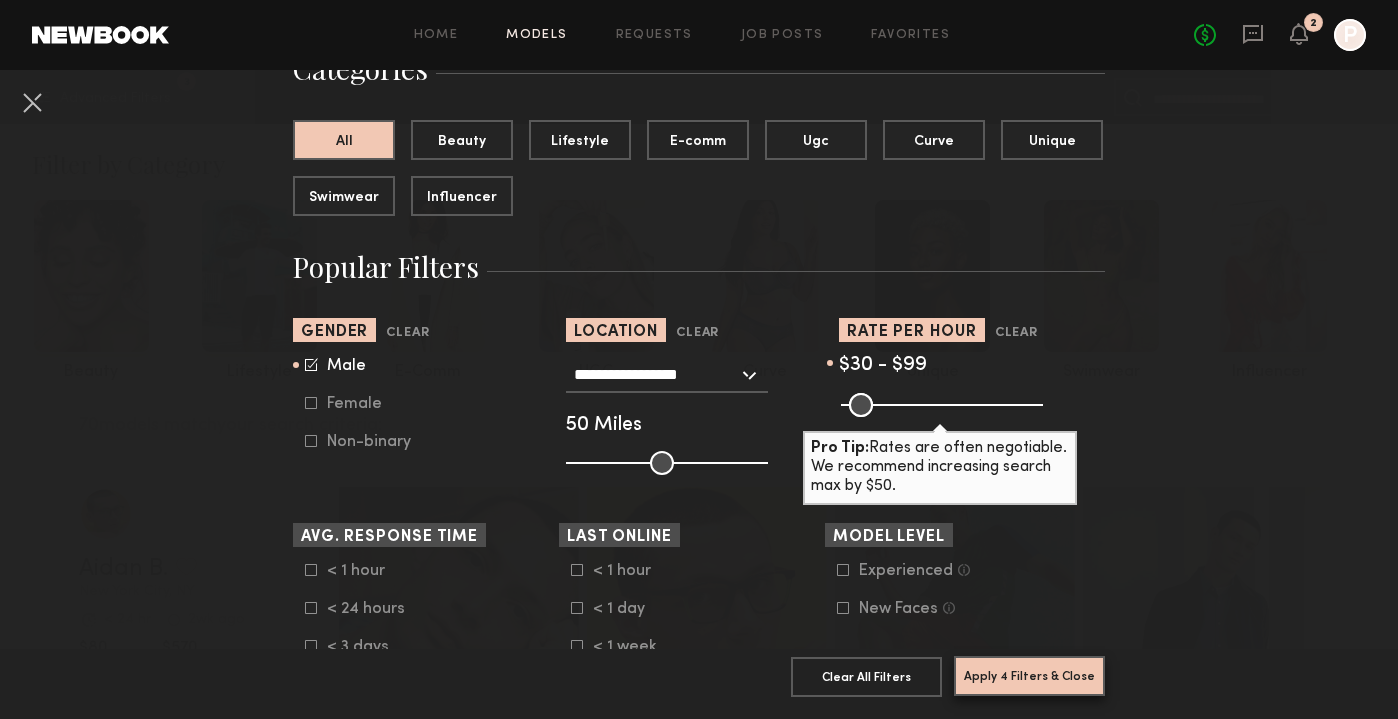 click on "Apply 4 Filters & Close" 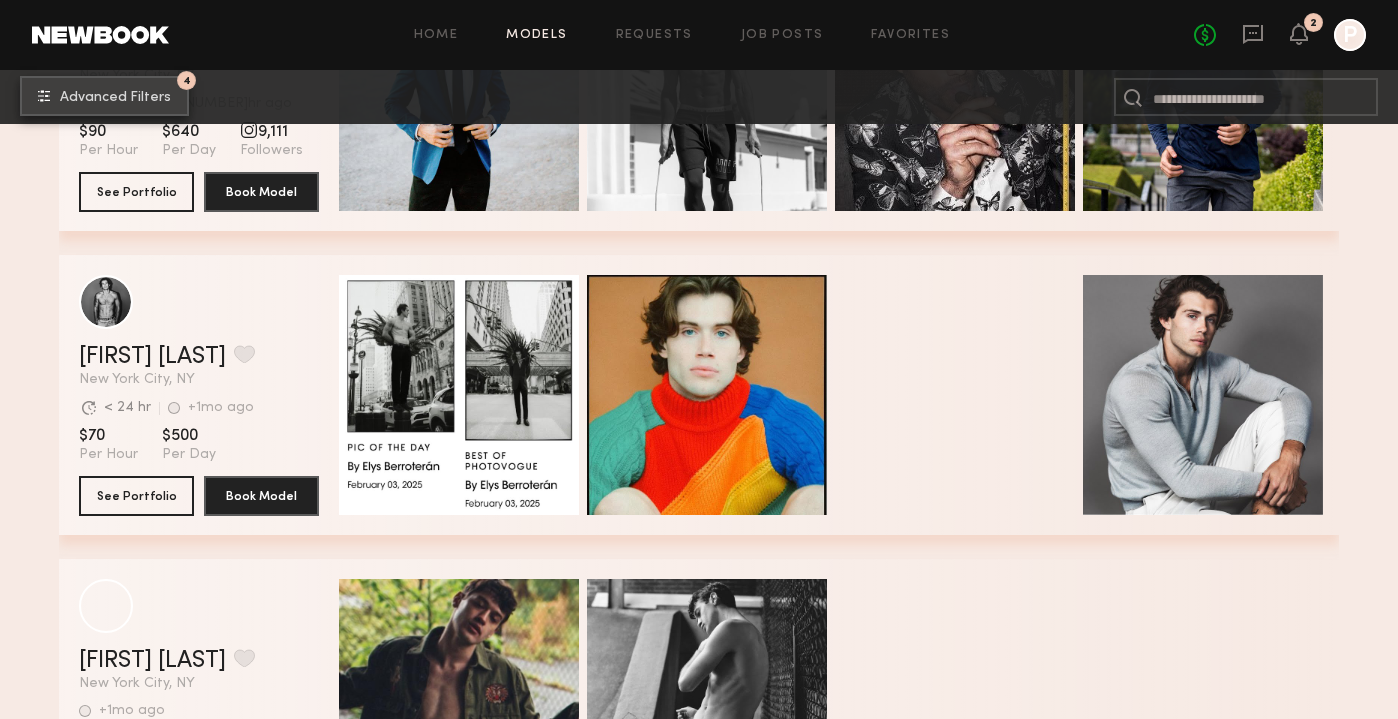 scroll, scrollTop: 844, scrollLeft: 0, axis: vertical 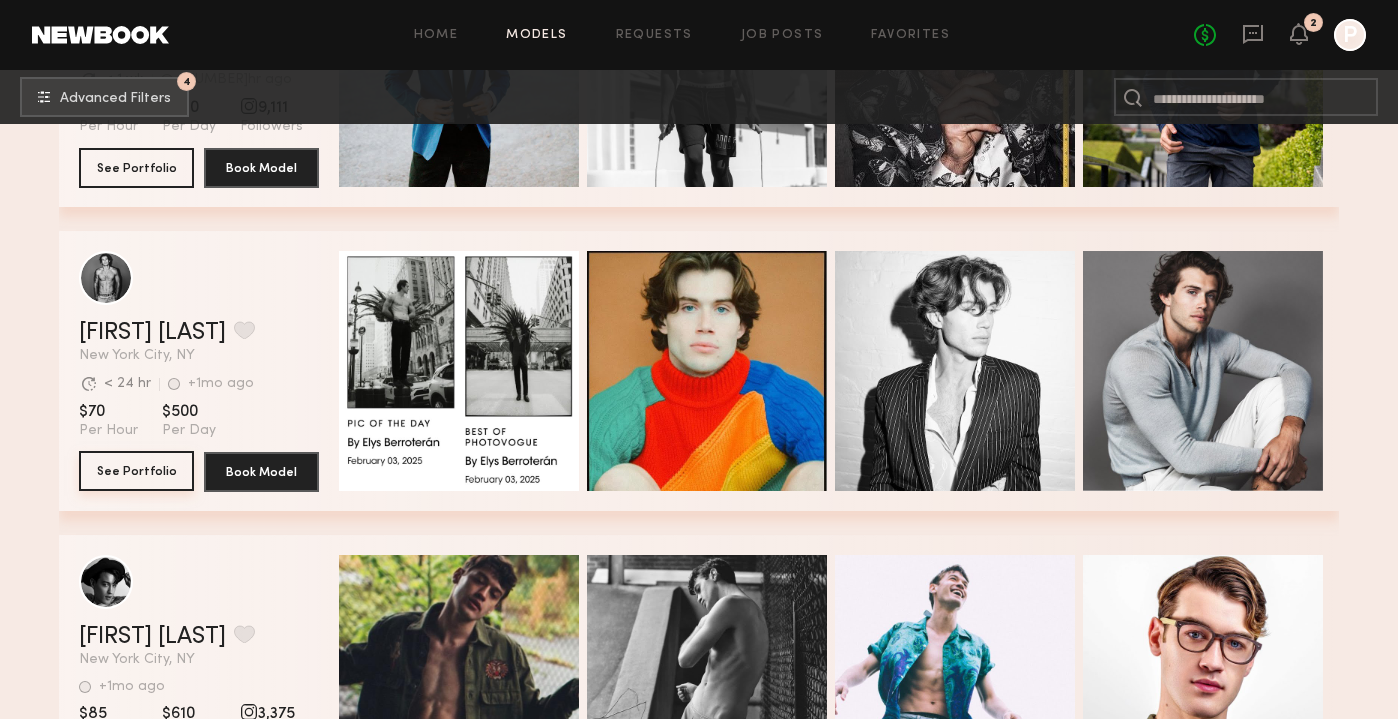 click on "See Portfolio" 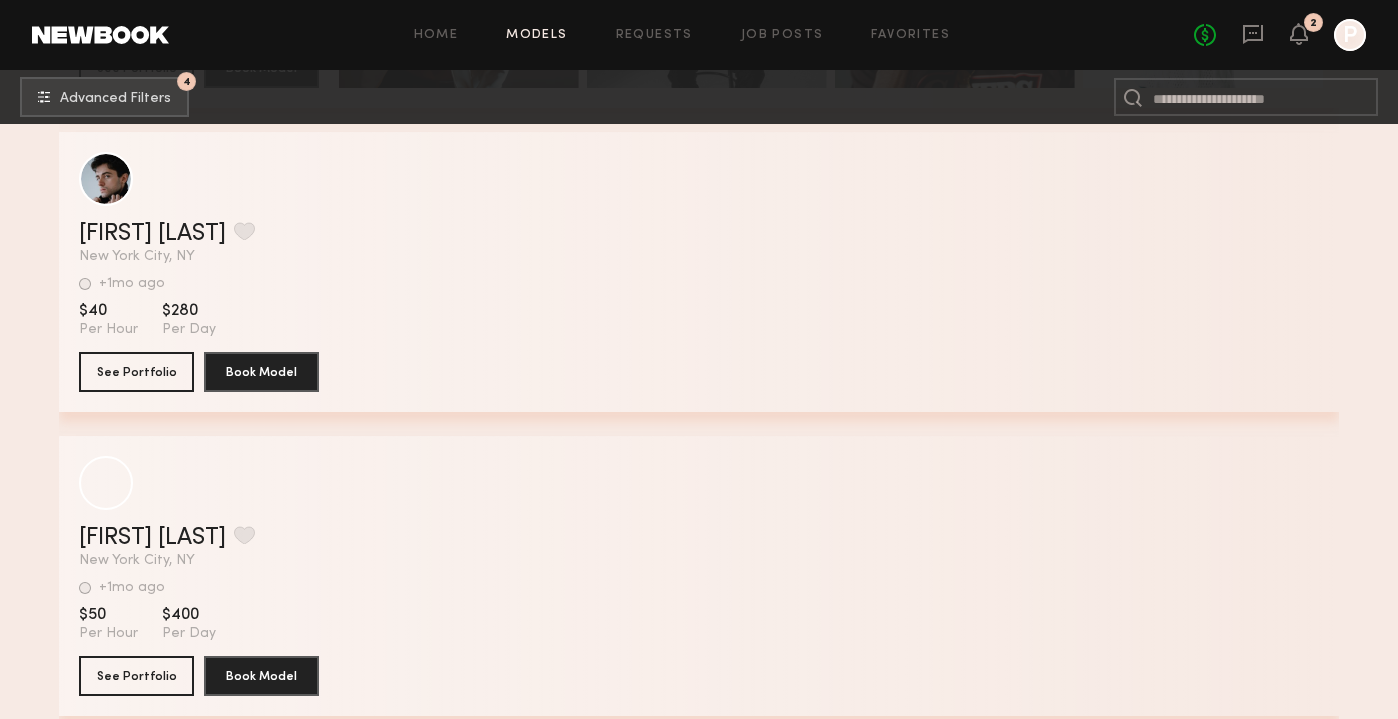 scroll, scrollTop: 3946, scrollLeft: 0, axis: vertical 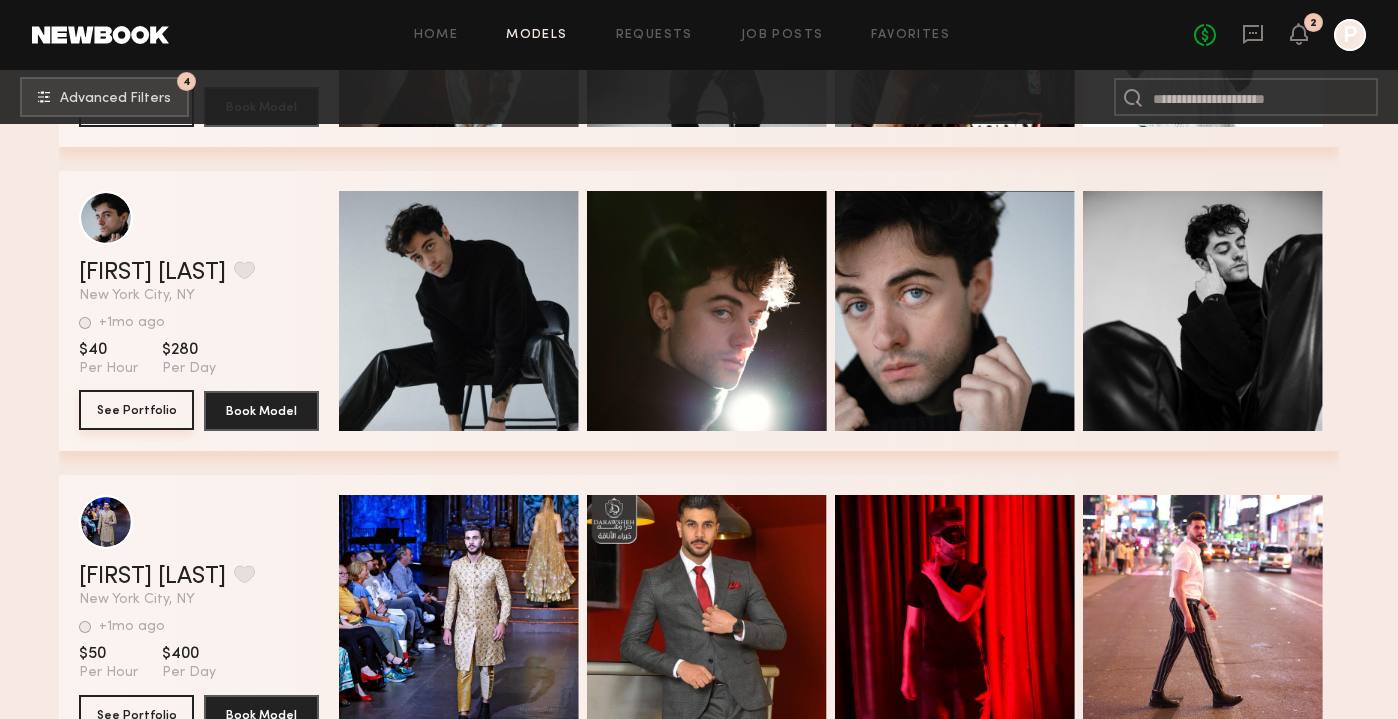 click on "See Portfolio" 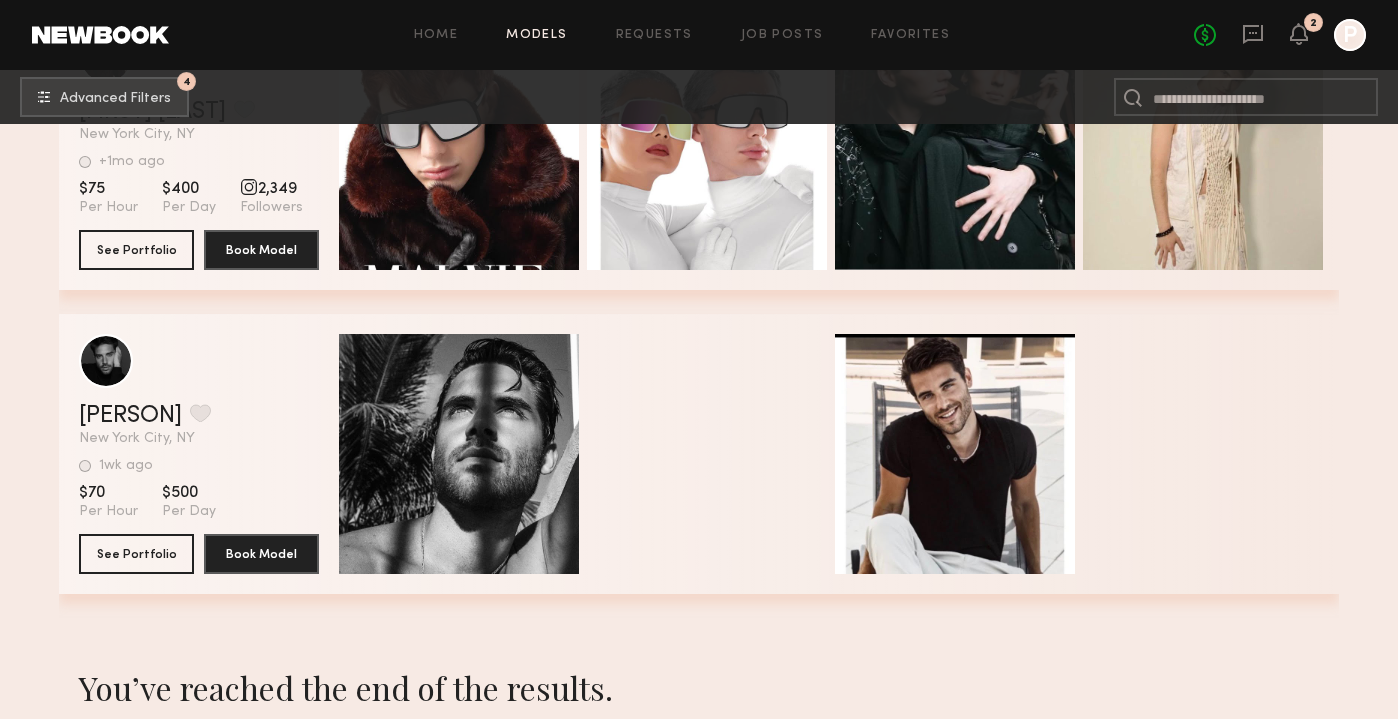 scroll, scrollTop: 4719, scrollLeft: 0, axis: vertical 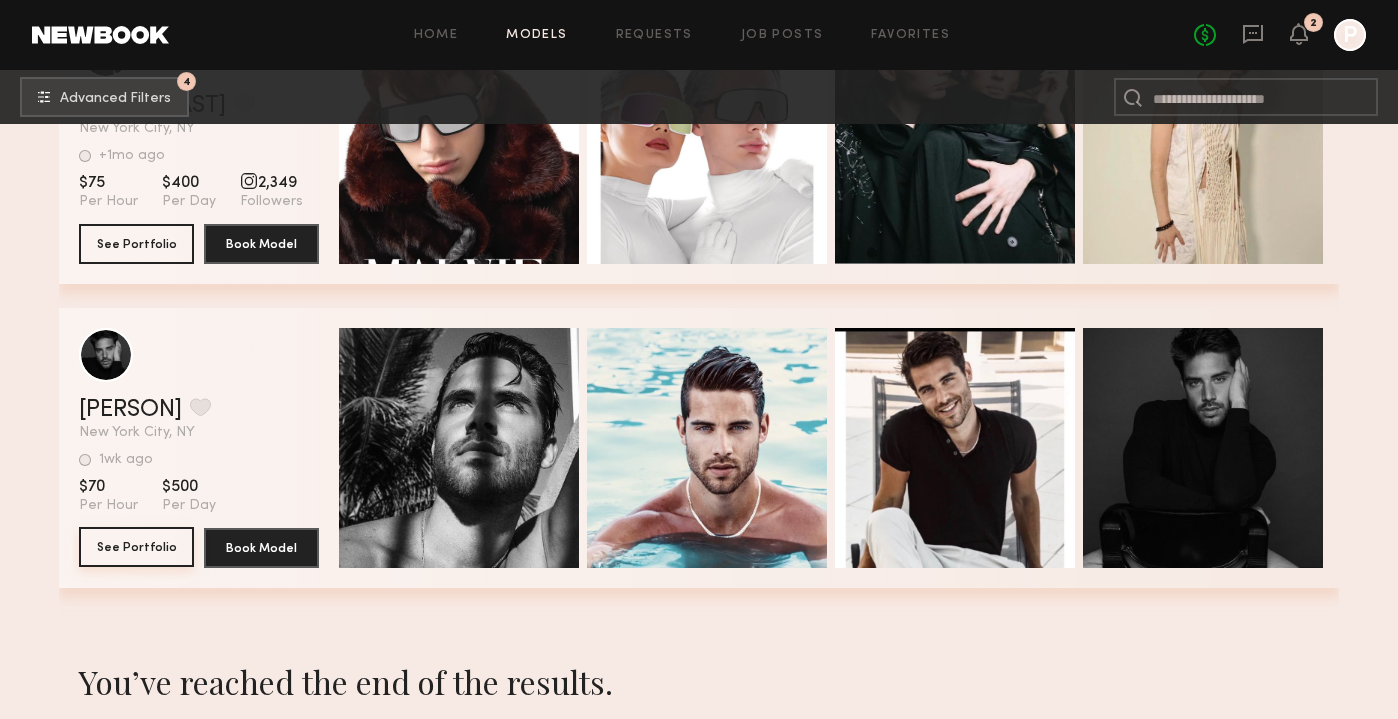 click on "See Portfolio" 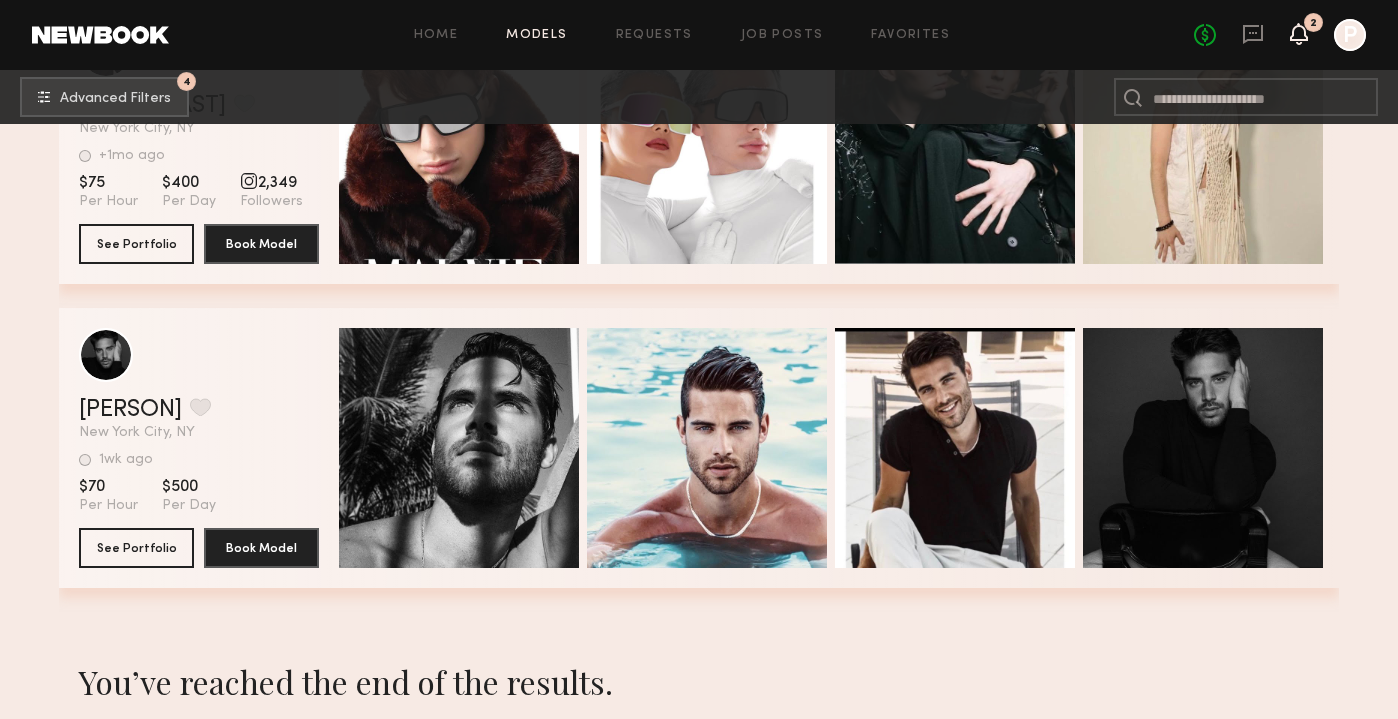click 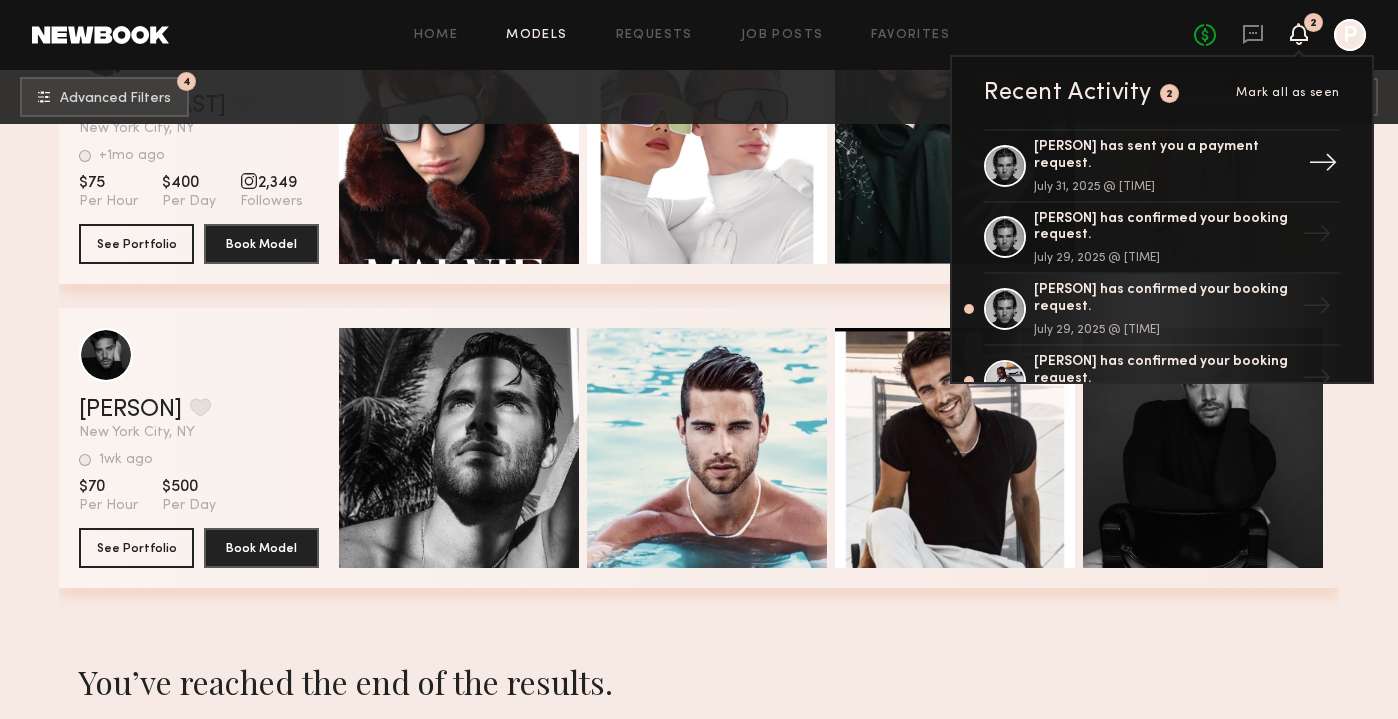 click on "July 31, 2025 @ 9:30 PM" 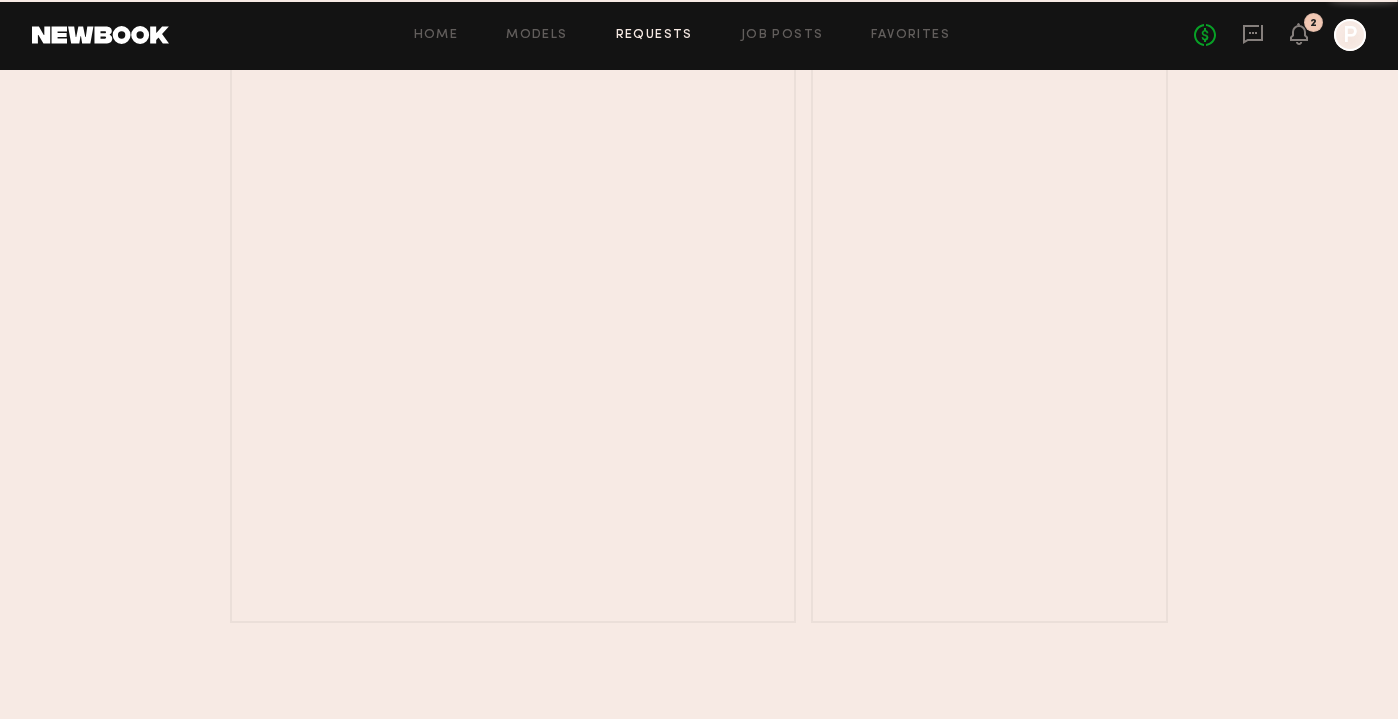 scroll, scrollTop: 0, scrollLeft: 0, axis: both 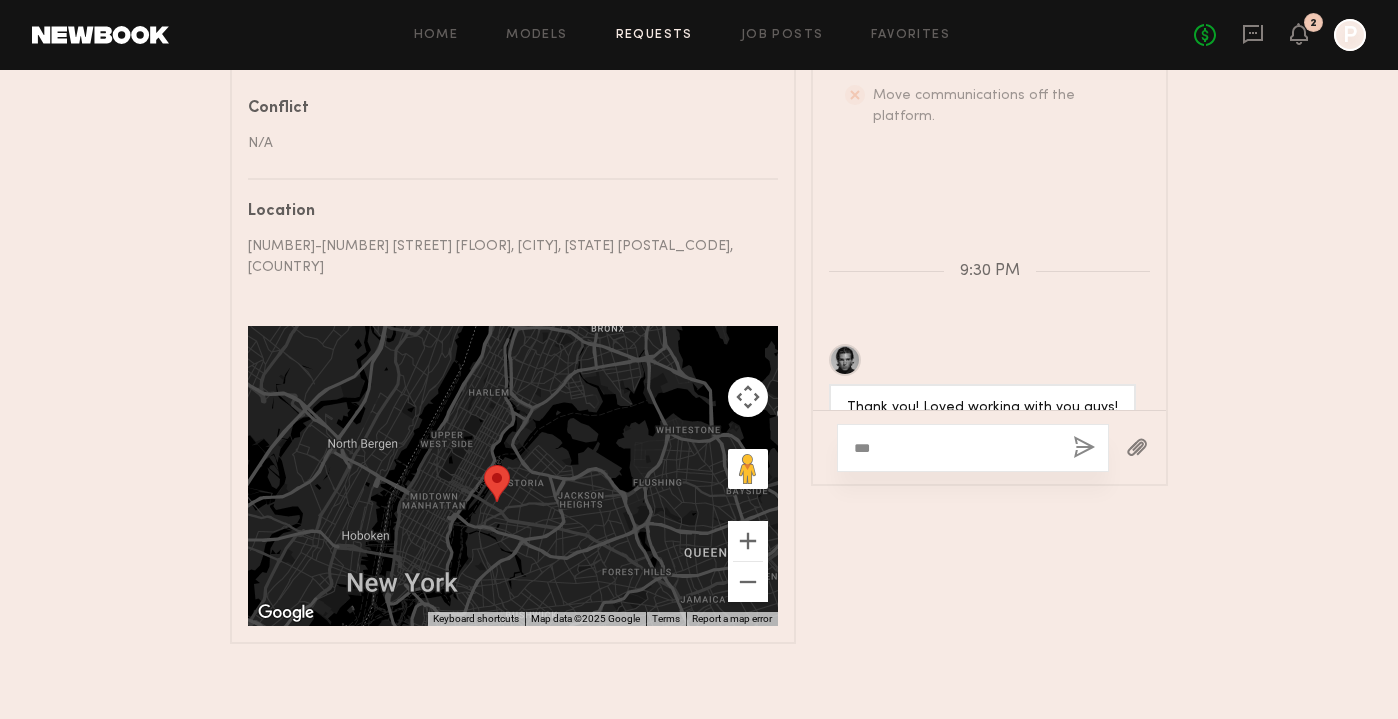 click on "No fees up to $5,000 2 P" 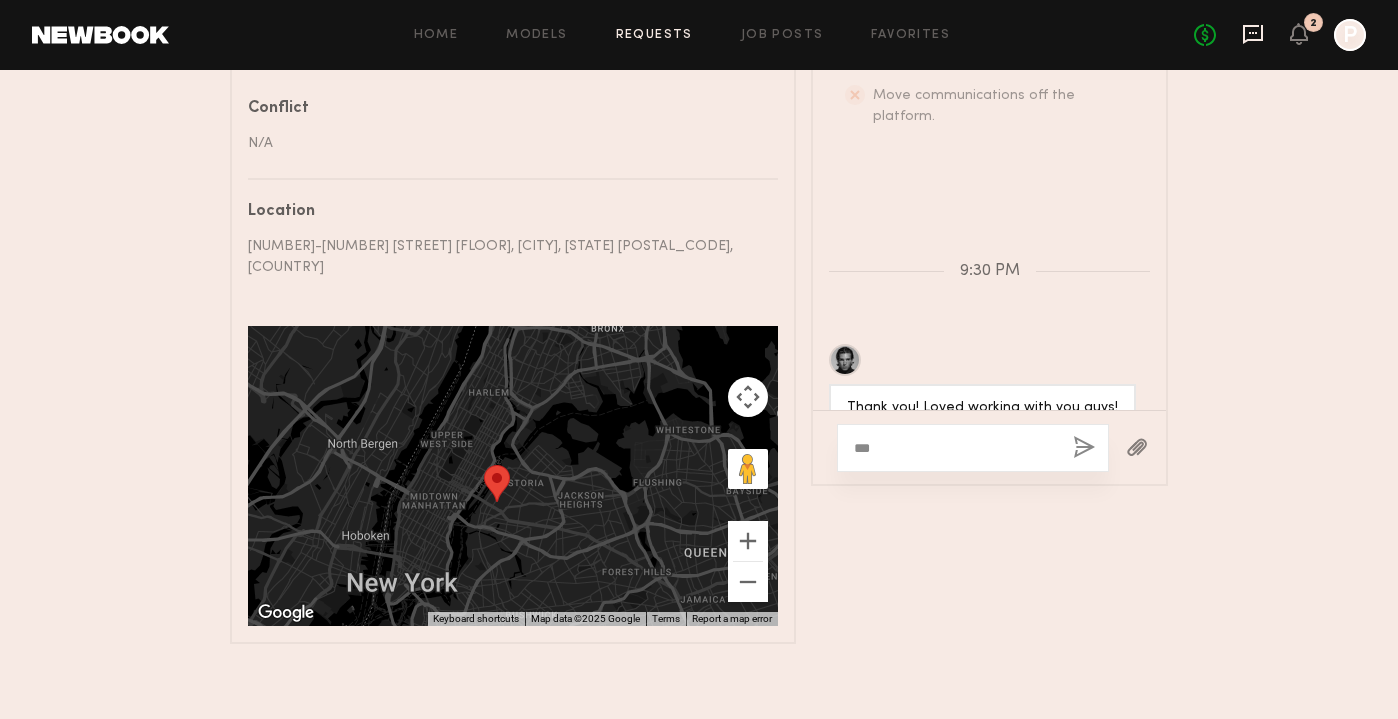 click 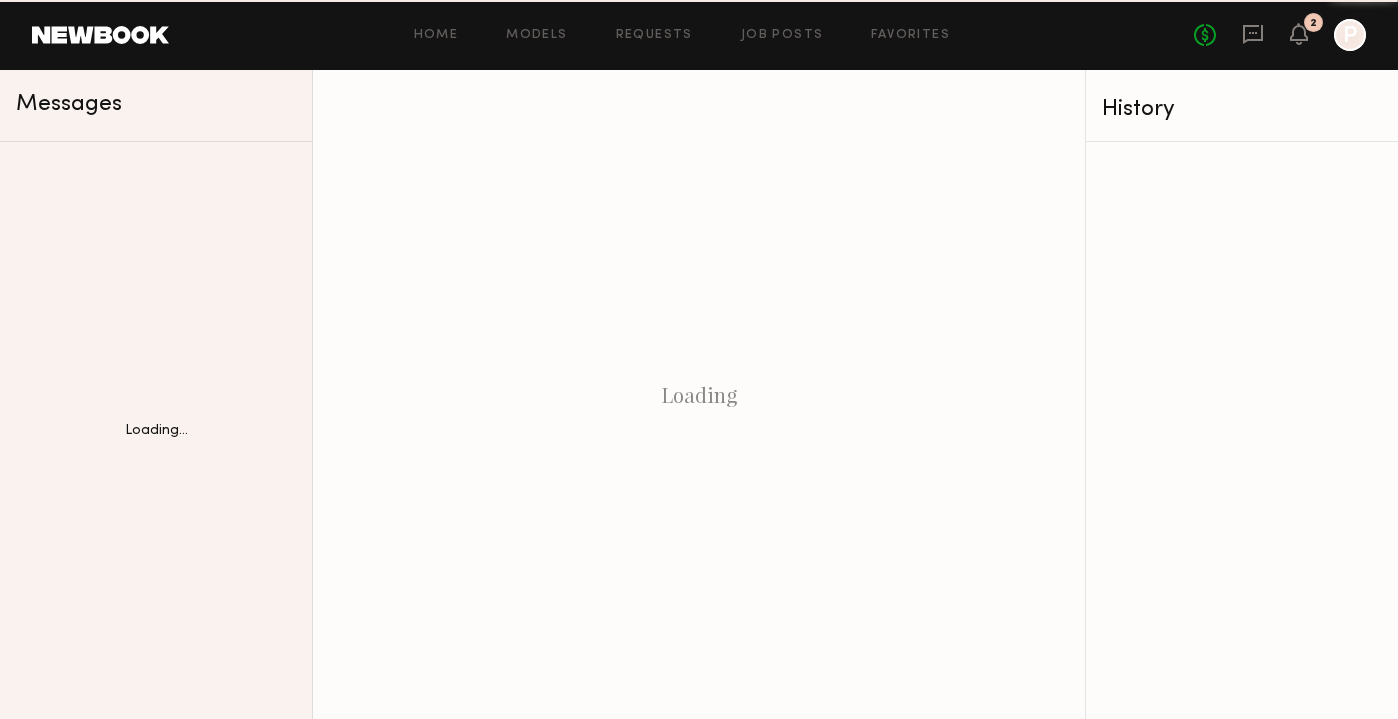 scroll, scrollTop: 0, scrollLeft: 0, axis: both 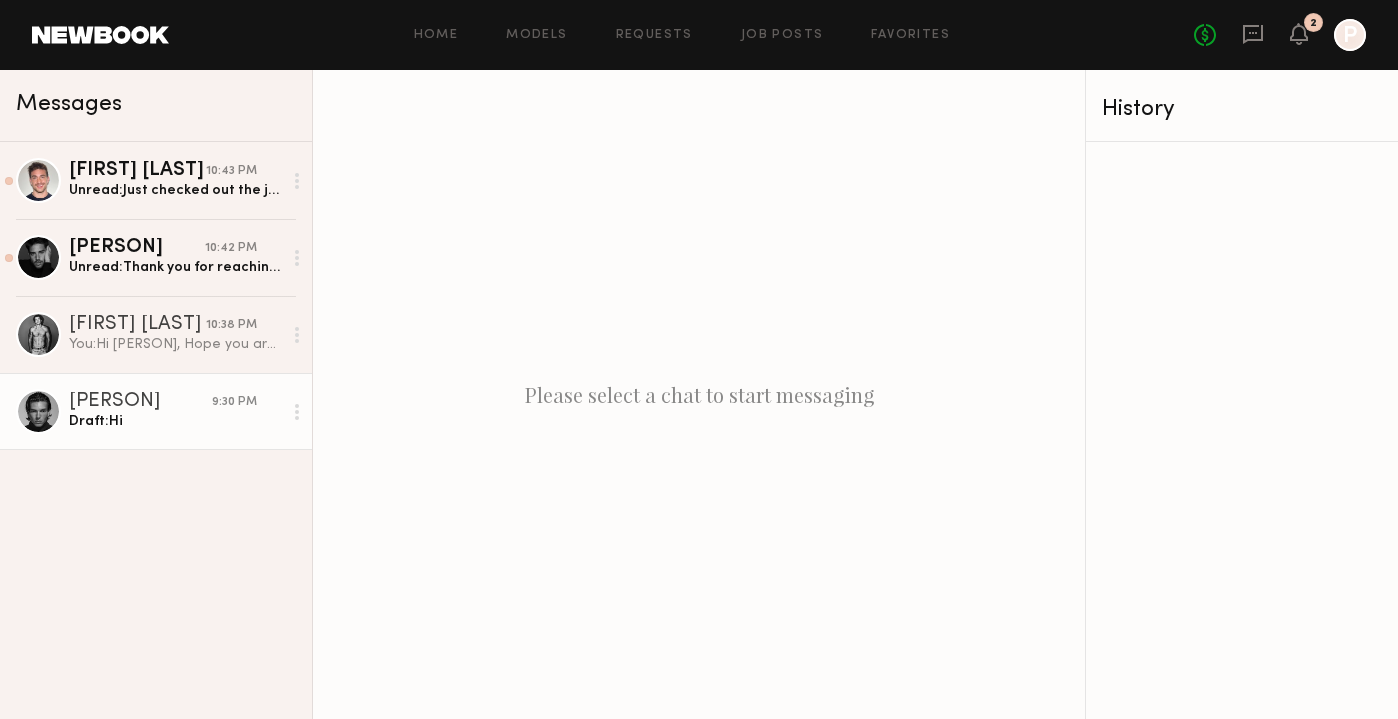 click on "Draft:  Hi" 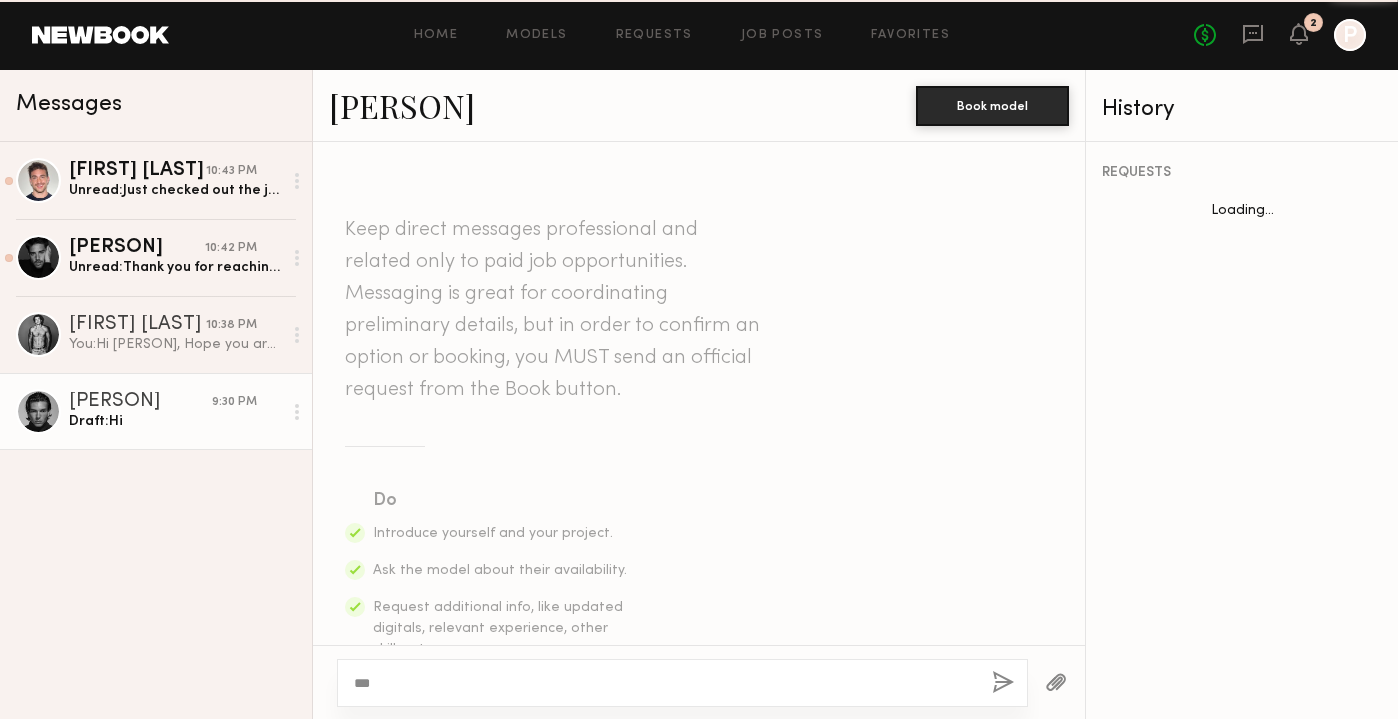 scroll, scrollTop: 545, scrollLeft: 0, axis: vertical 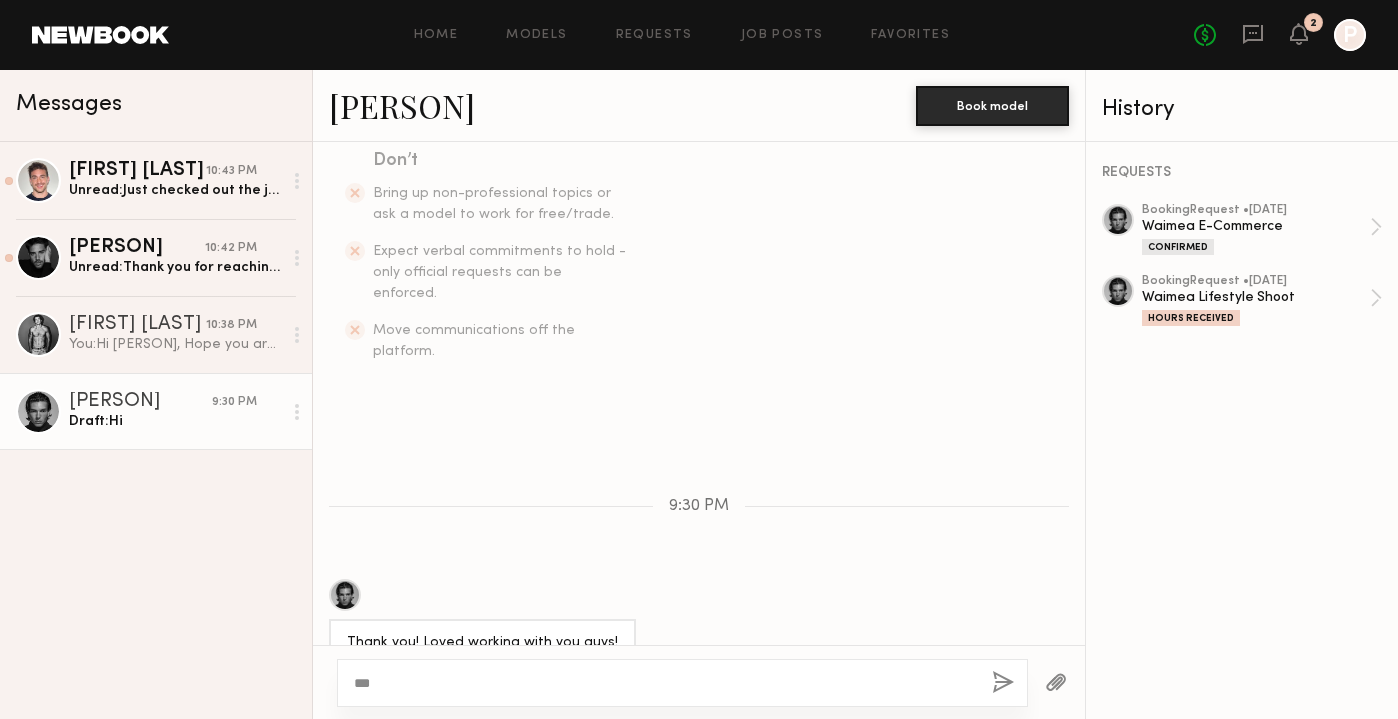 click on "**" 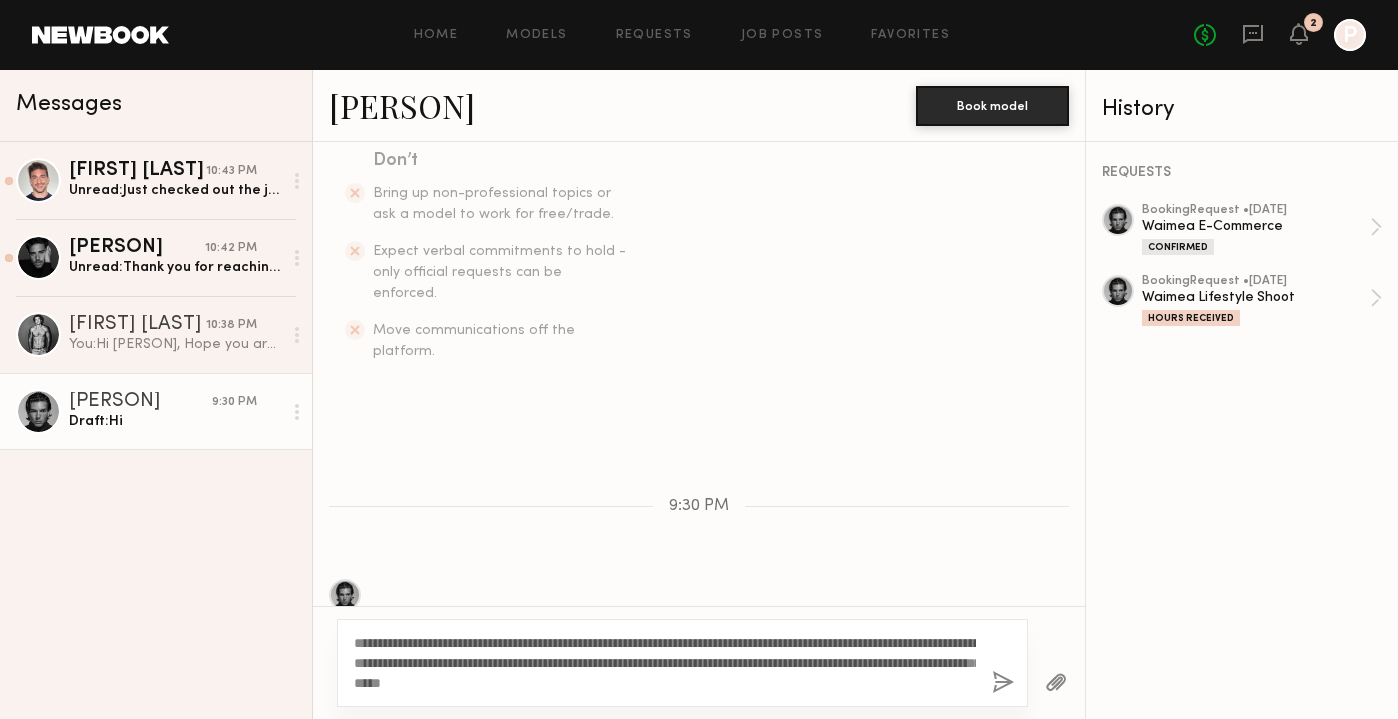 drag, startPoint x: 764, startPoint y: 666, endPoint x: 833, endPoint y: 668, distance: 69.02898 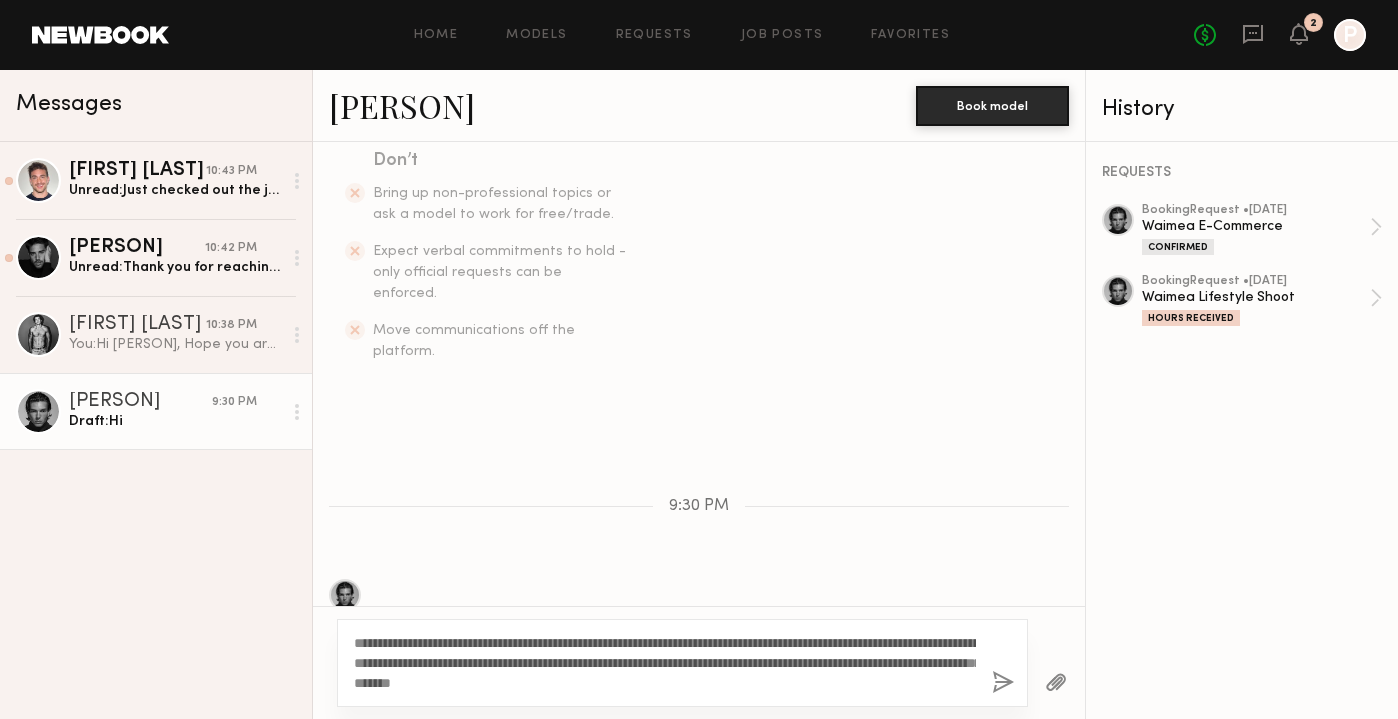 click on "**********" 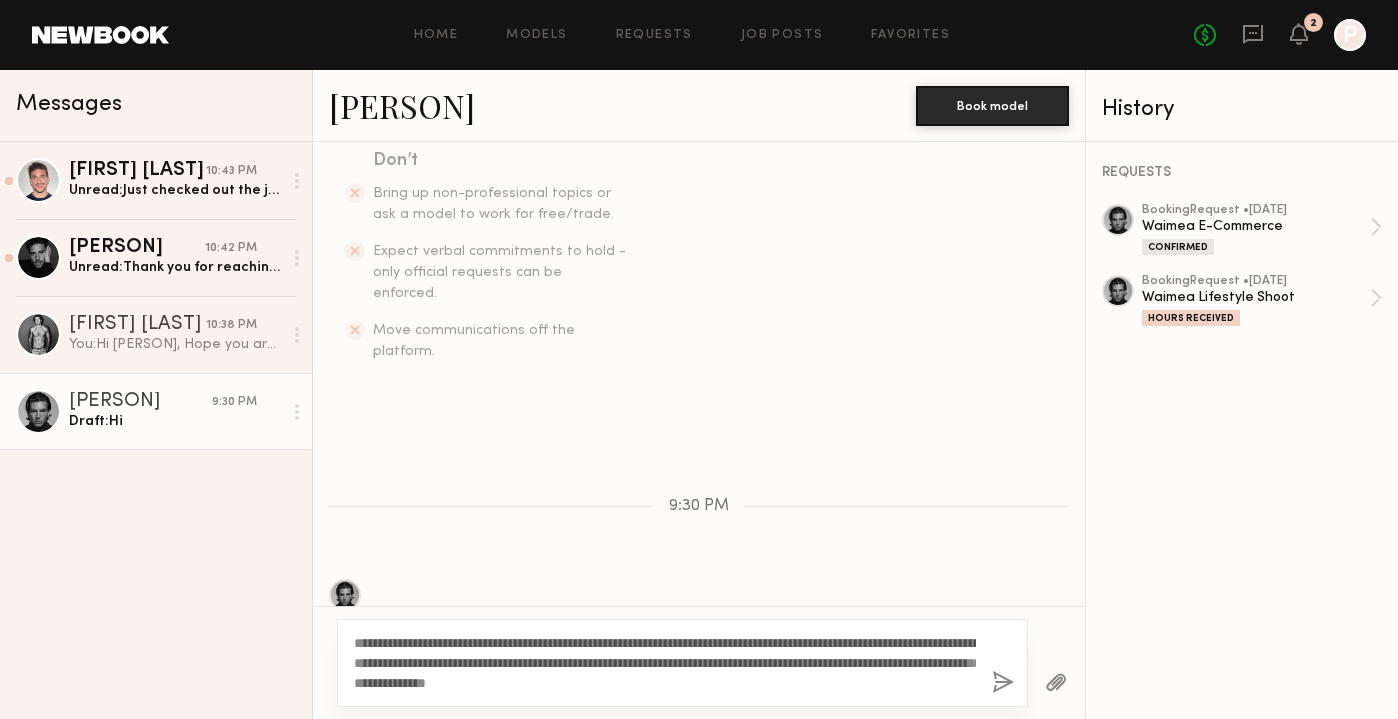 click on "**********" 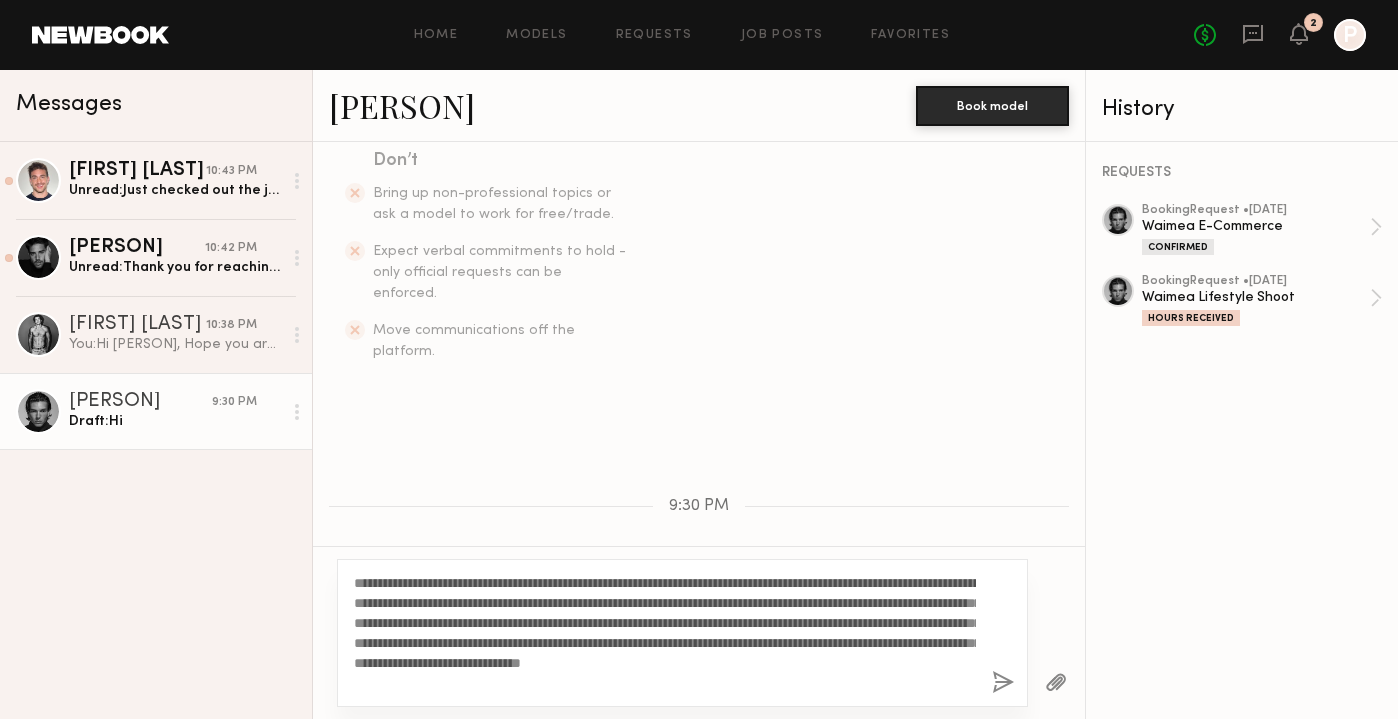 click on "**********" 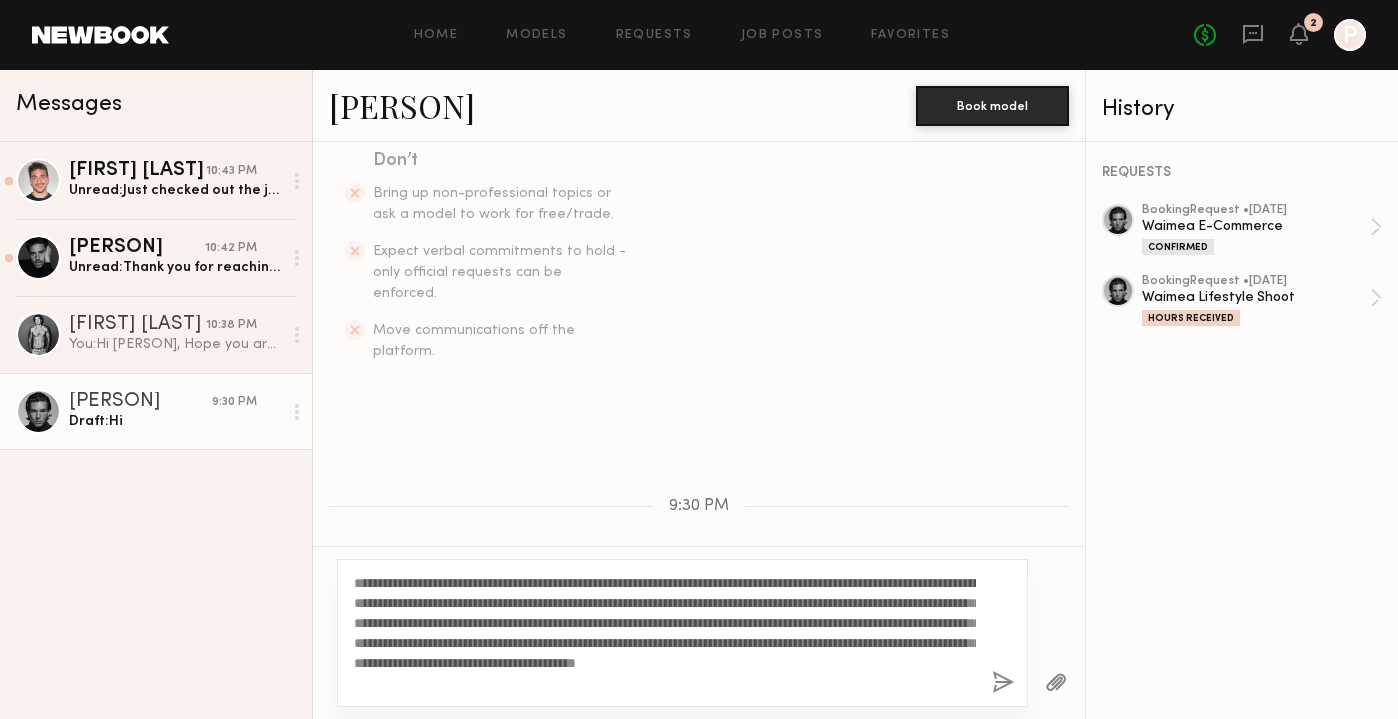 click on "**********" 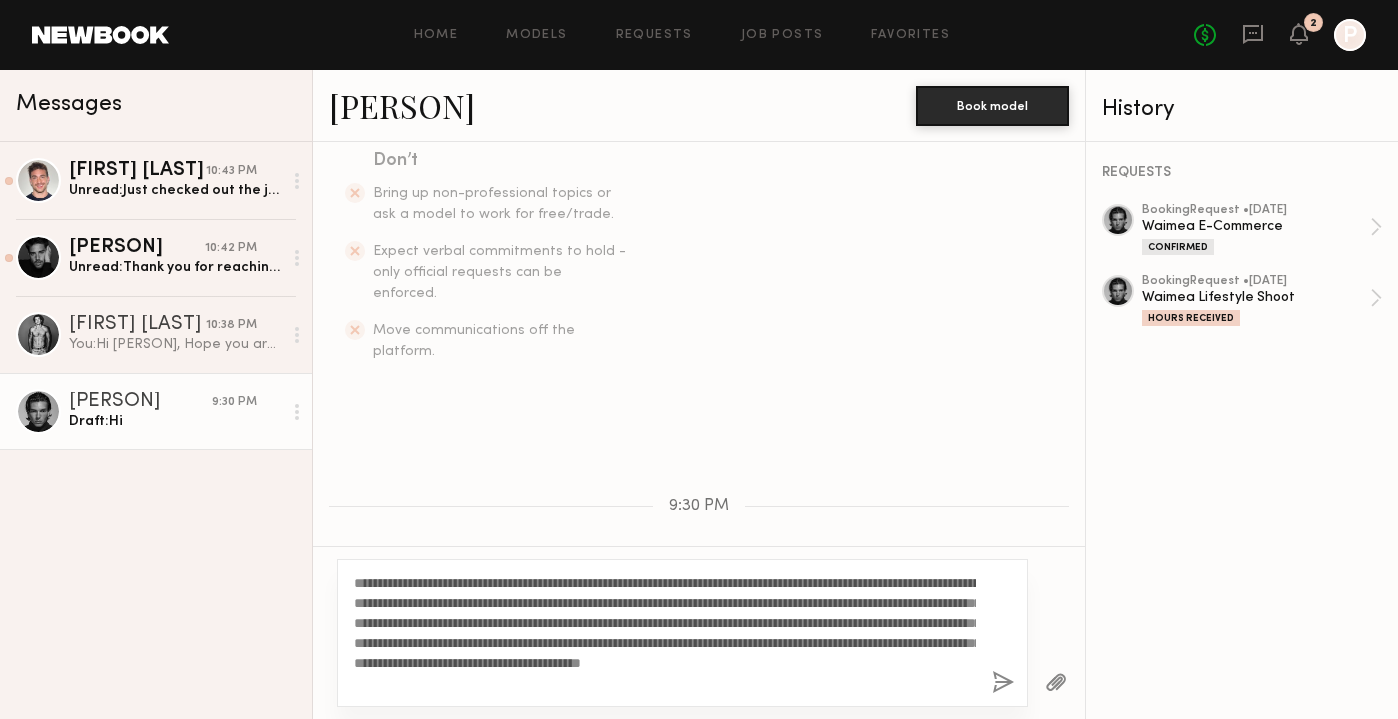 type on "**********" 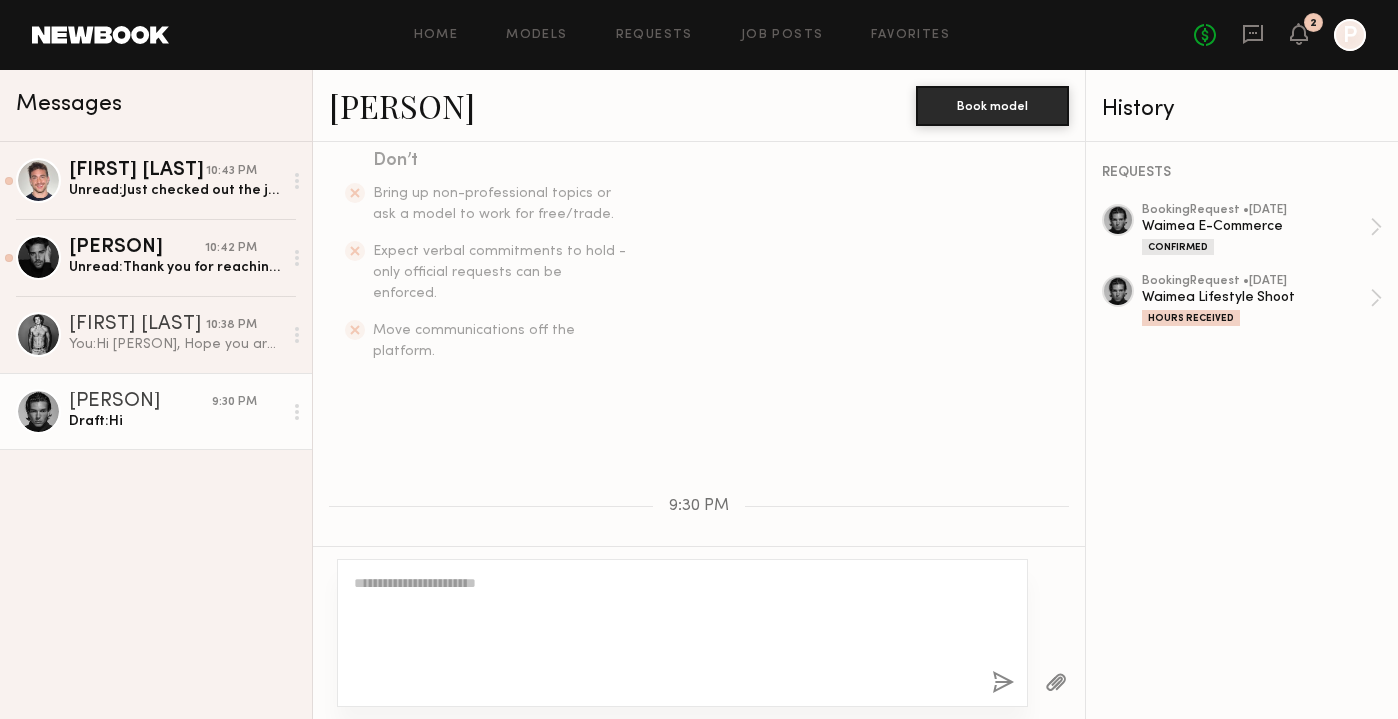 scroll, scrollTop: 960, scrollLeft: 0, axis: vertical 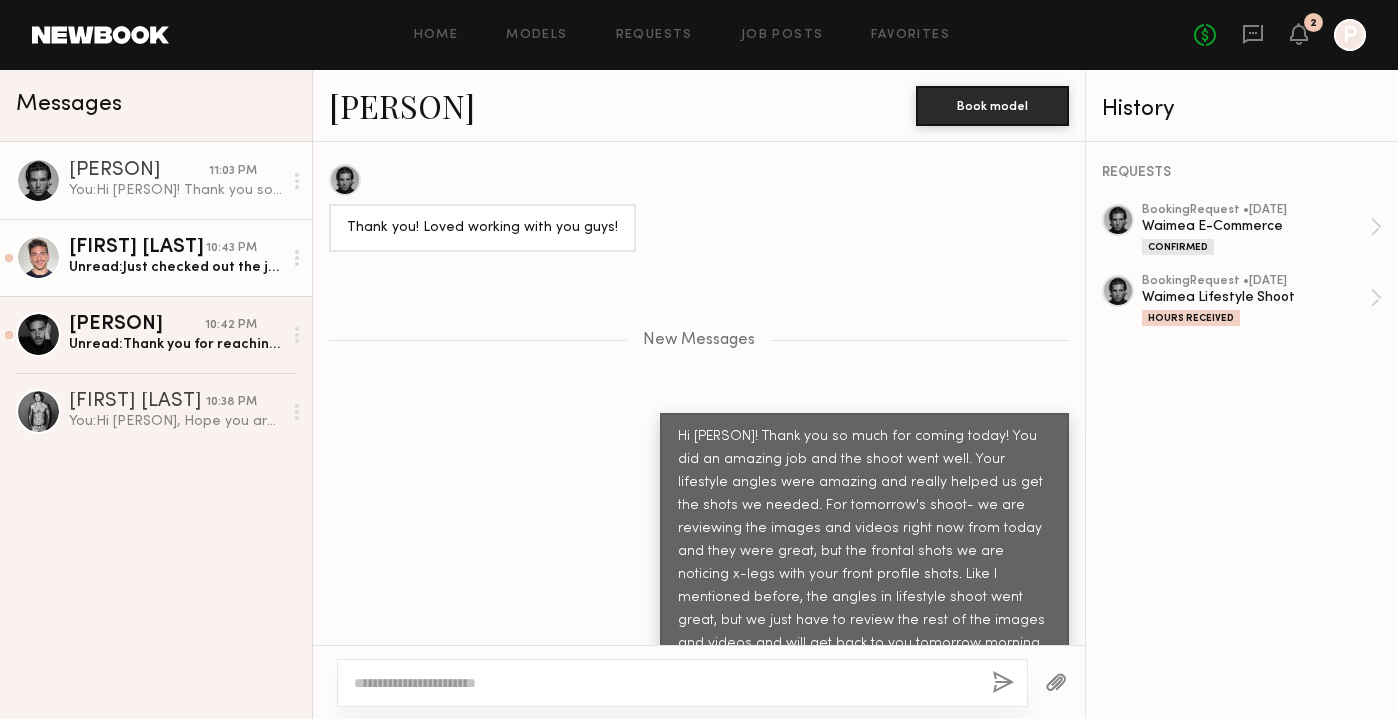 click on "Unread:  Just checked out the jeans online as well, awesome designs" 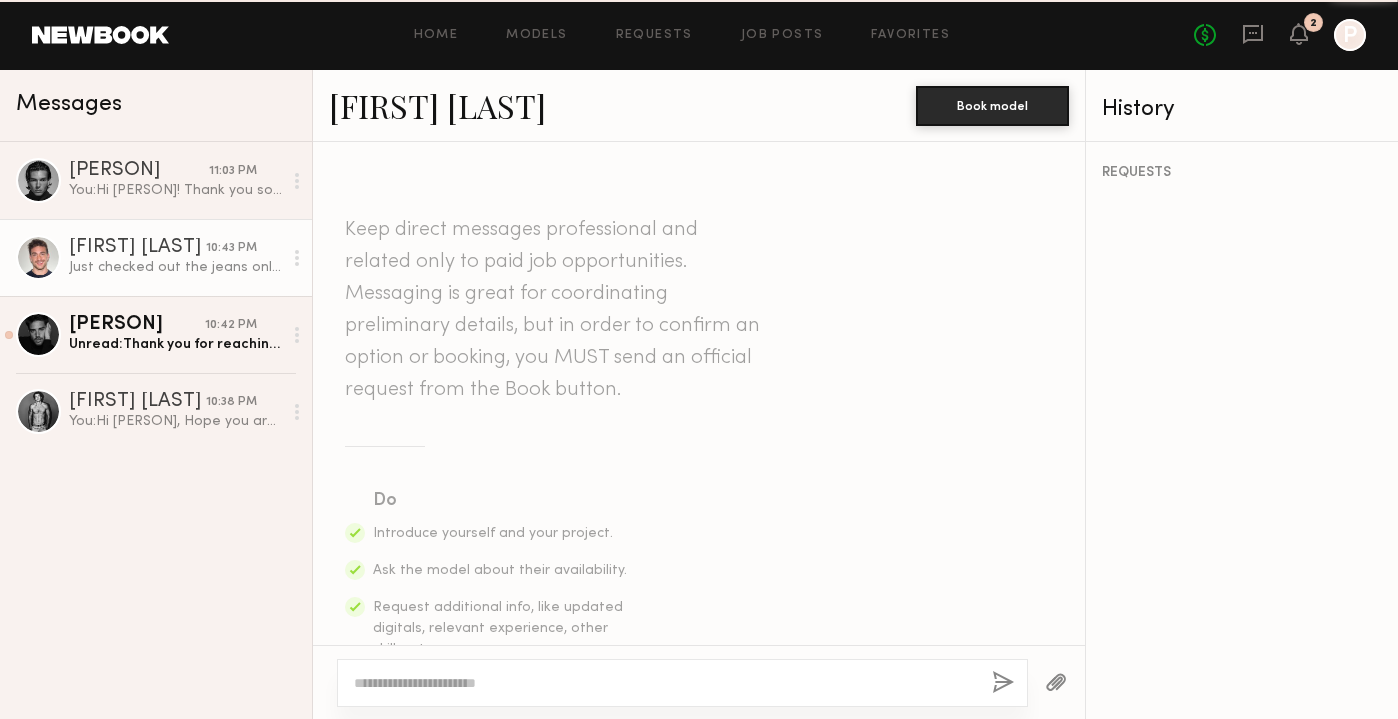 scroll, scrollTop: 996, scrollLeft: 0, axis: vertical 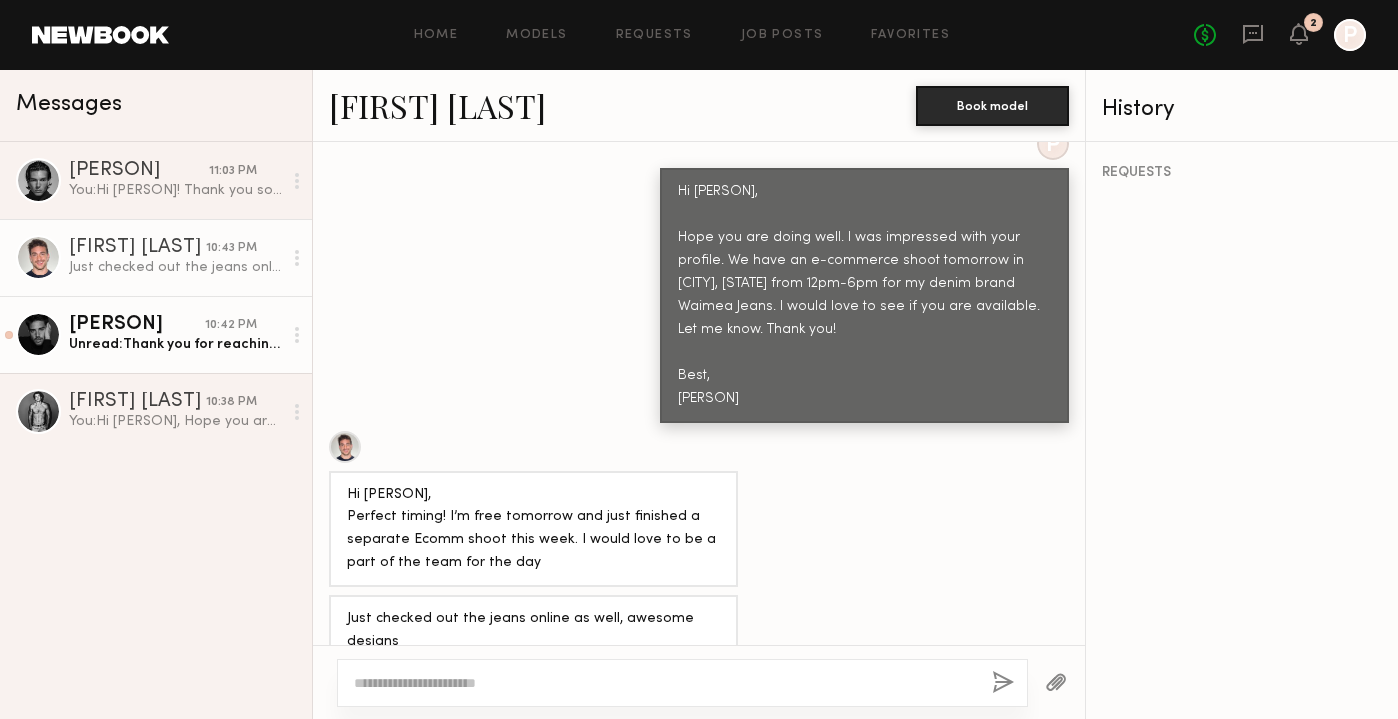 click on "Unread:  Thank you for reaching out" 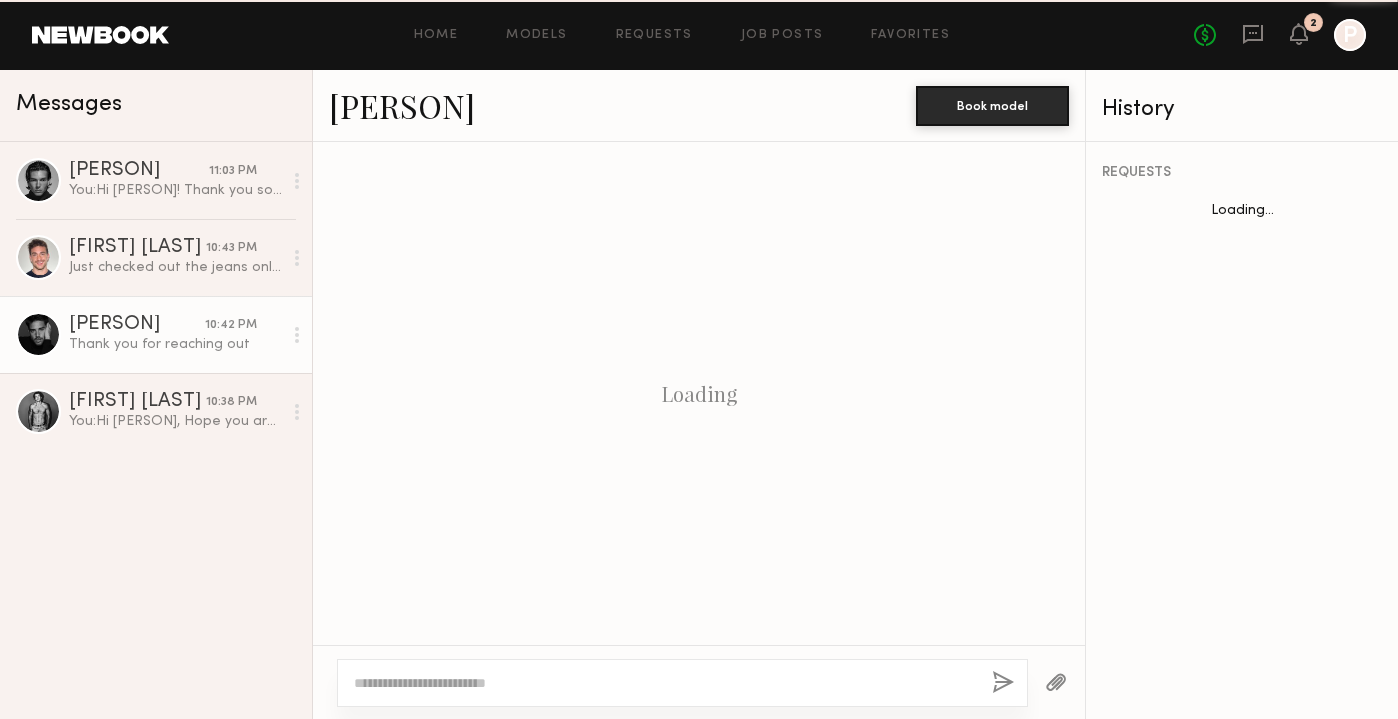 scroll, scrollTop: 904, scrollLeft: 0, axis: vertical 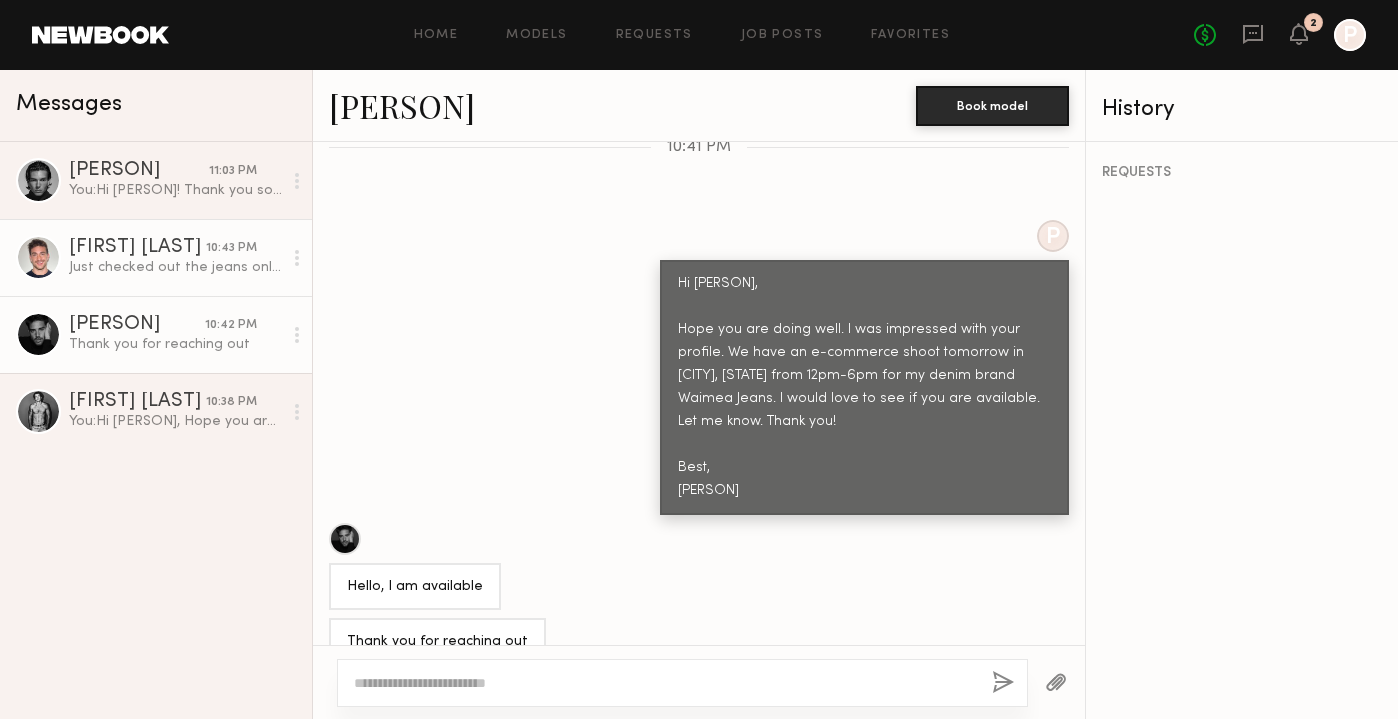 click on "Luke M. 10:43 PM Just checked out the jeans online as well, awesome designs" 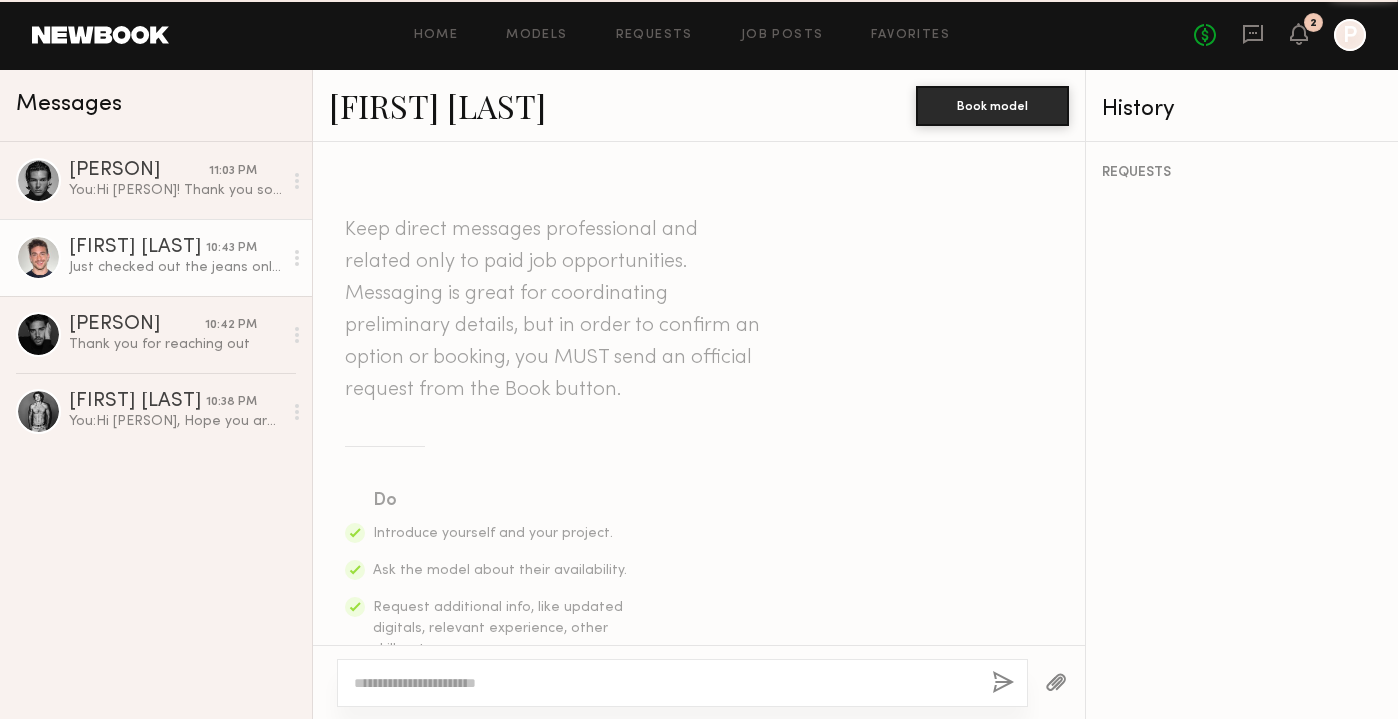 scroll, scrollTop: 996, scrollLeft: 0, axis: vertical 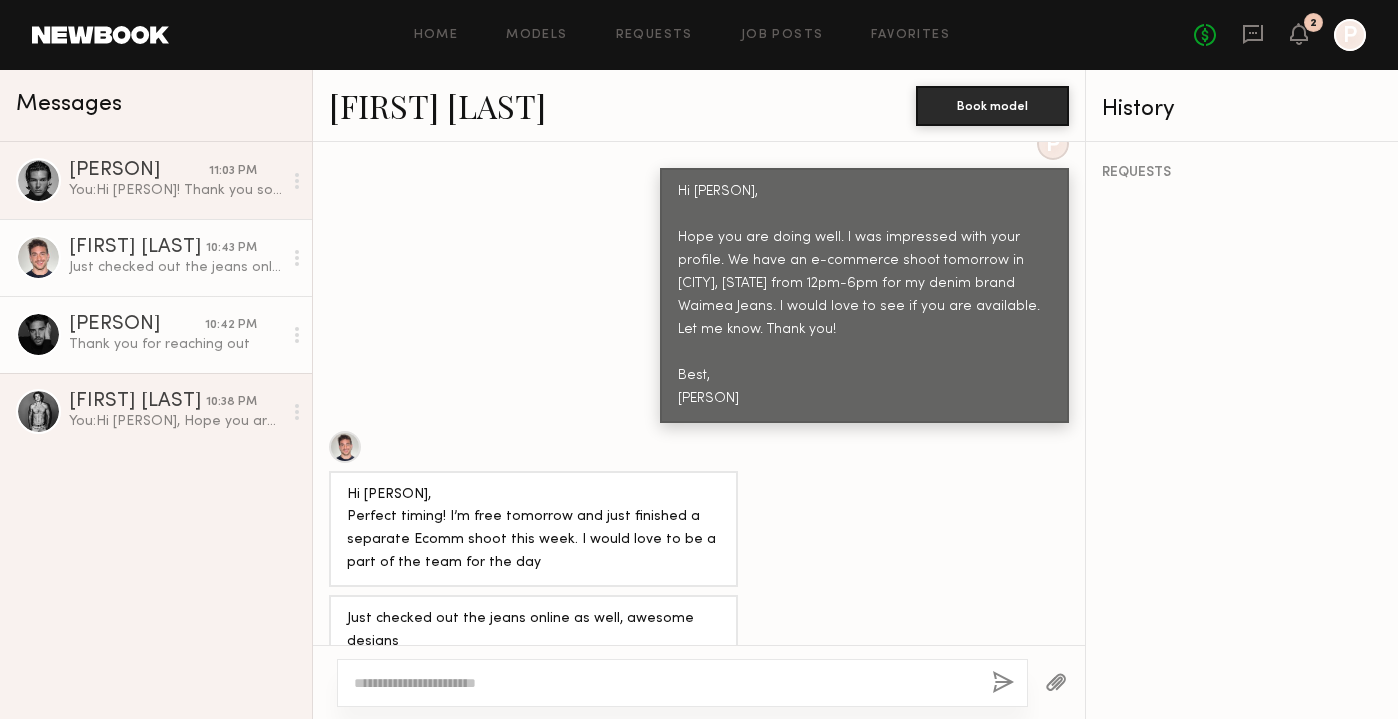 click on "Damian G." 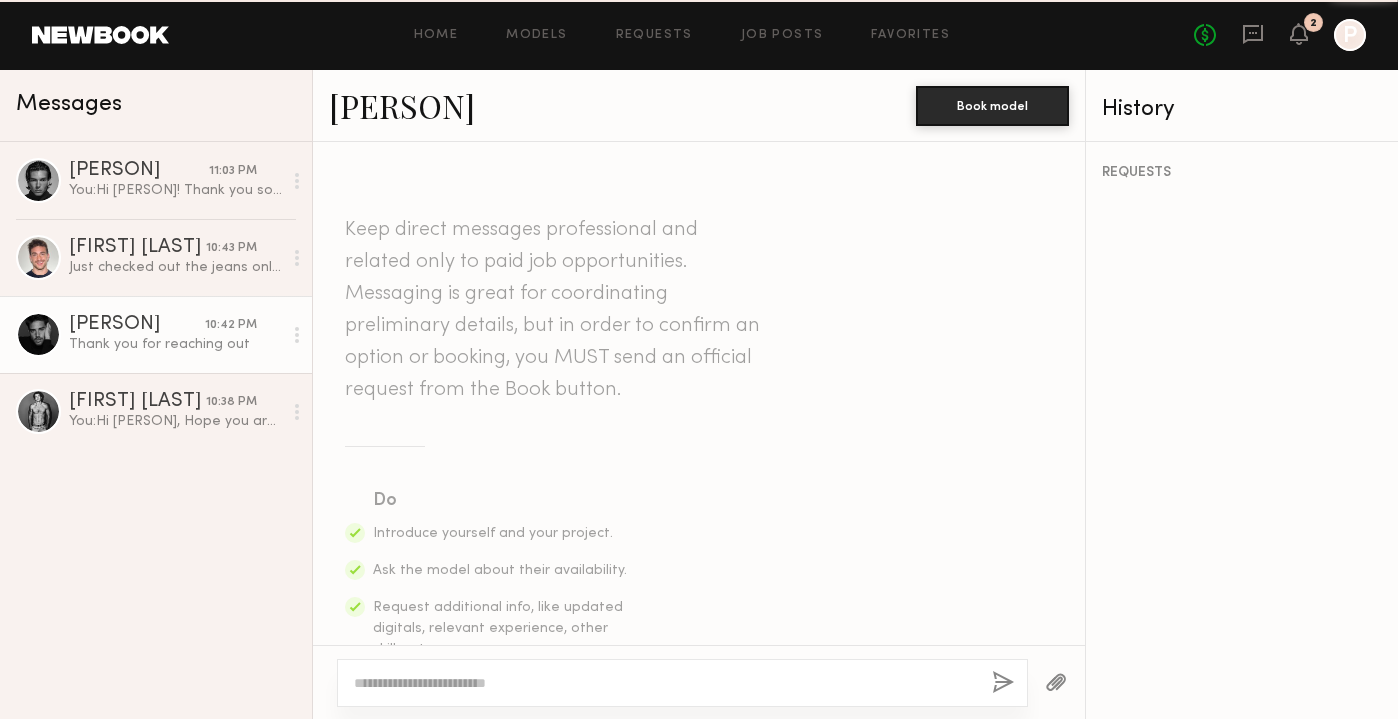 scroll, scrollTop: 904, scrollLeft: 0, axis: vertical 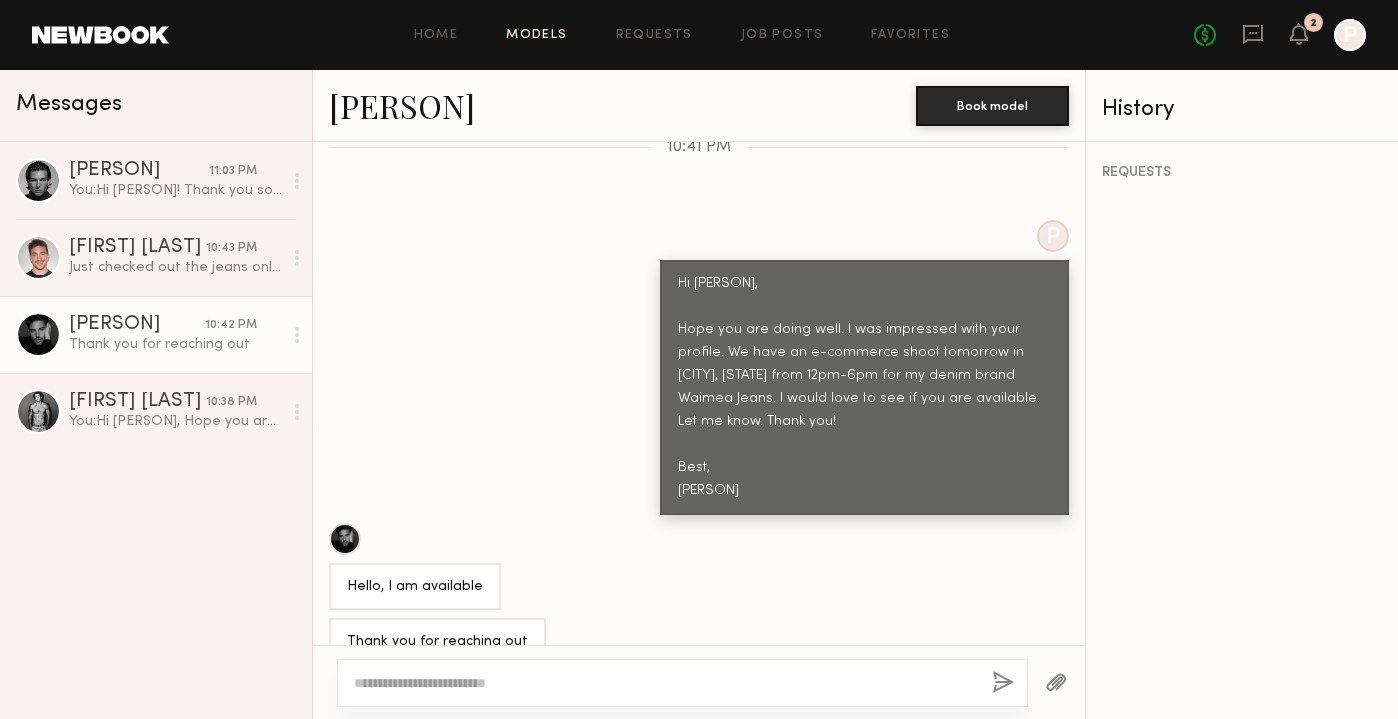 click on "Home Models Requests Job Posts Favorites Sign Out No fees up to $5,000 2 P" 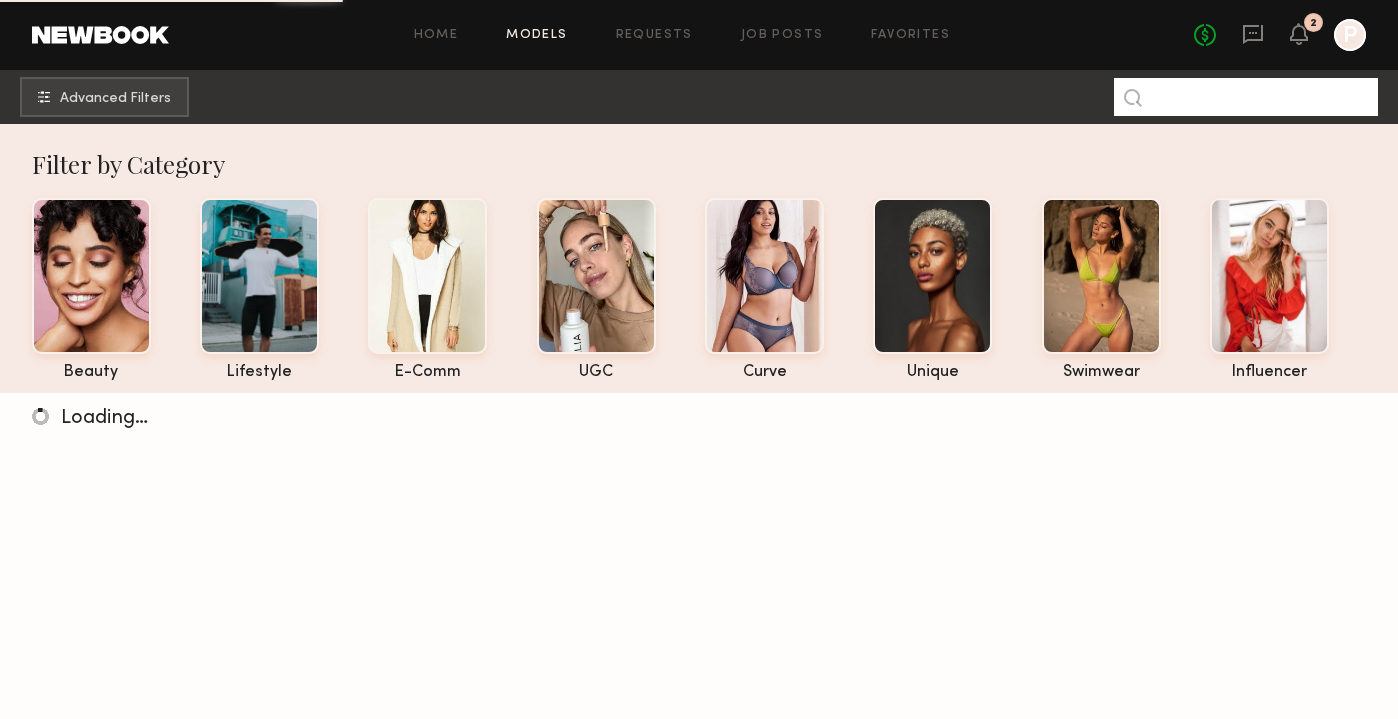click 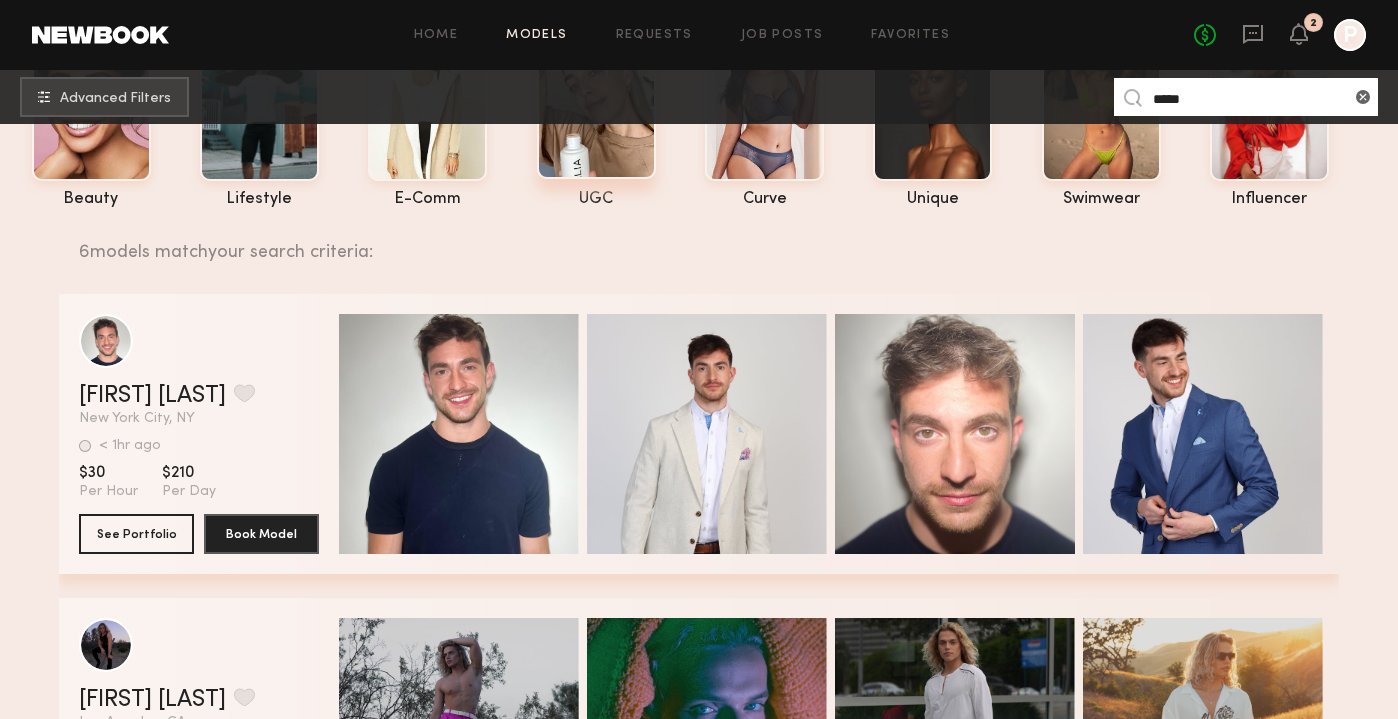 scroll, scrollTop: 181, scrollLeft: 0, axis: vertical 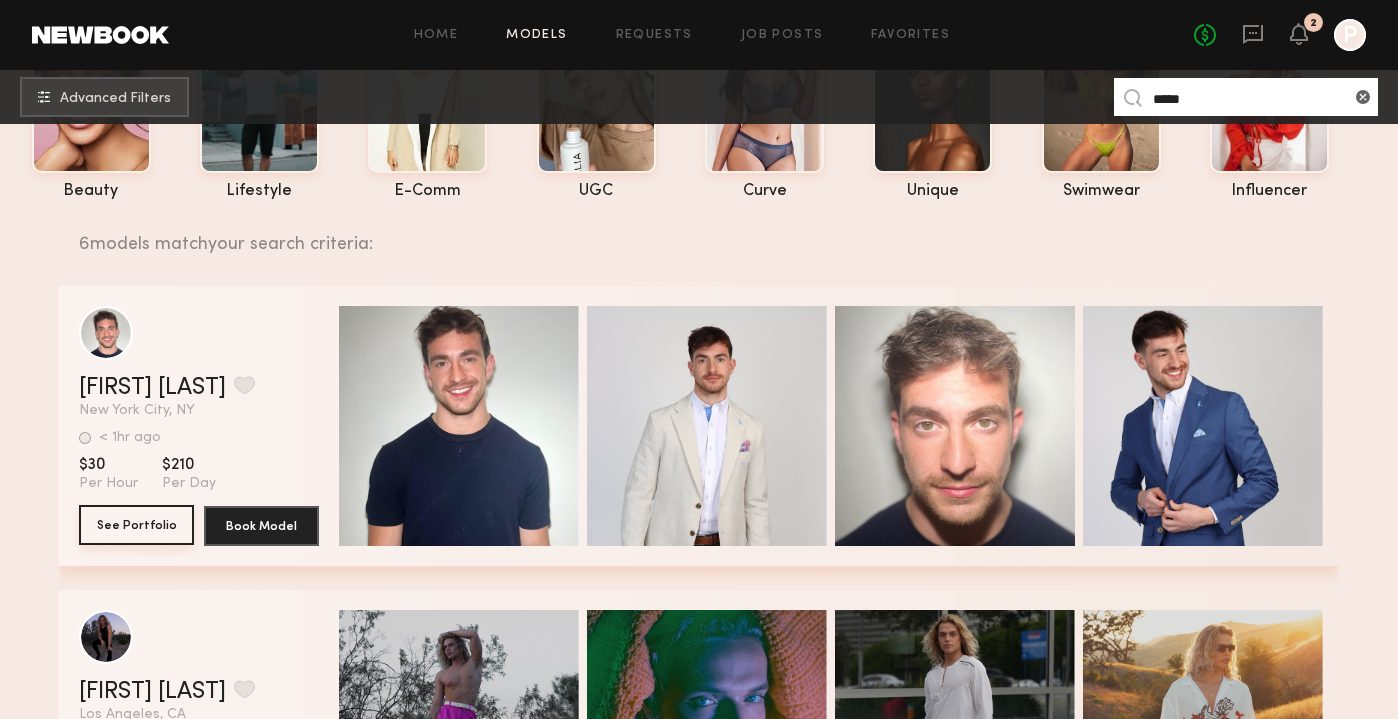type on "****" 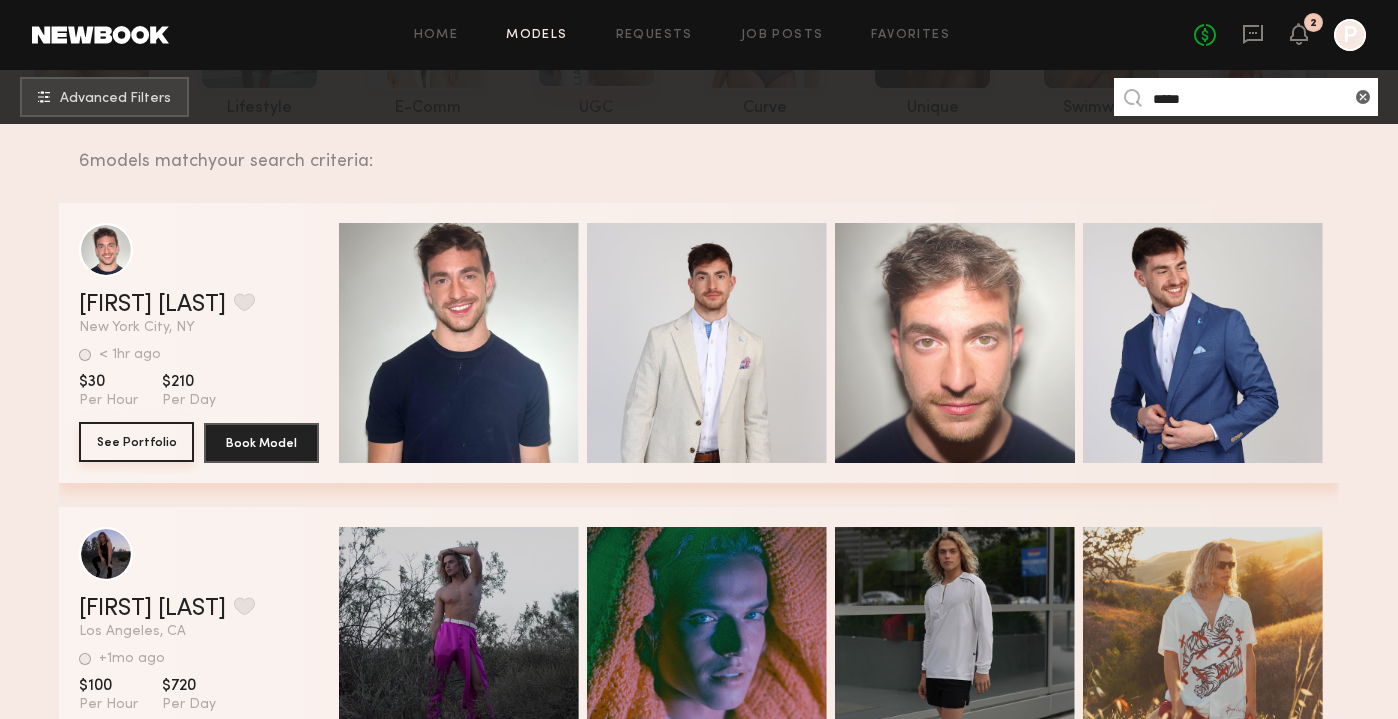 scroll, scrollTop: 282, scrollLeft: 0, axis: vertical 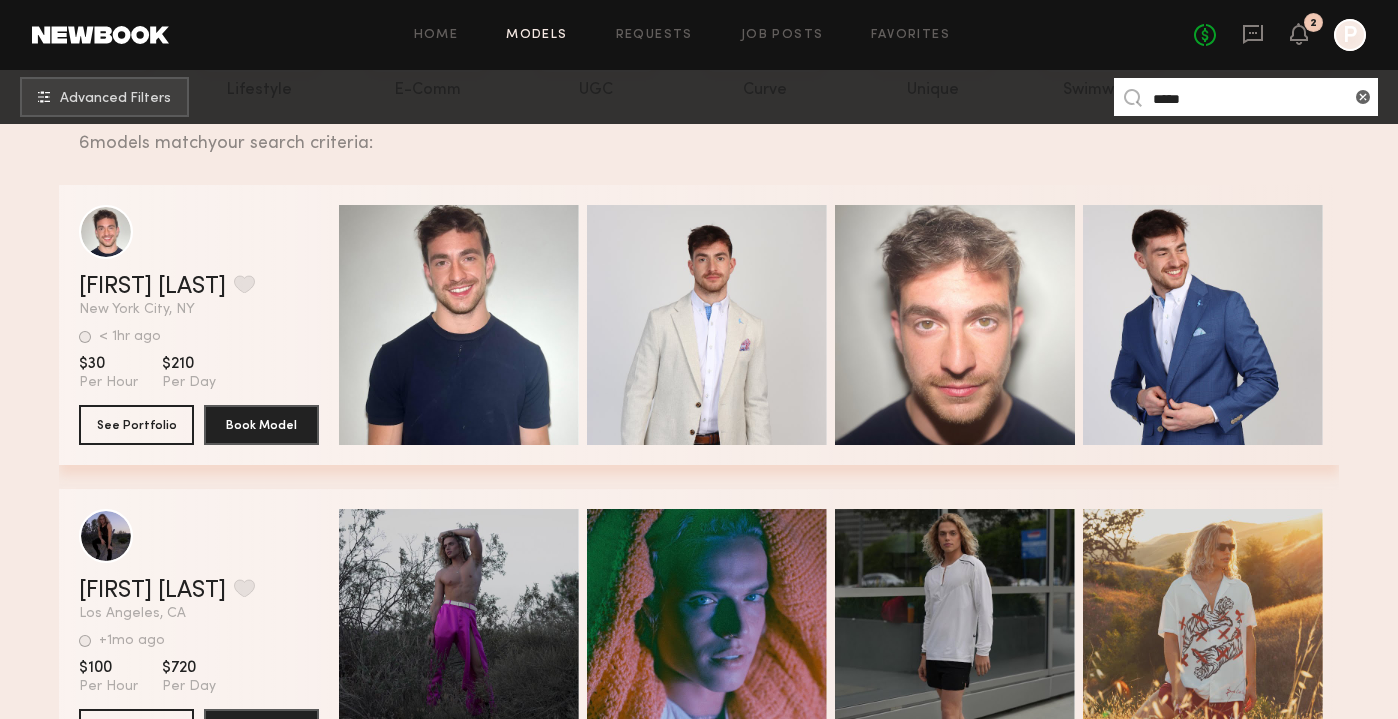 drag, startPoint x: 1183, startPoint y: 98, endPoint x: 1047, endPoint y: 103, distance: 136.09187 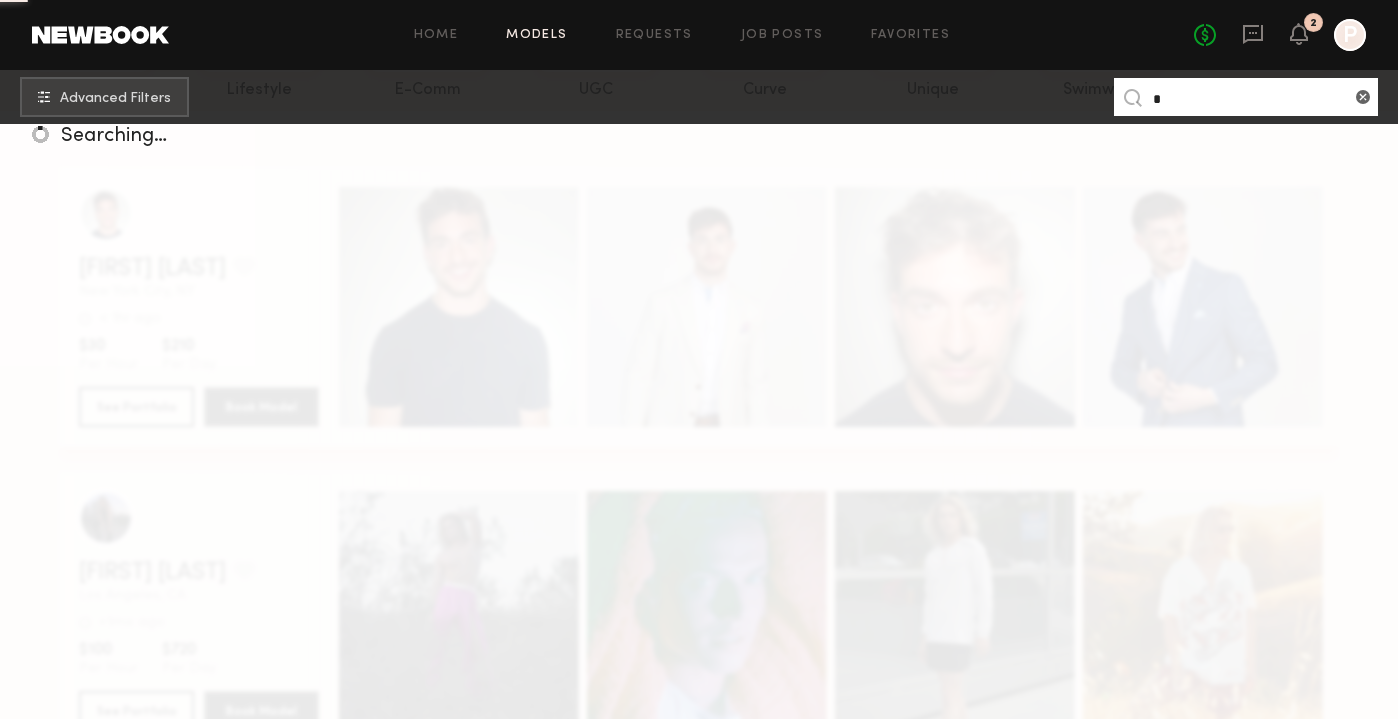 scroll, scrollTop: 0, scrollLeft: 0, axis: both 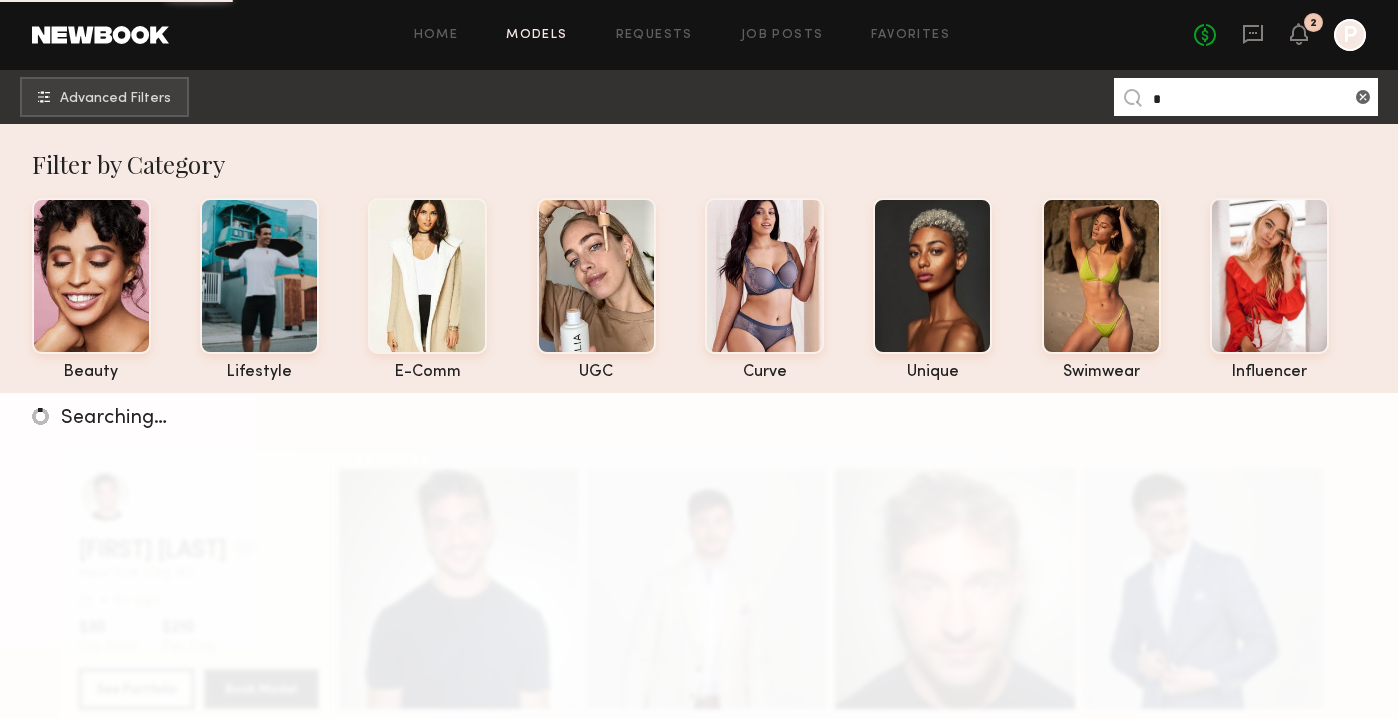 type on "*" 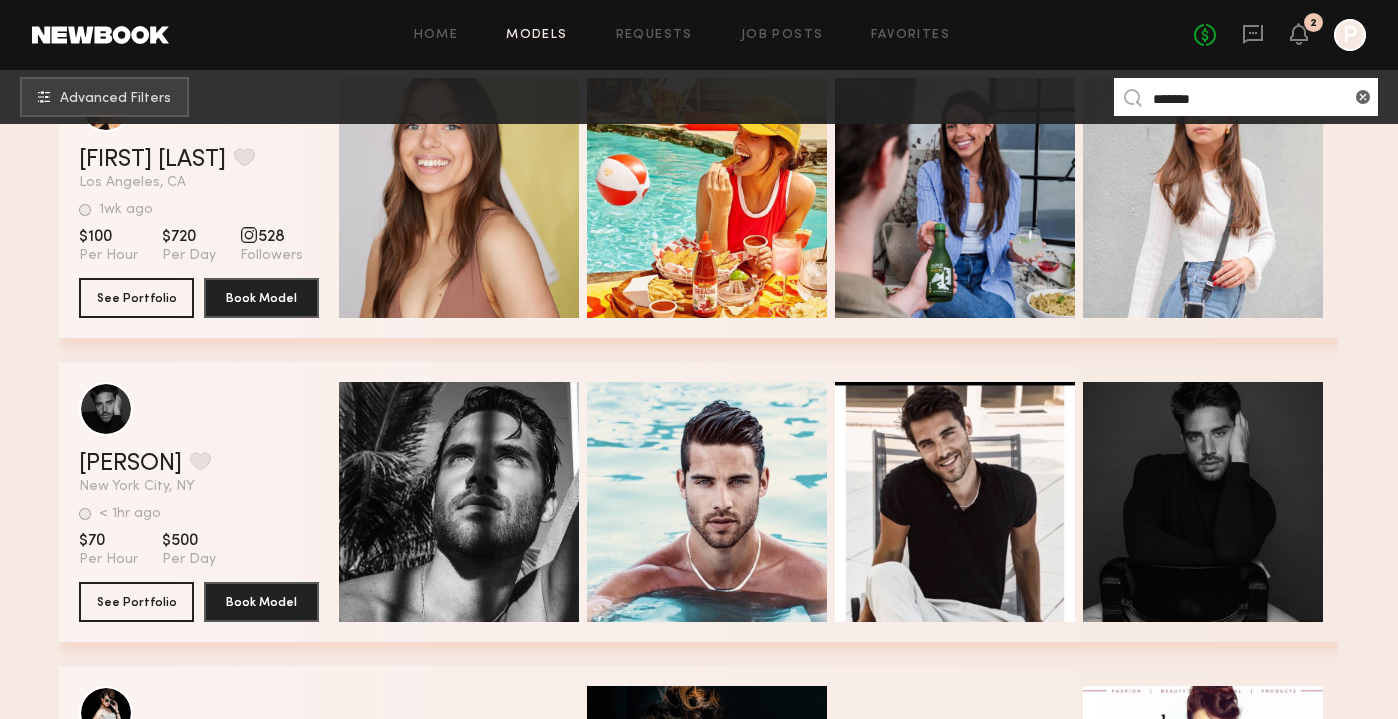 scroll, scrollTop: 417, scrollLeft: 0, axis: vertical 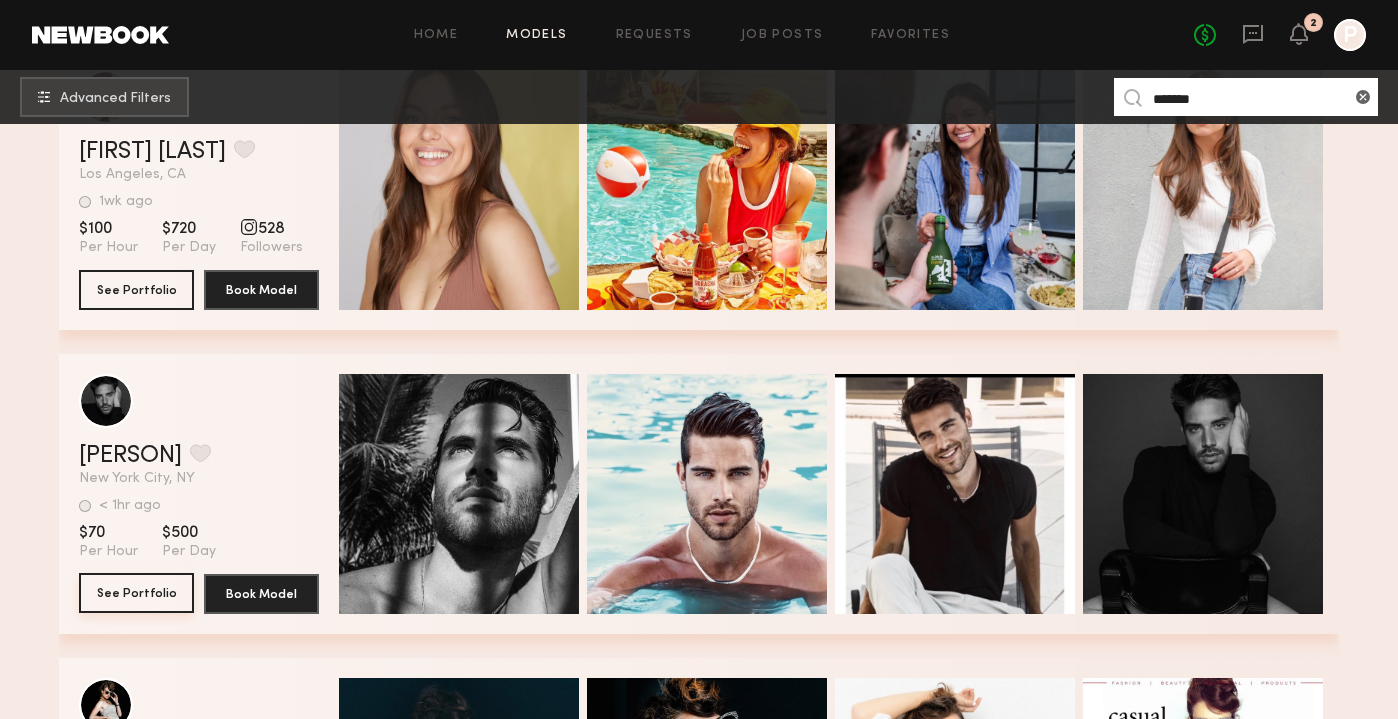 type on "******" 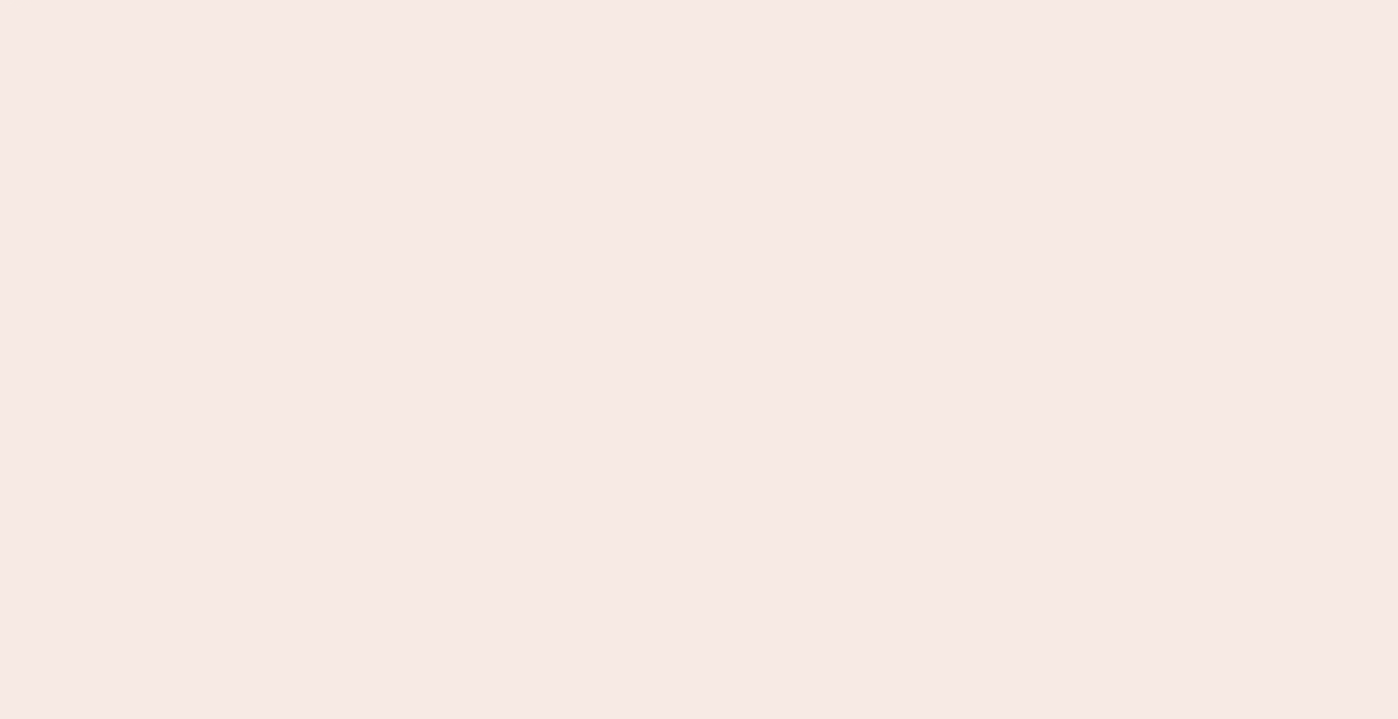 scroll, scrollTop: 0, scrollLeft: 0, axis: both 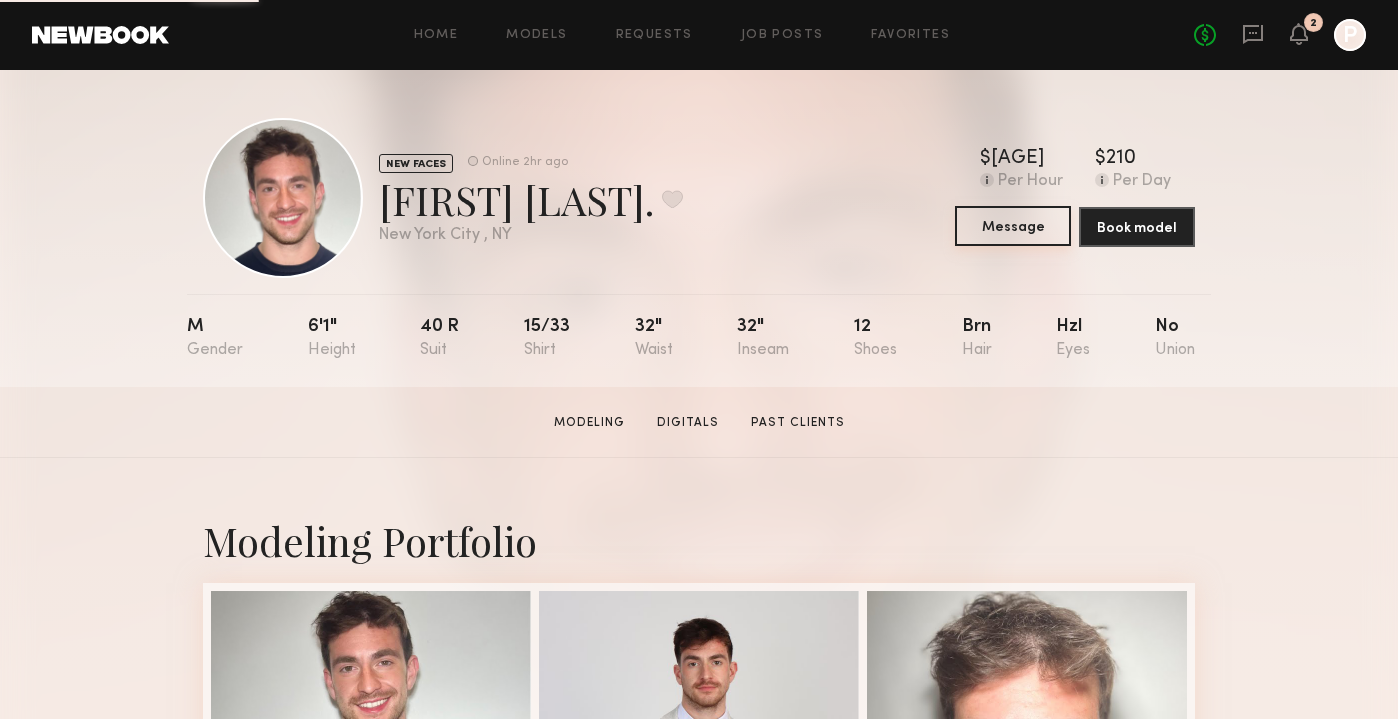 click on "Message" 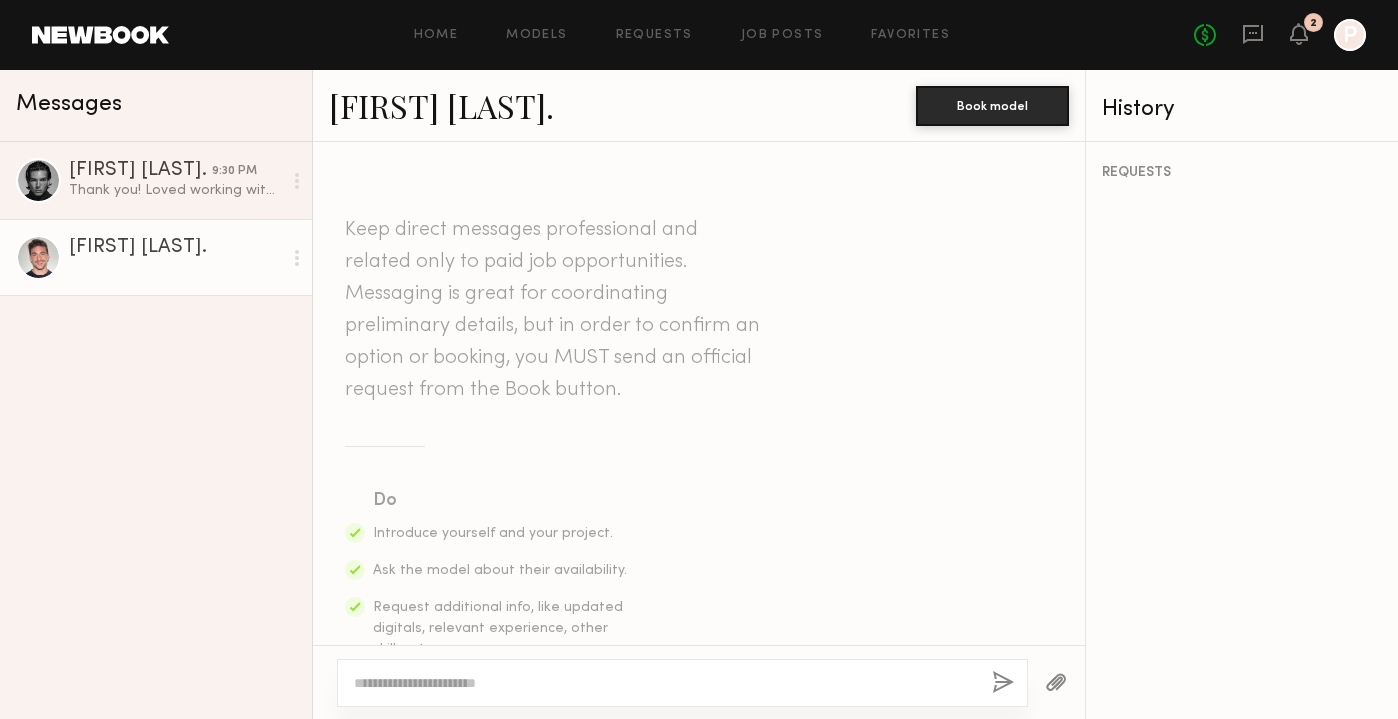 click 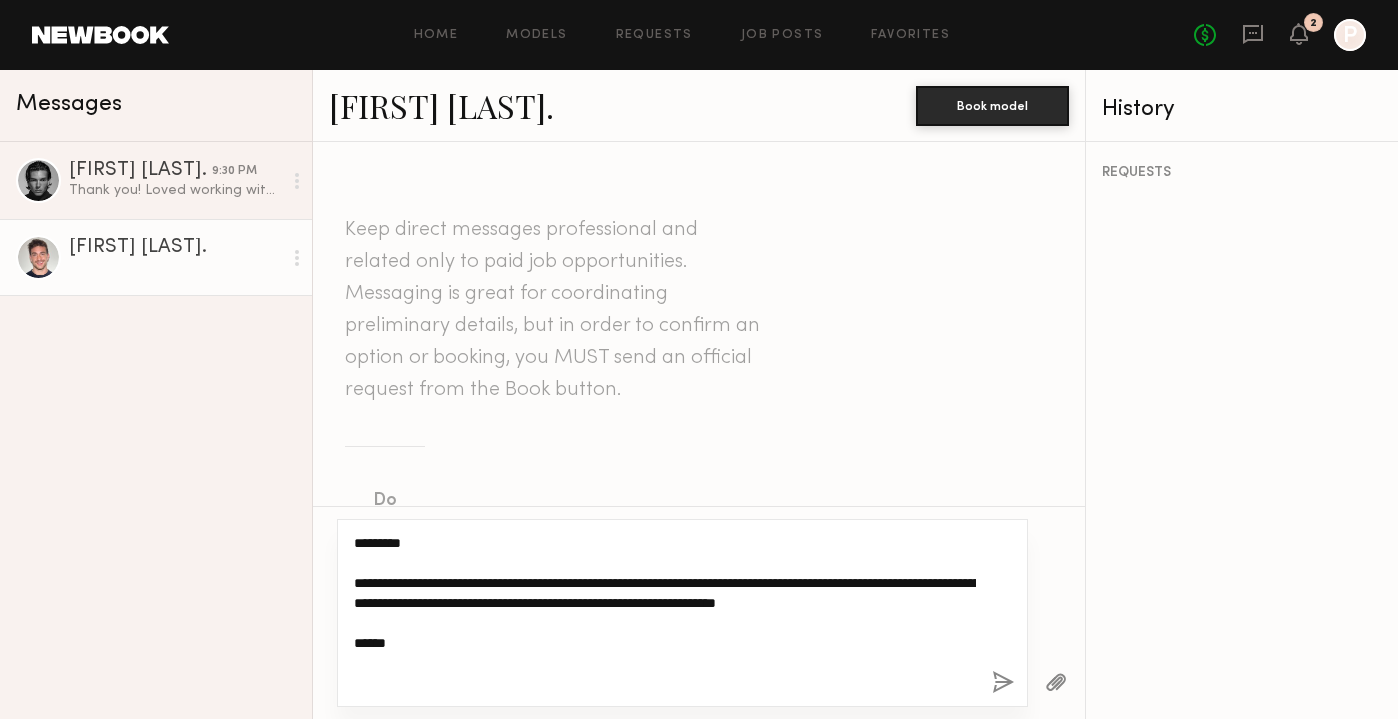 scroll, scrollTop: 0, scrollLeft: 0, axis: both 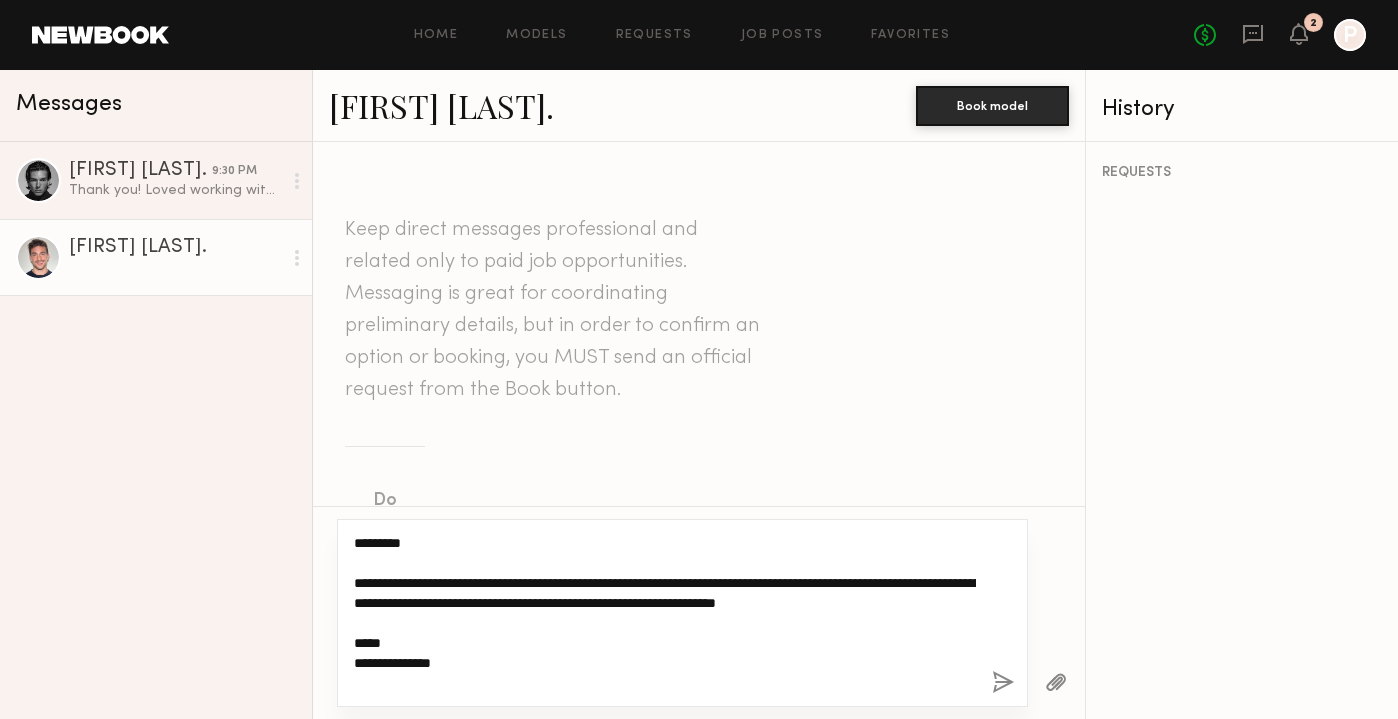 click on "**********" 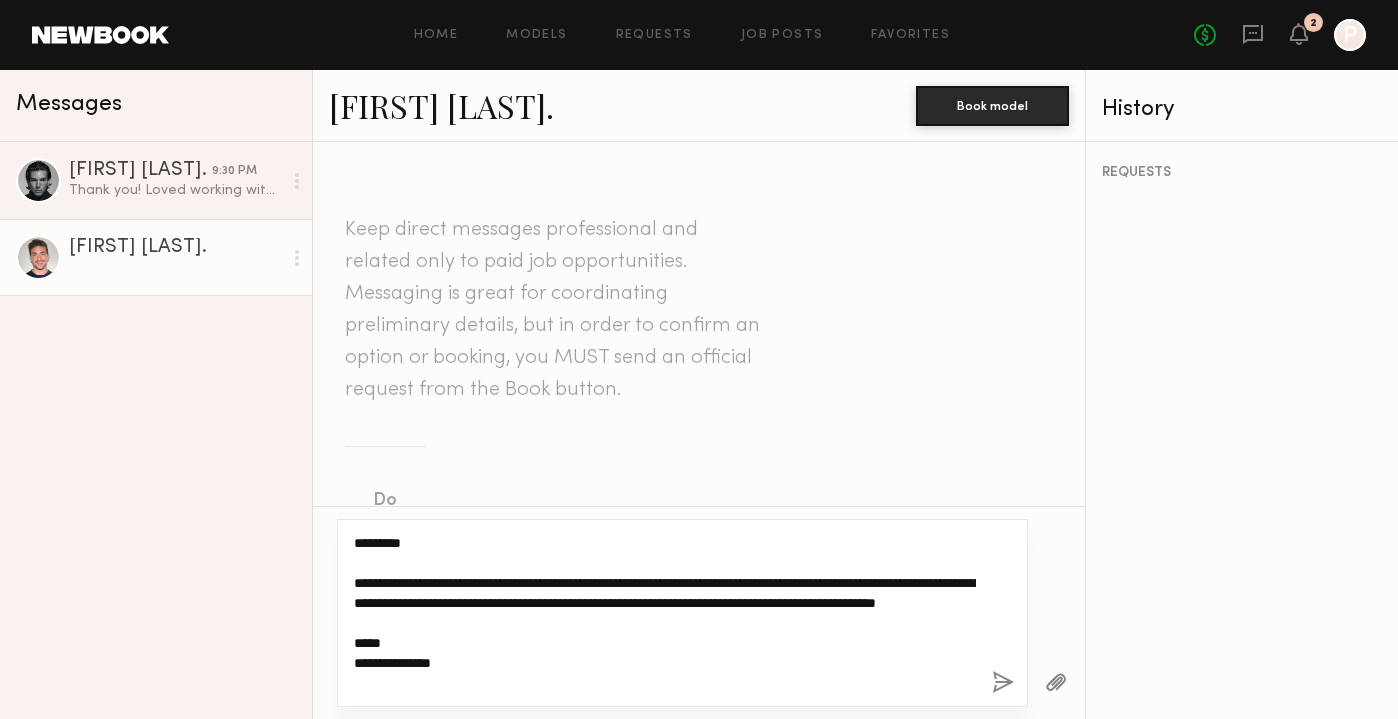 type on "**********" 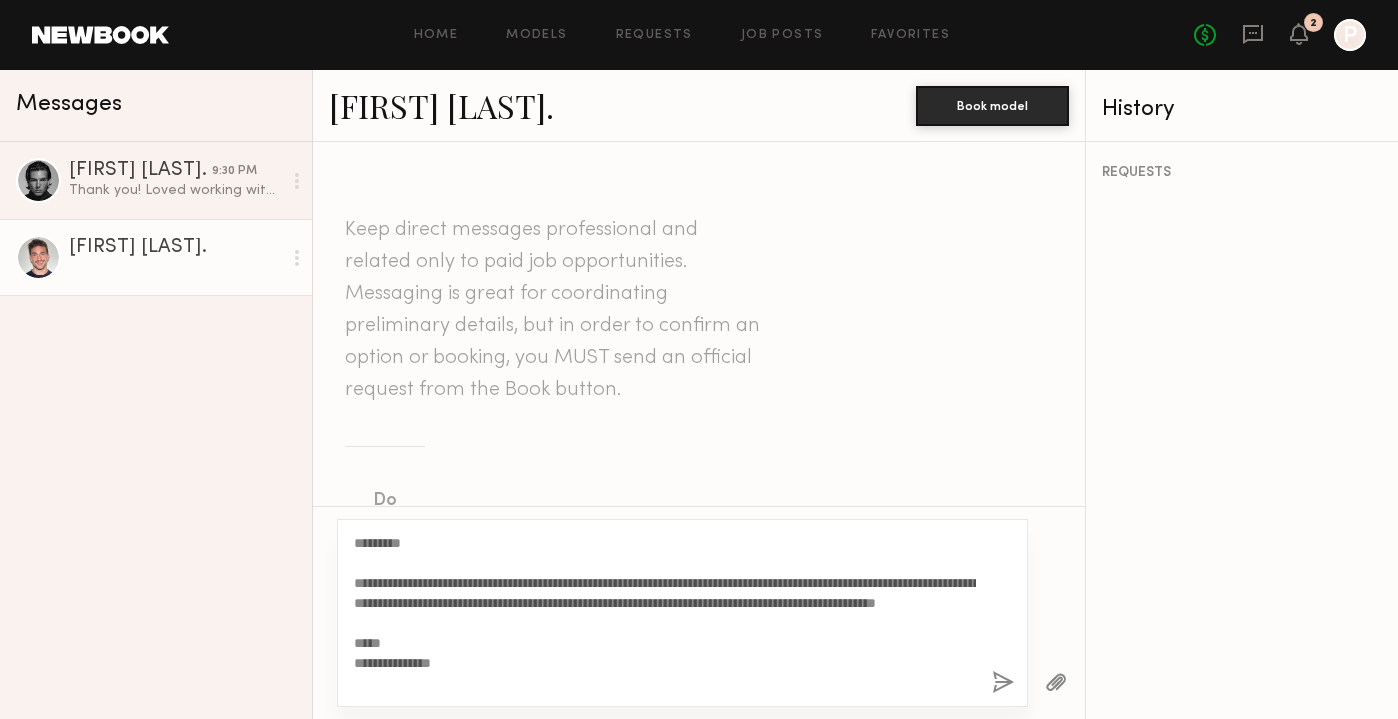 click 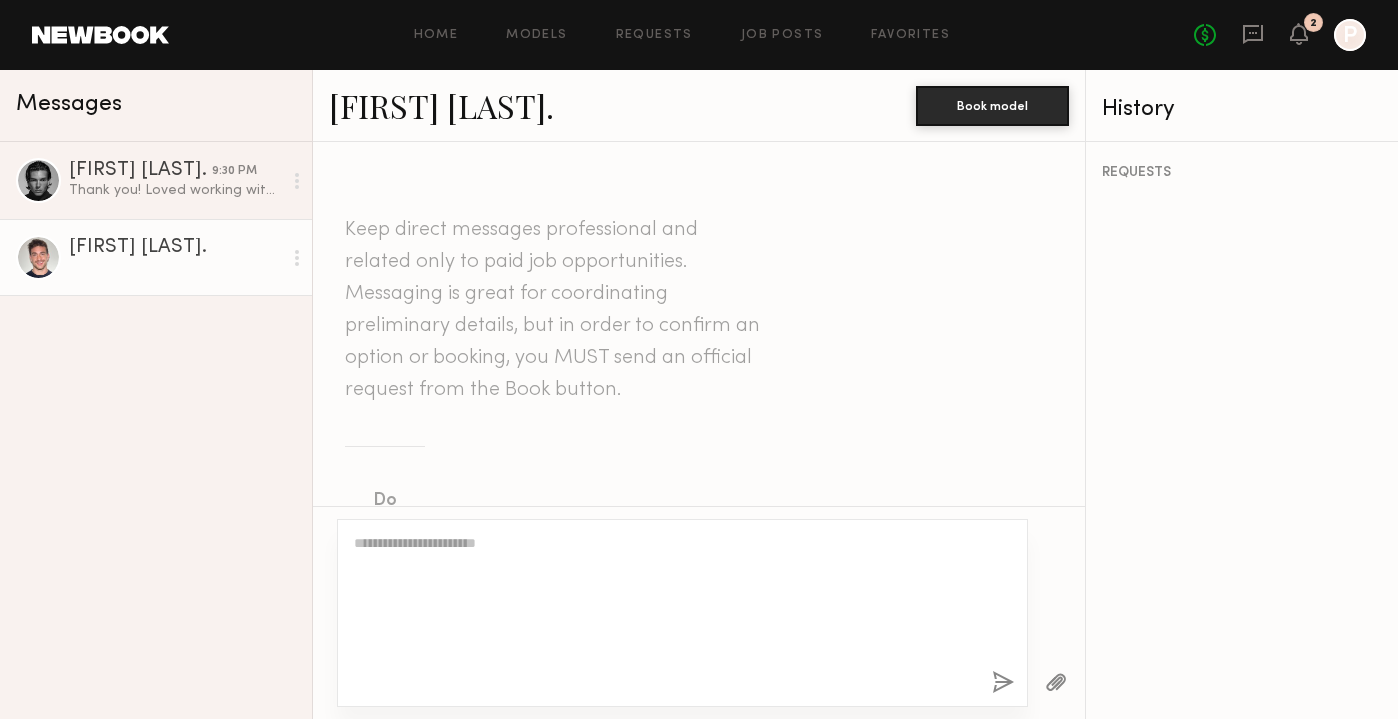scroll, scrollTop: 752, scrollLeft: 0, axis: vertical 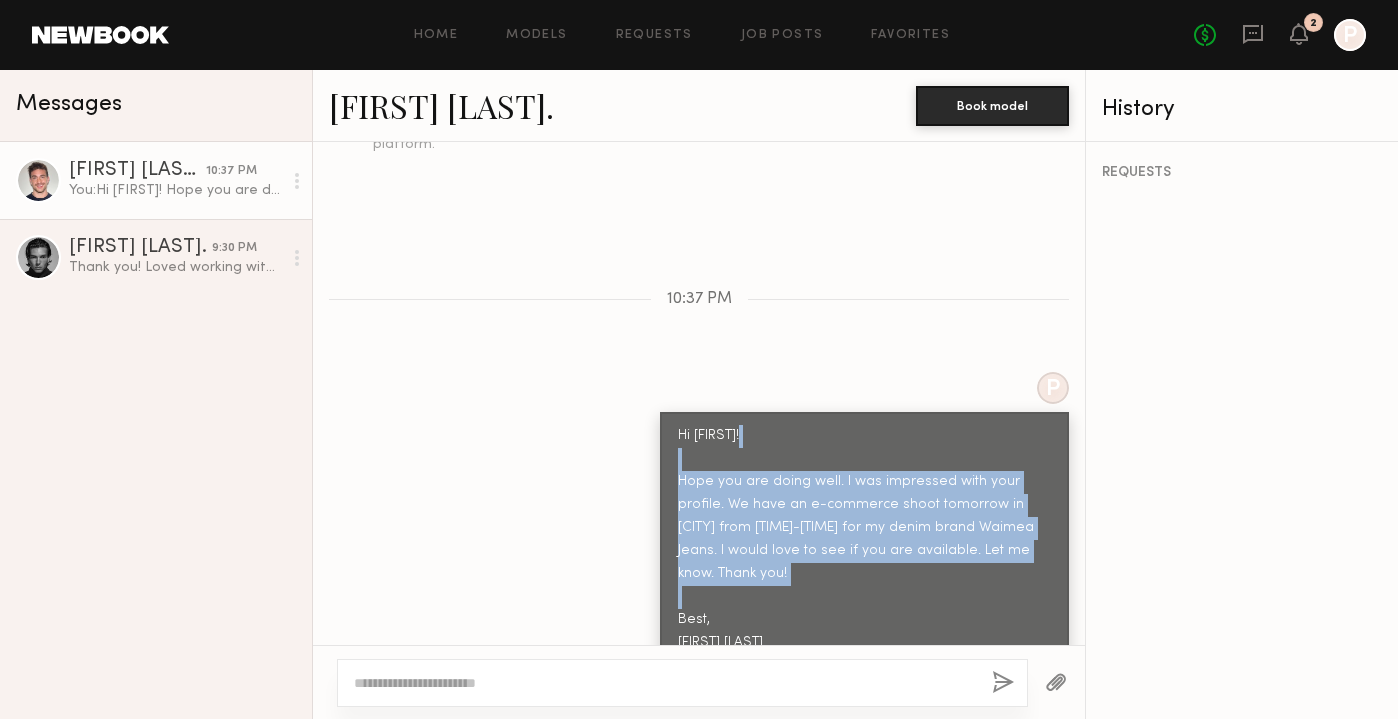 drag, startPoint x: 675, startPoint y: 442, endPoint x: 784, endPoint y: 532, distance: 141.35417 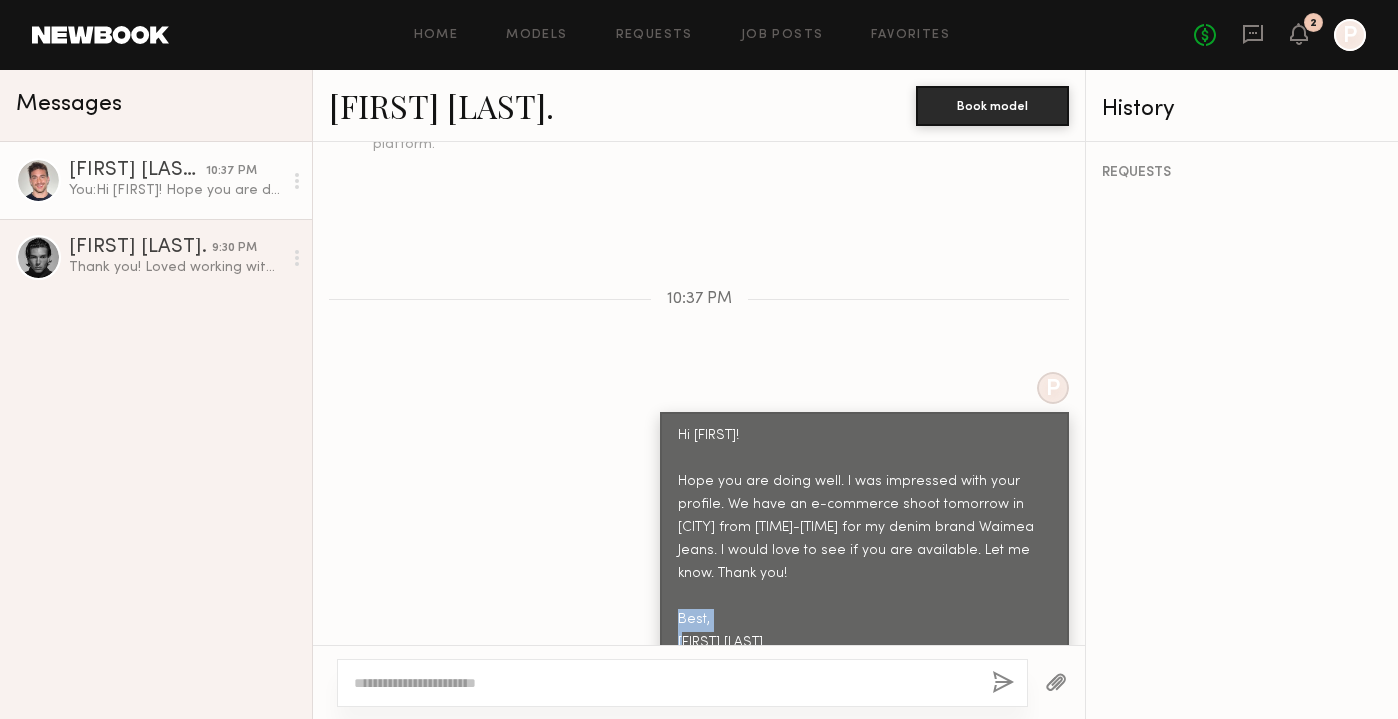 drag, startPoint x: 784, startPoint y: 532, endPoint x: 807, endPoint y: 587, distance: 59.615433 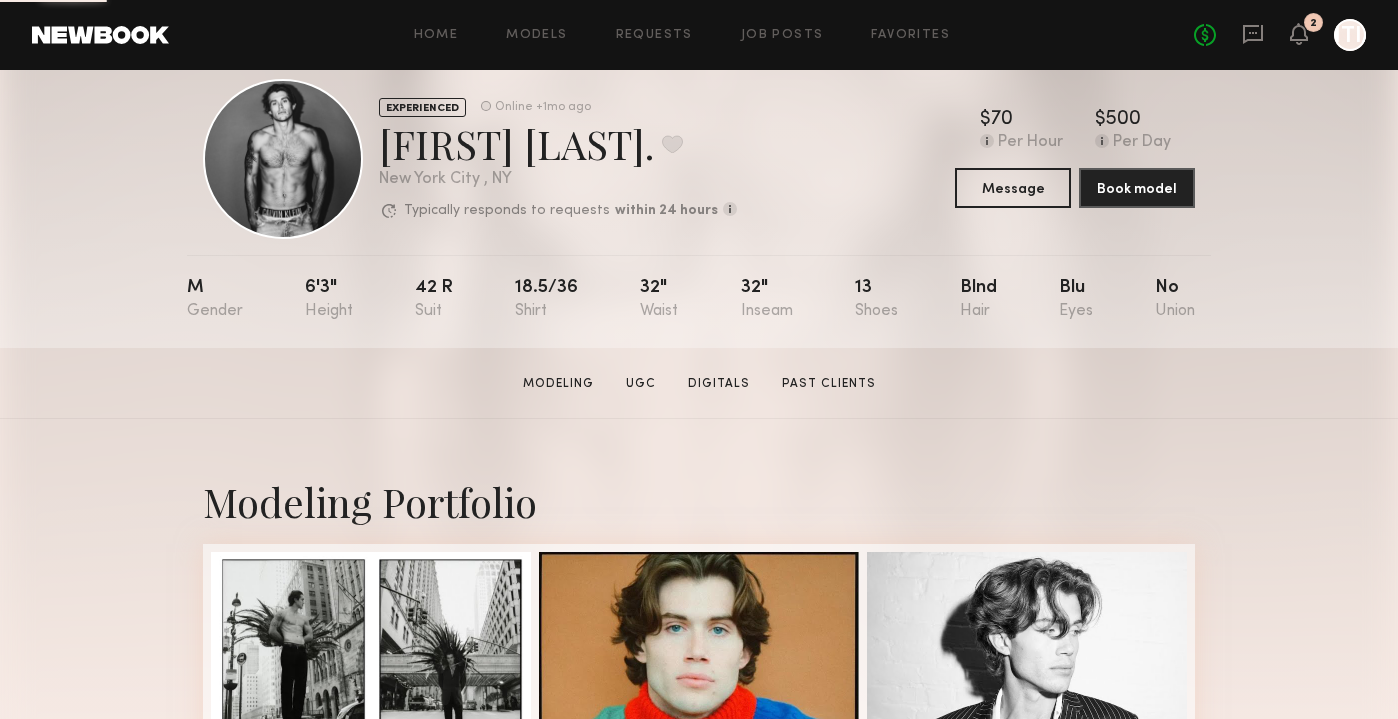 scroll, scrollTop: 44, scrollLeft: 0, axis: vertical 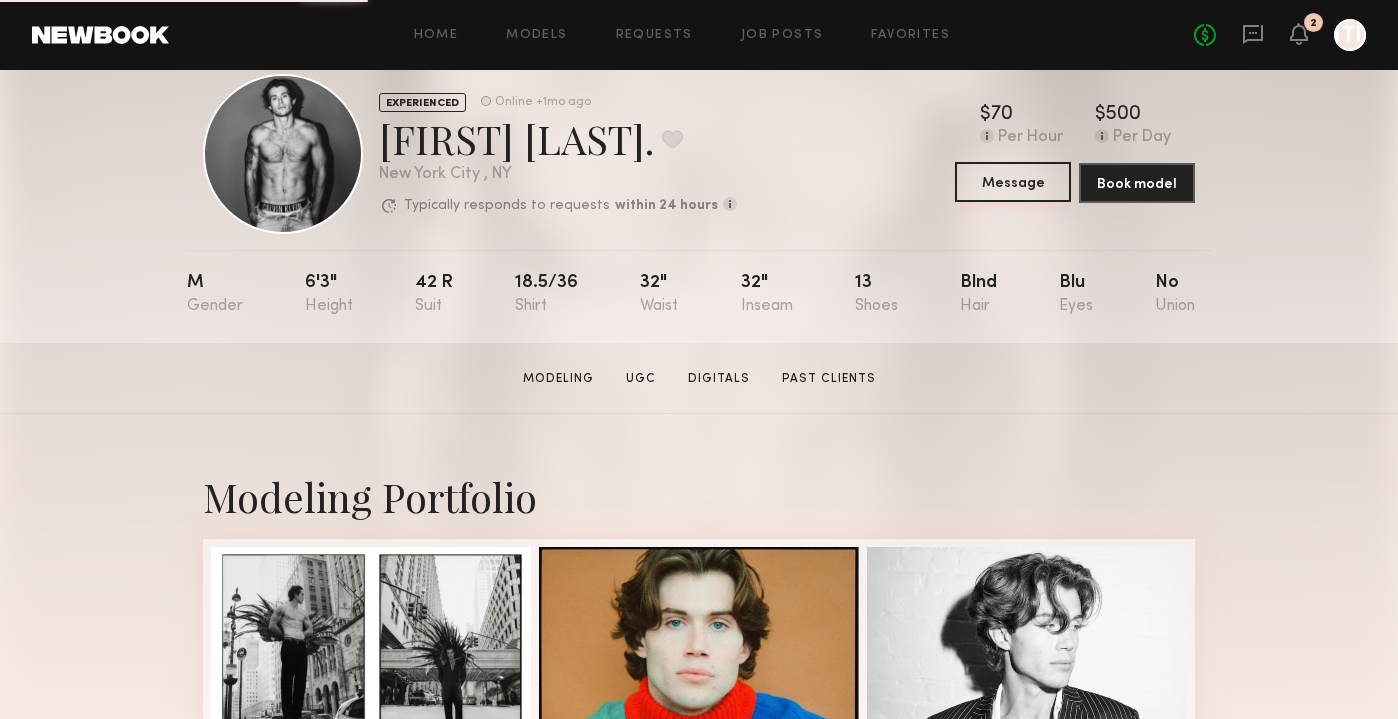 click on "Message" 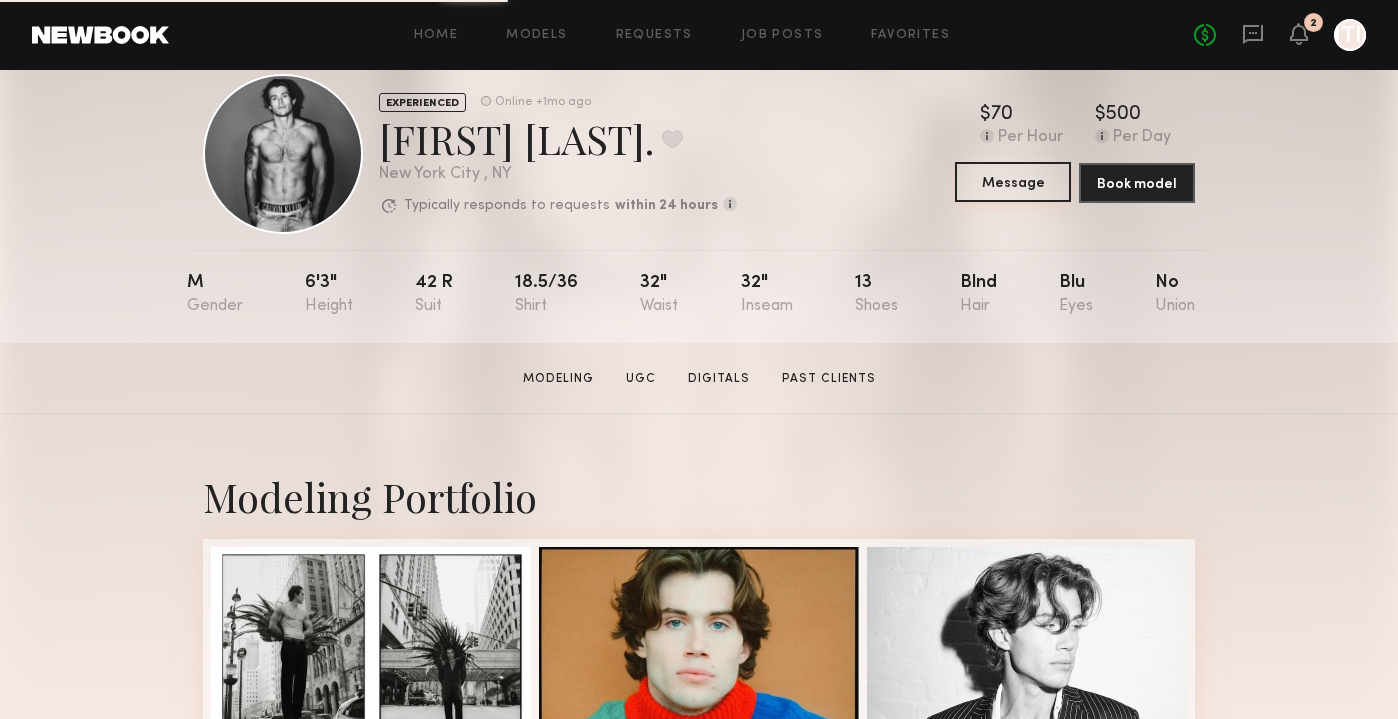 scroll, scrollTop: 0, scrollLeft: 0, axis: both 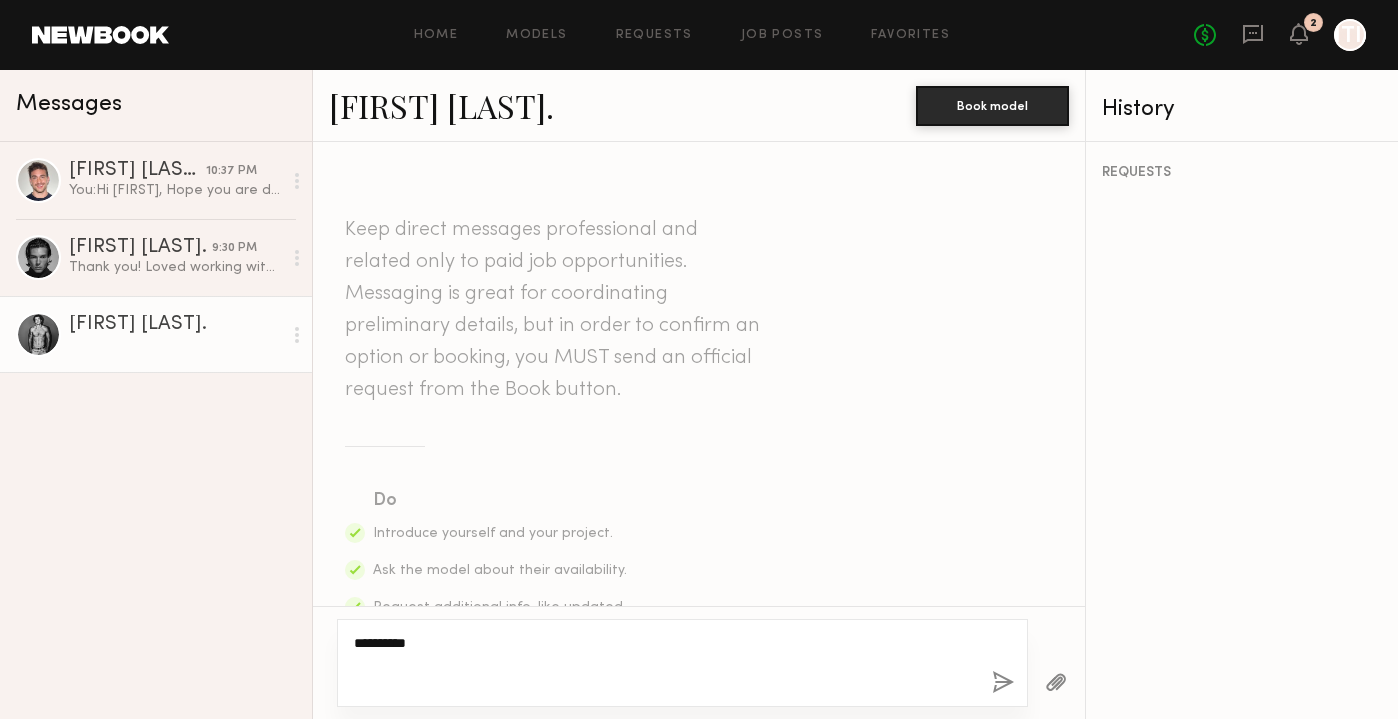 paste on "**********" 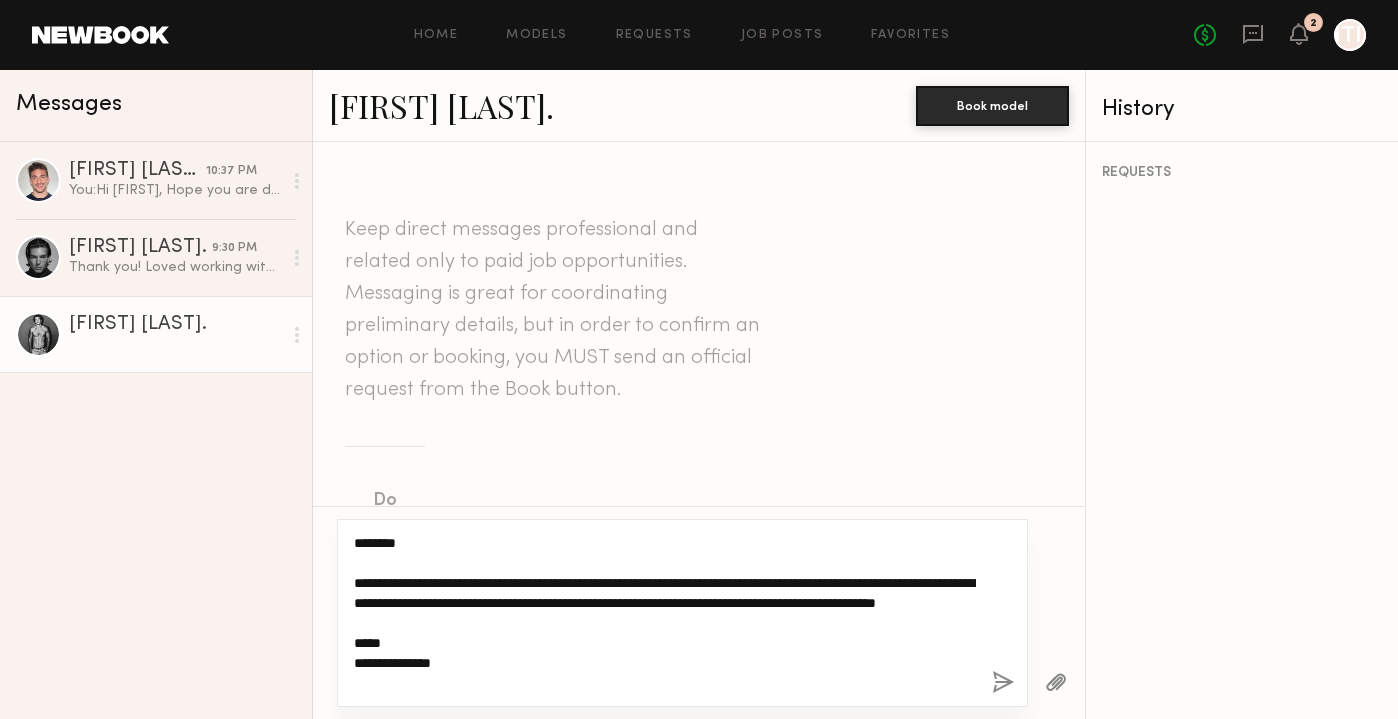 type on "**********" 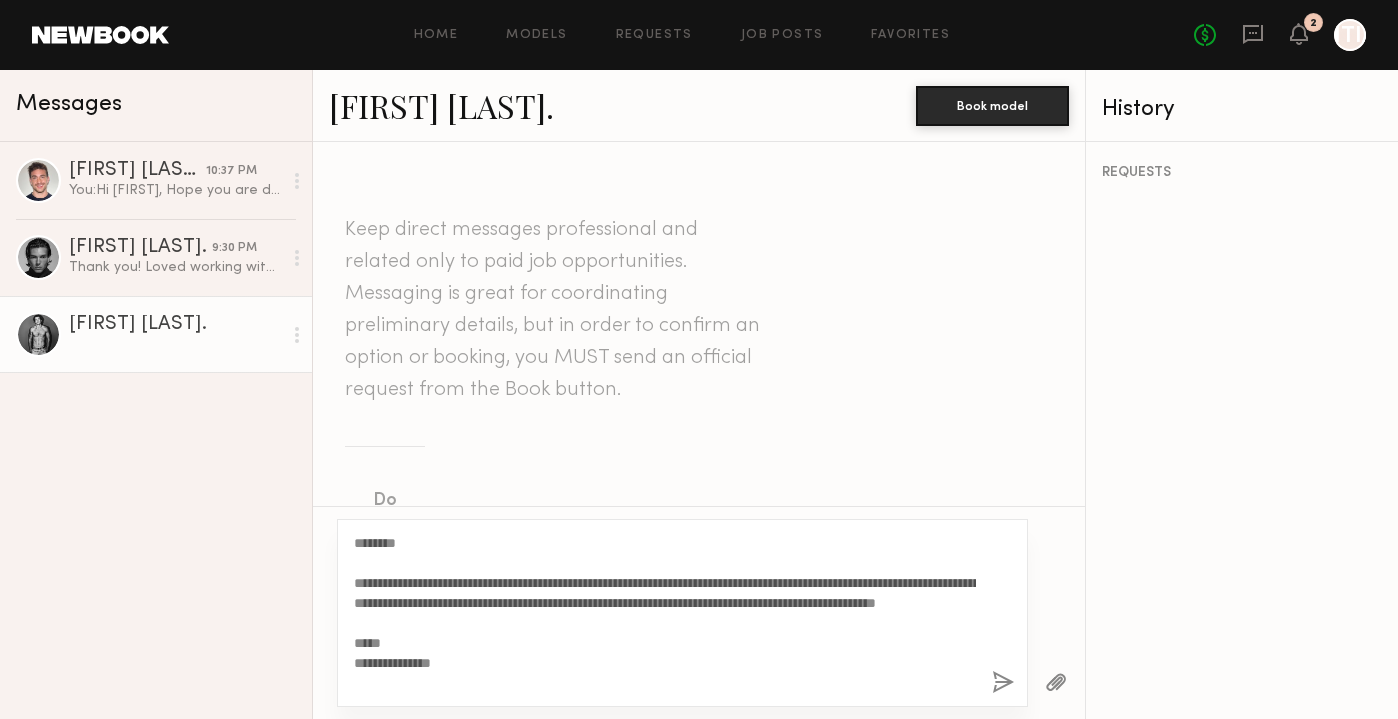 click 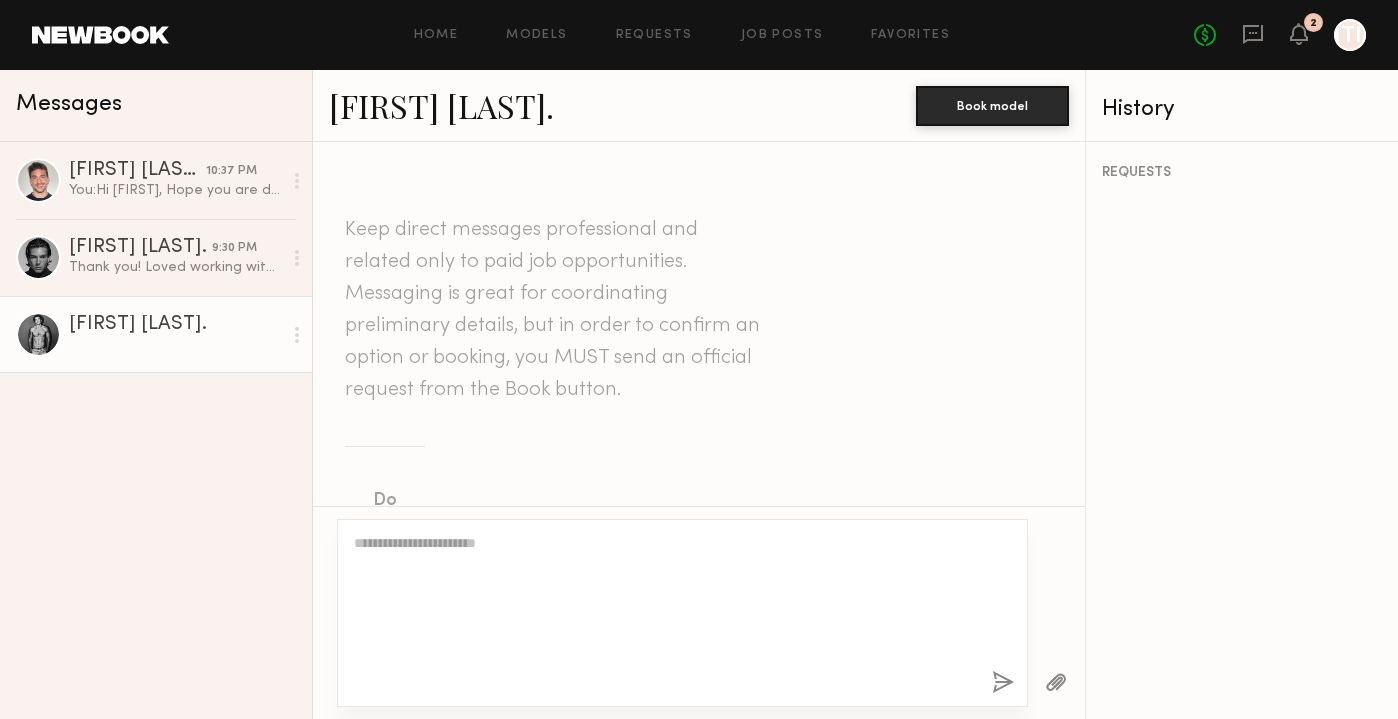 scroll, scrollTop: 752, scrollLeft: 0, axis: vertical 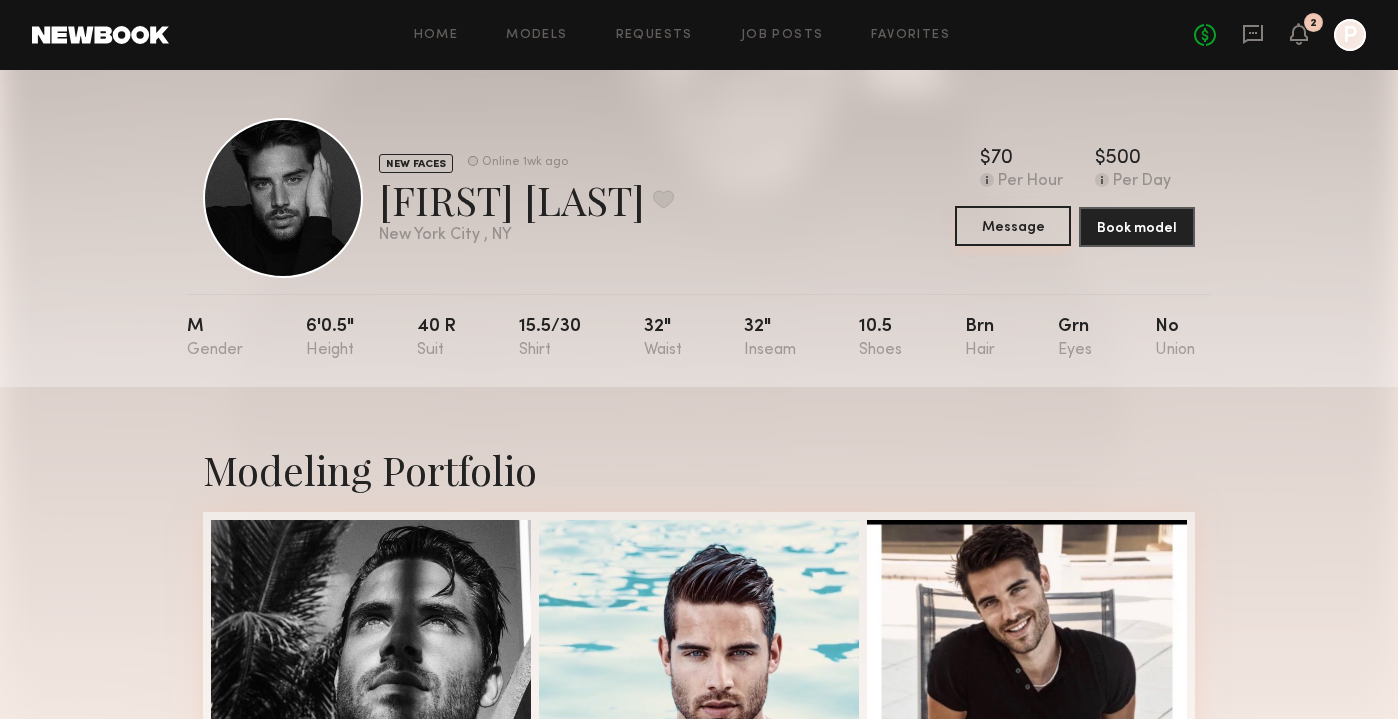 click on "Message" 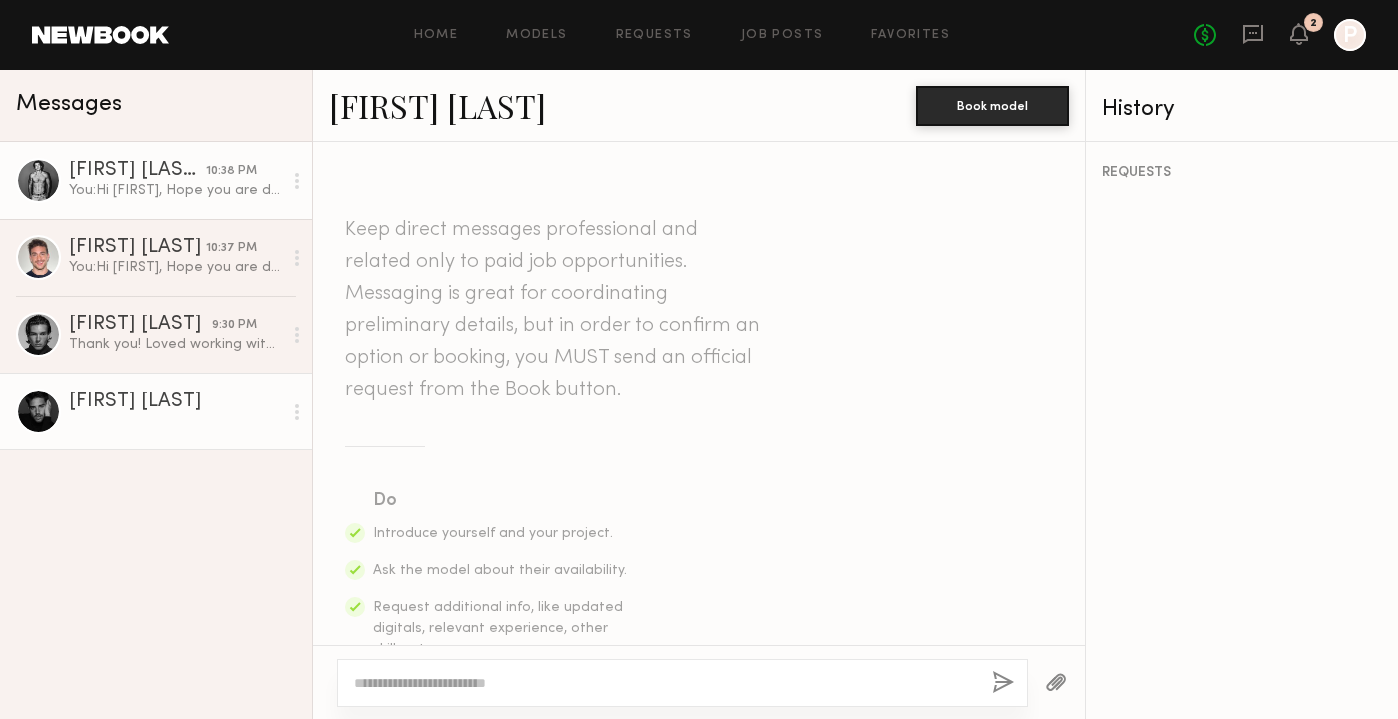 click on "You:  Hi Kyle,
Hope you are doing well. I was impressed with your profile. We have an e-commerce shoot tomorrow in Long Island City from 12pm-6pm for my denim brand Waimea Jeans. I would love to see if you are available. Let me know. Thank you!
Best,
Prerna Khemlani" 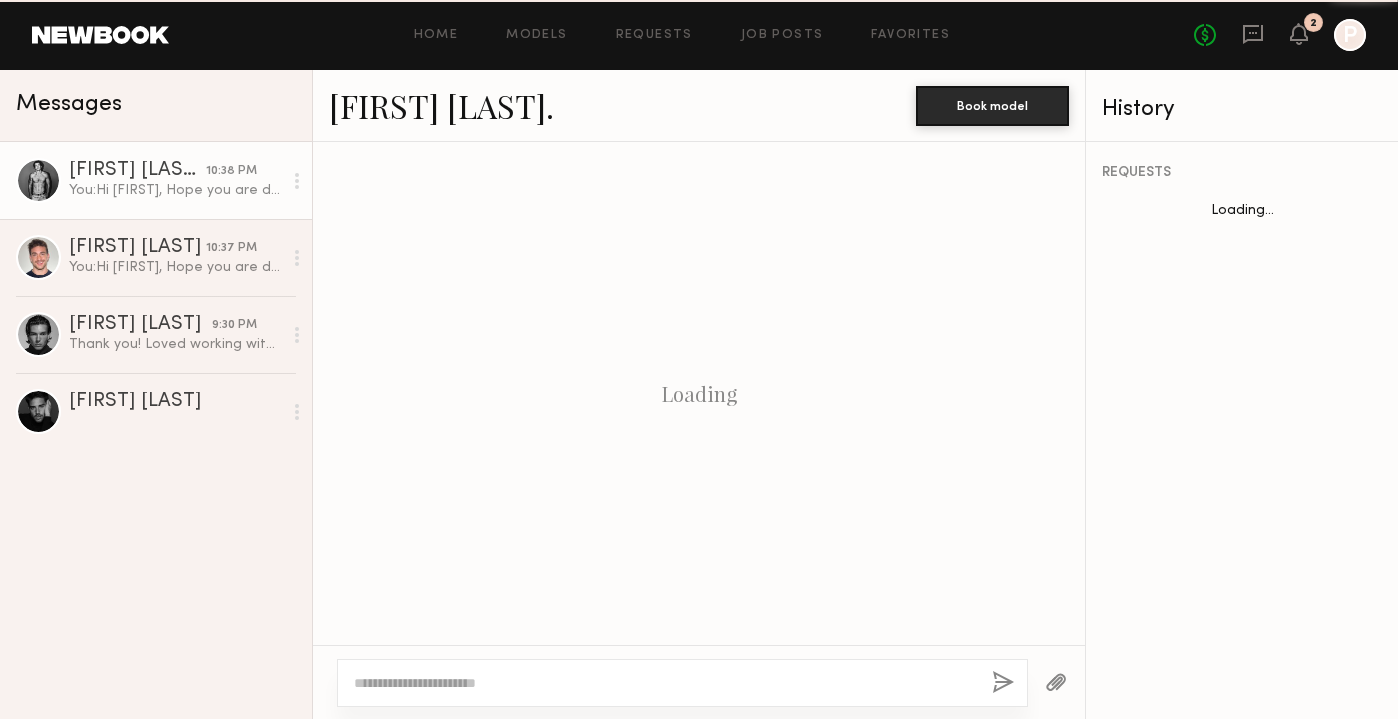 scroll, scrollTop: 752, scrollLeft: 0, axis: vertical 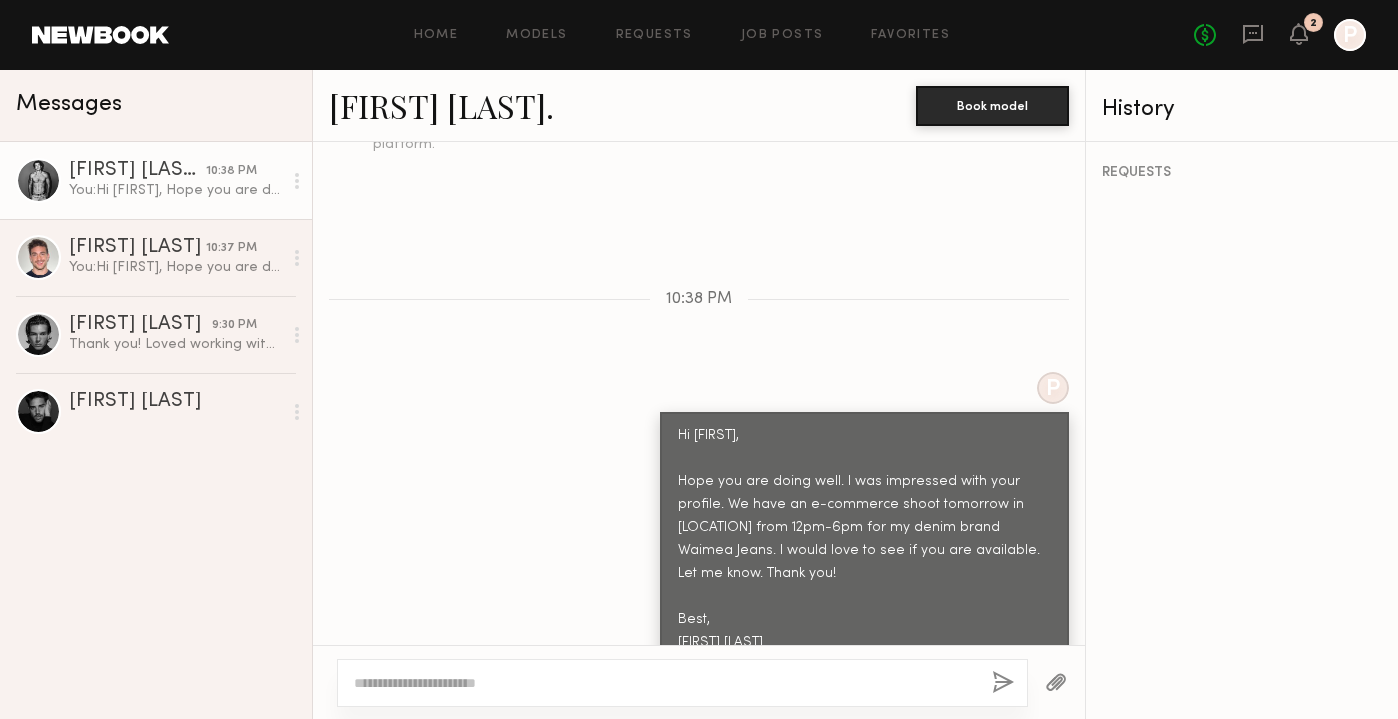 drag, startPoint x: 802, startPoint y: 606, endPoint x: 669, endPoint y: 447, distance: 207.29207 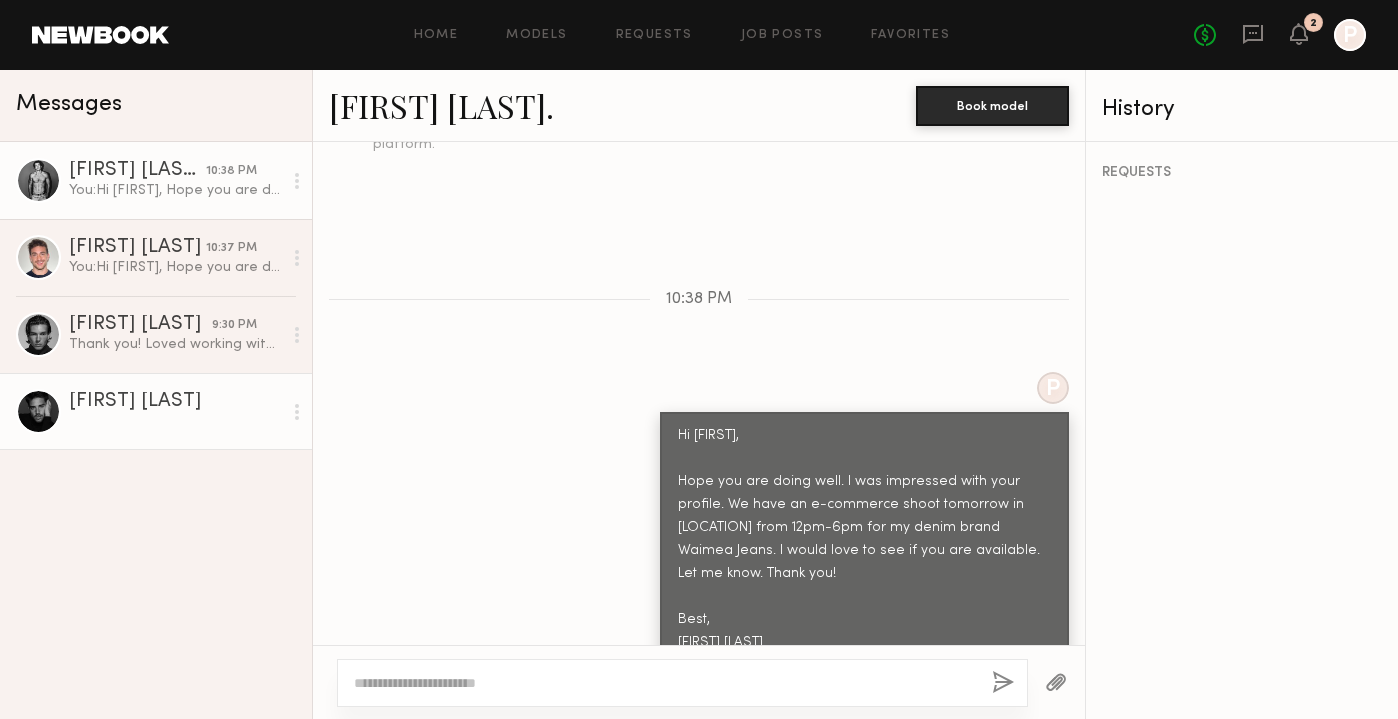 click on "[PERSON]" 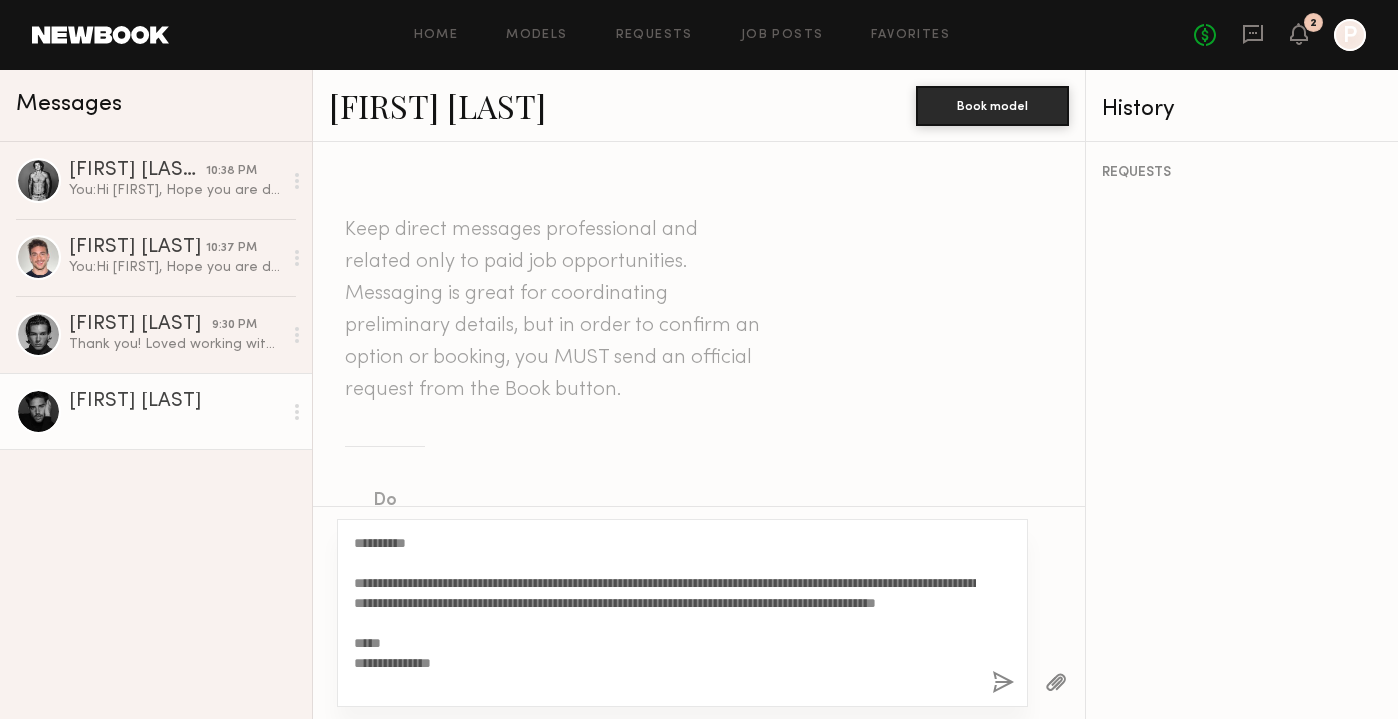 type on "**********" 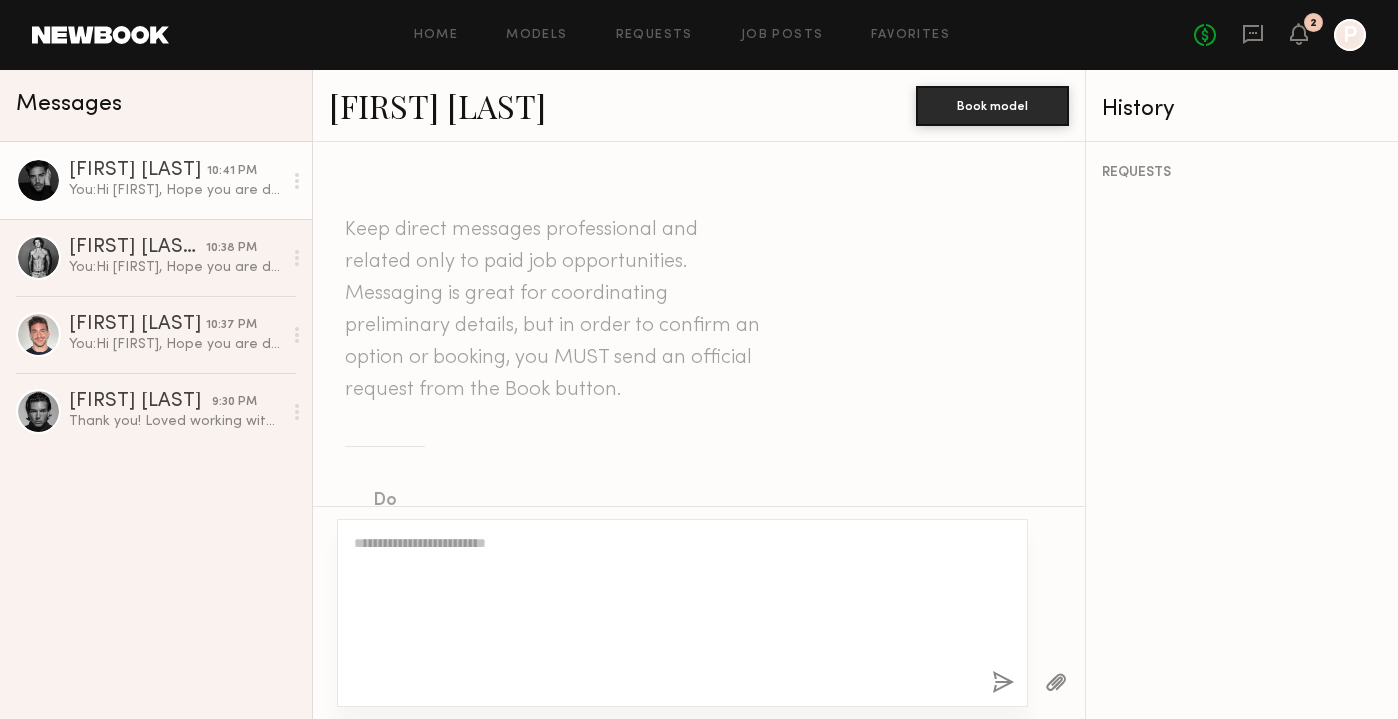 scroll, scrollTop: 752, scrollLeft: 0, axis: vertical 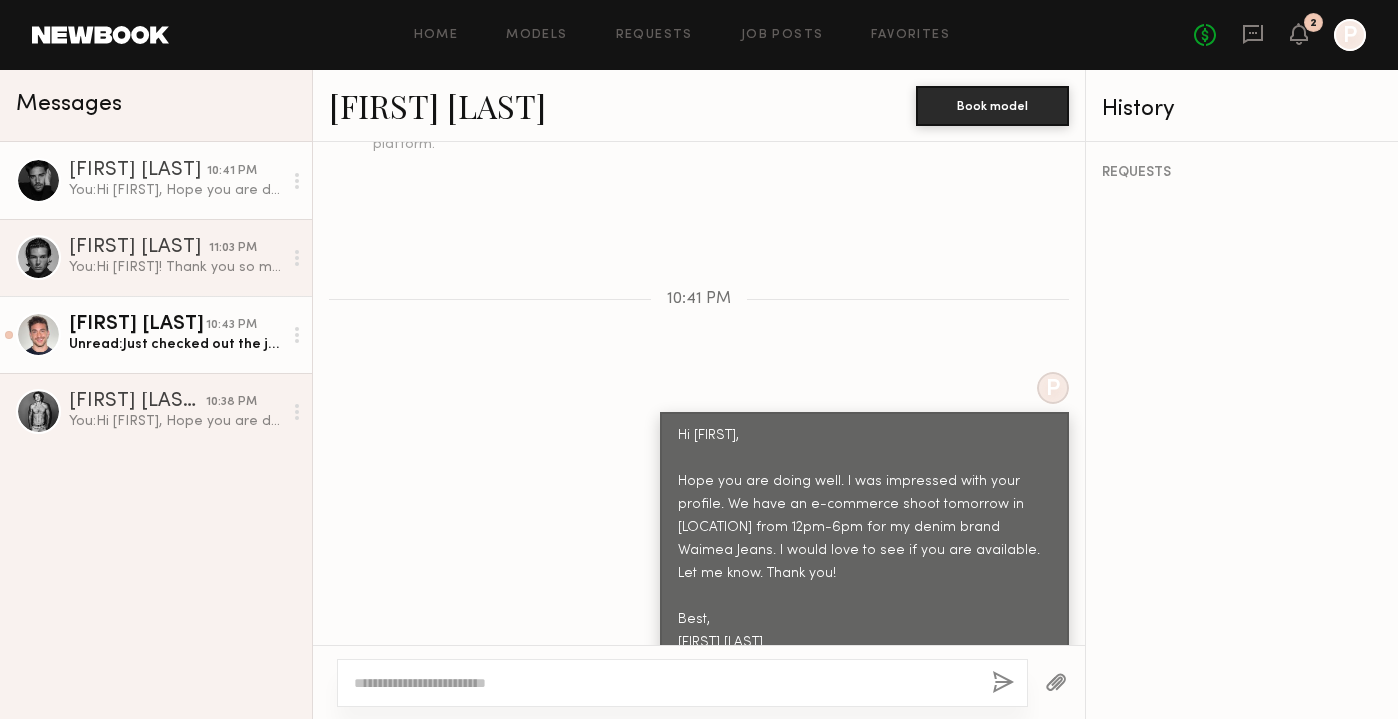 click on "Unread:  Just checked out the jeans online as well, awesome designs" 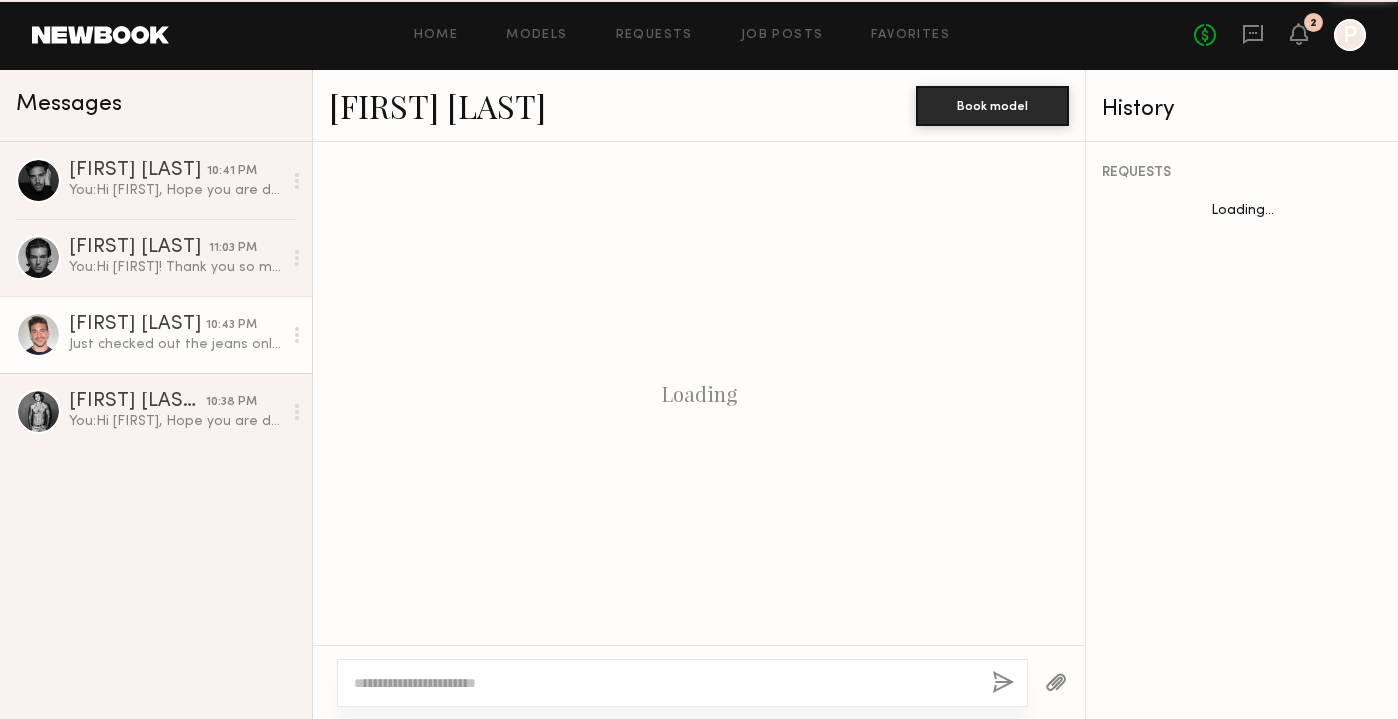 scroll, scrollTop: 996, scrollLeft: 0, axis: vertical 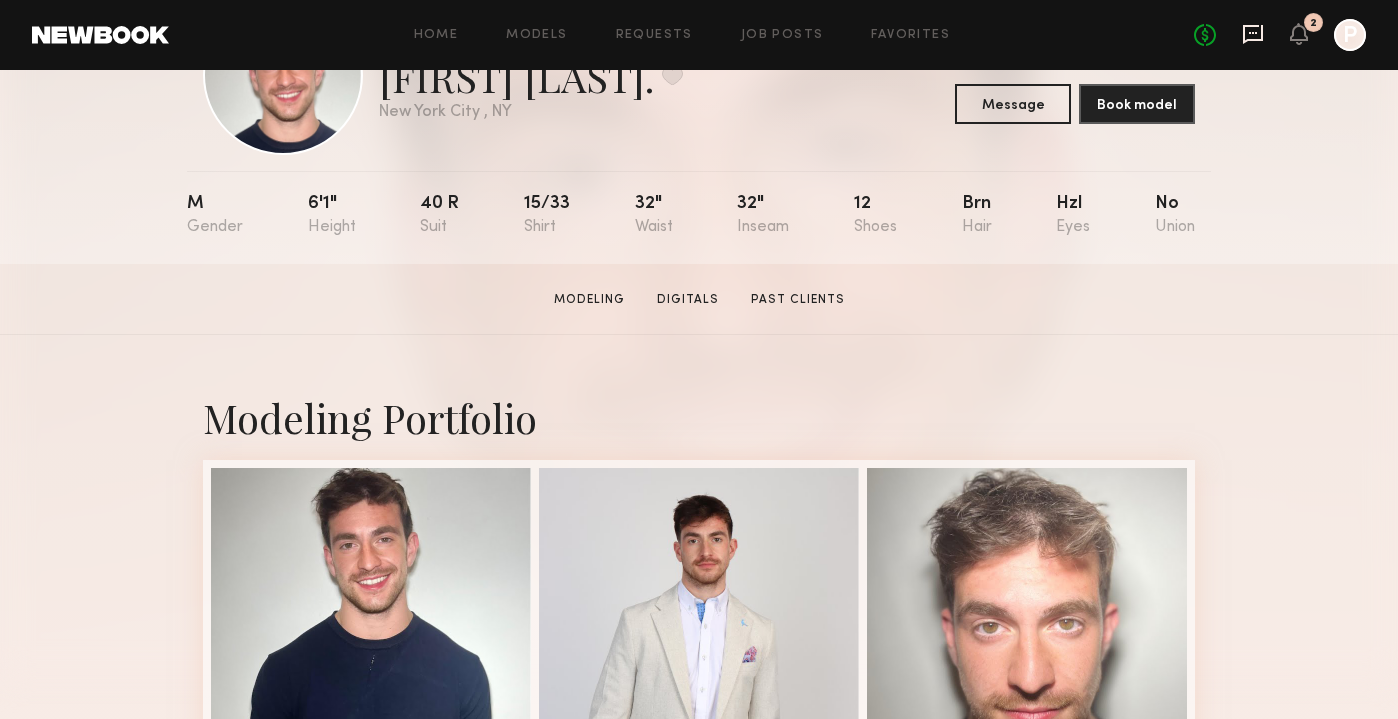 click 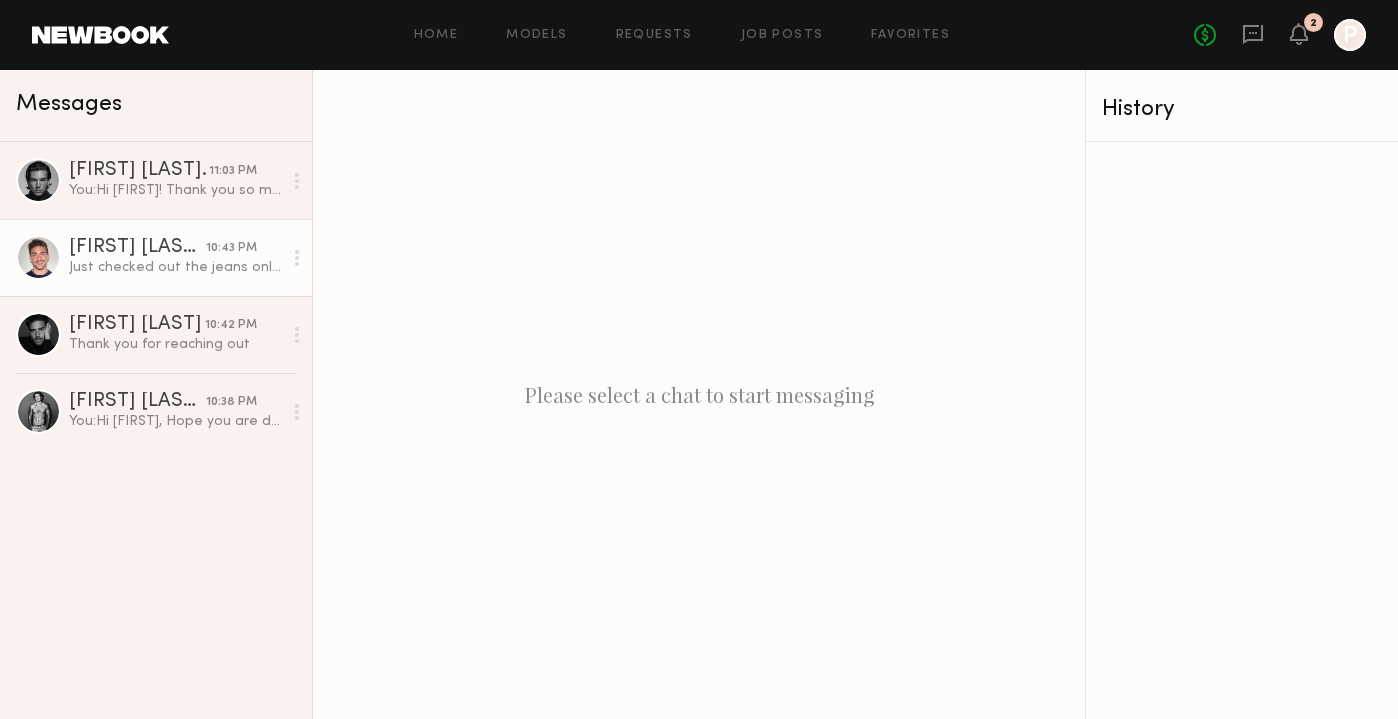 click on "Luke M." 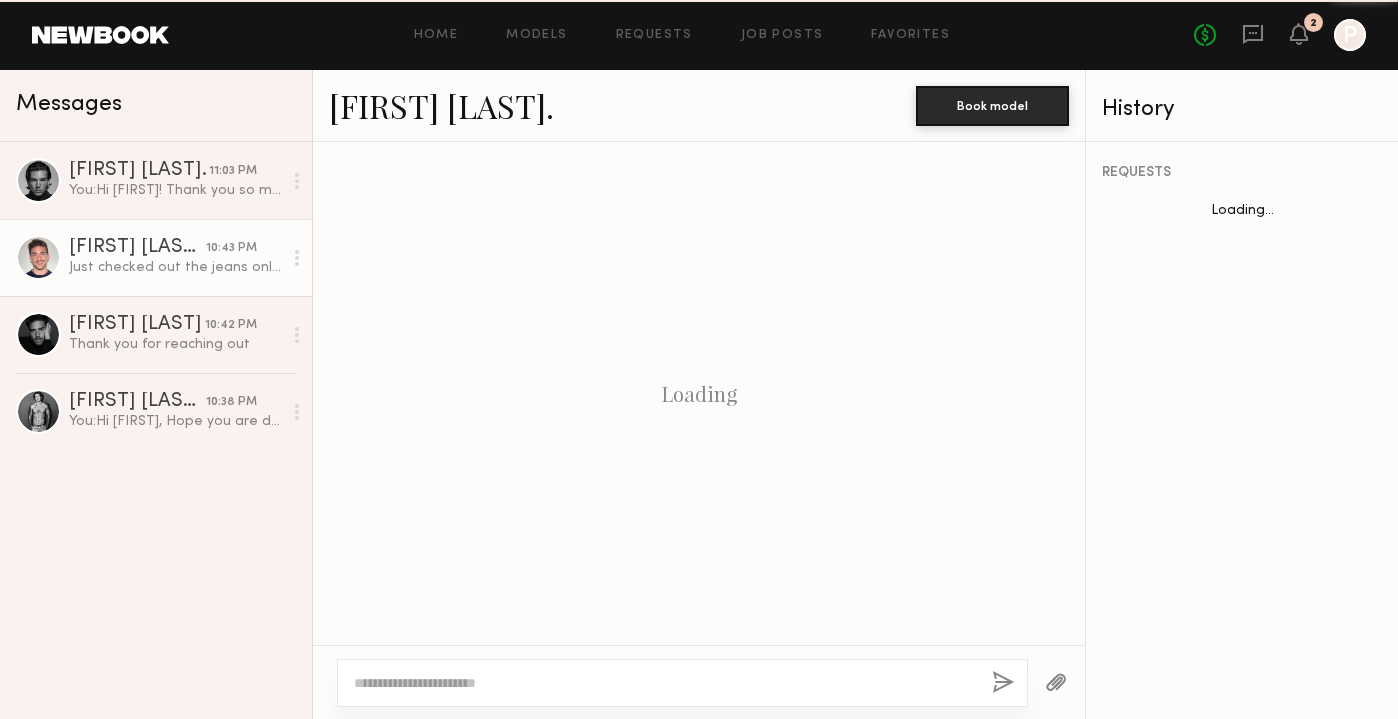 scroll, scrollTop: 996, scrollLeft: 0, axis: vertical 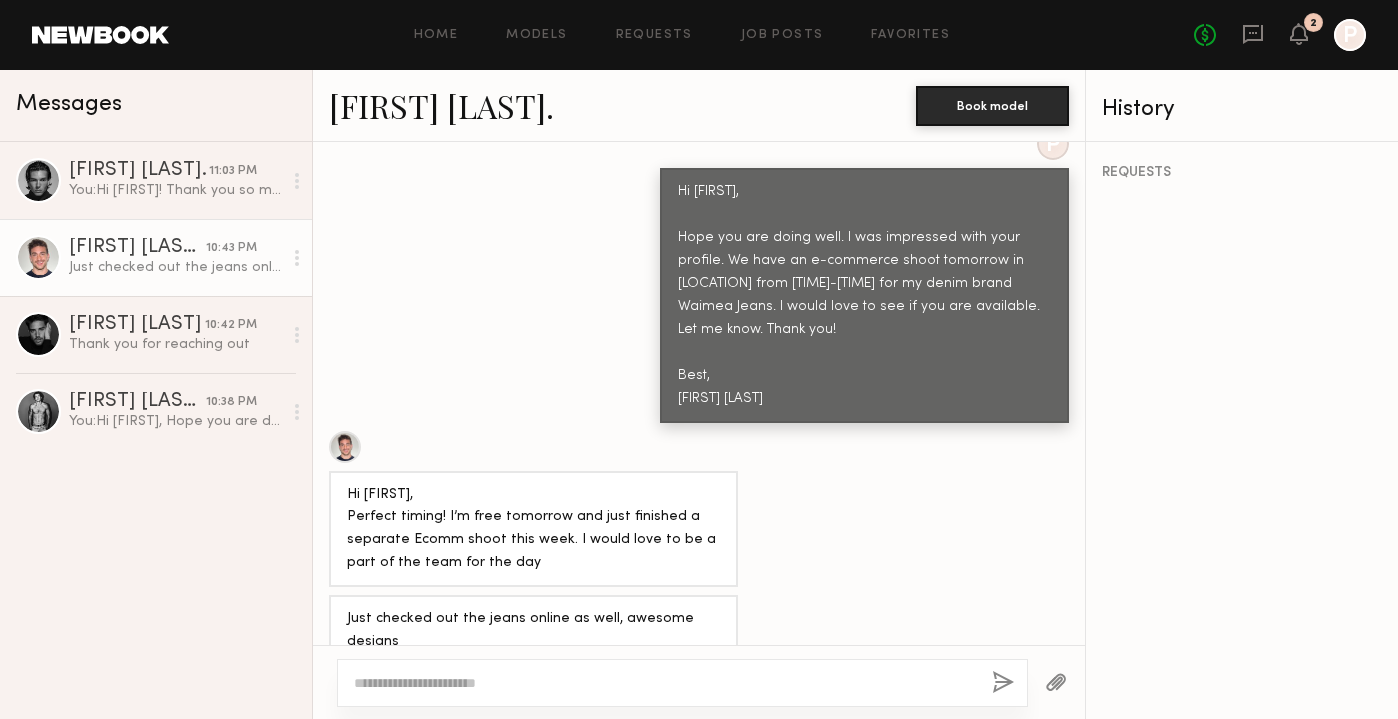 click on "Luke M." 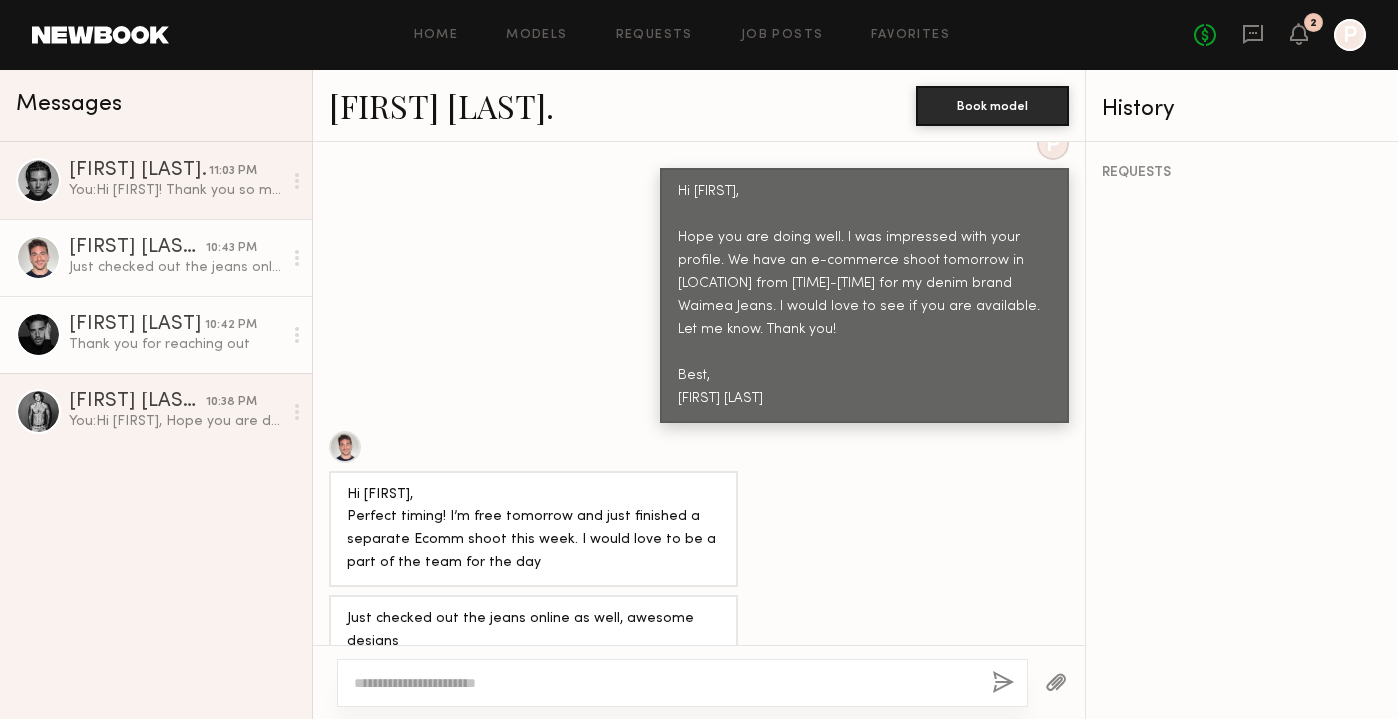 click on "Thank you for reaching out" 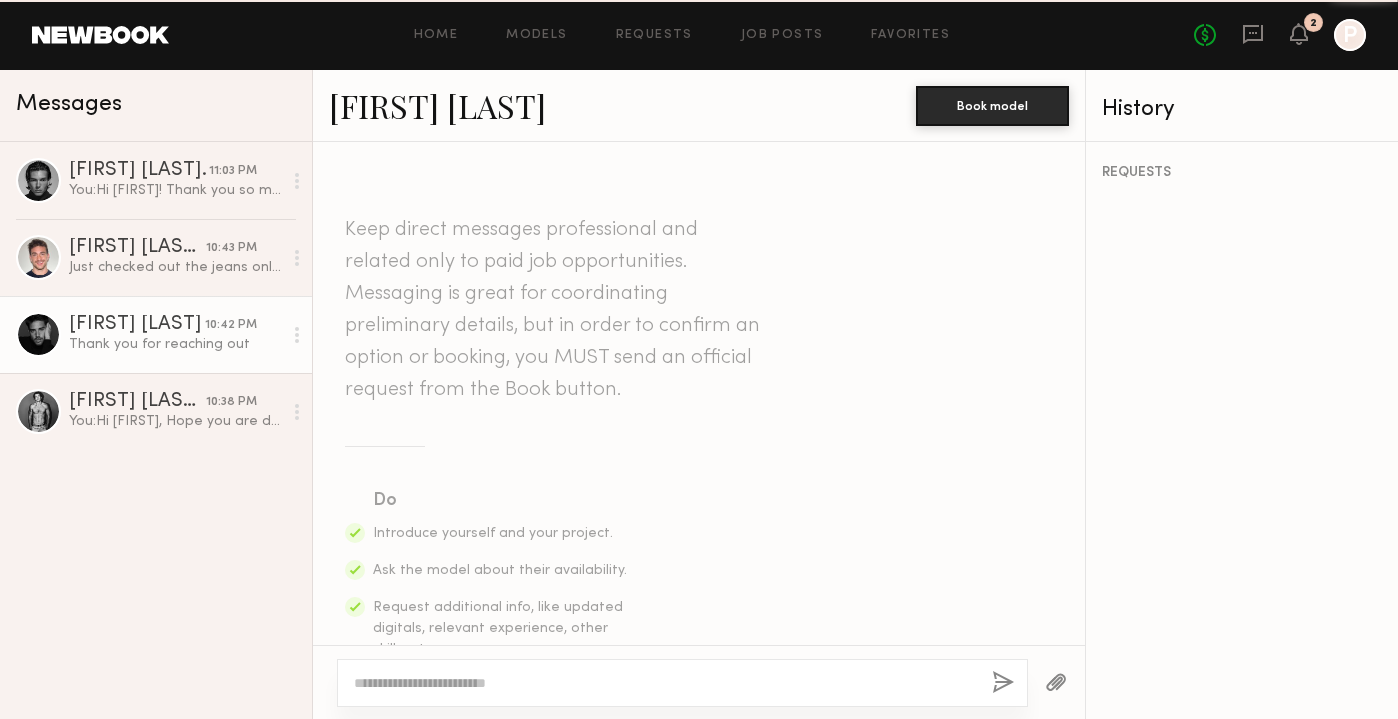 scroll, scrollTop: 904, scrollLeft: 0, axis: vertical 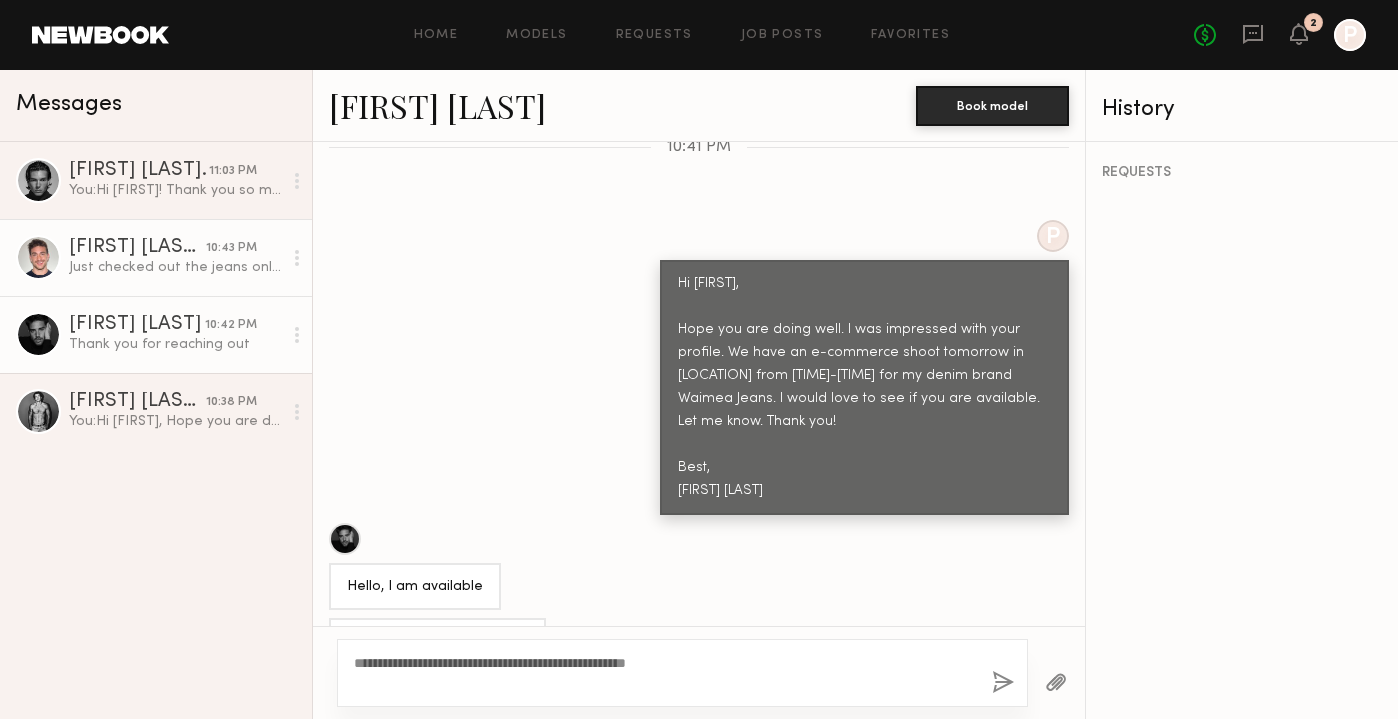 type on "**********" 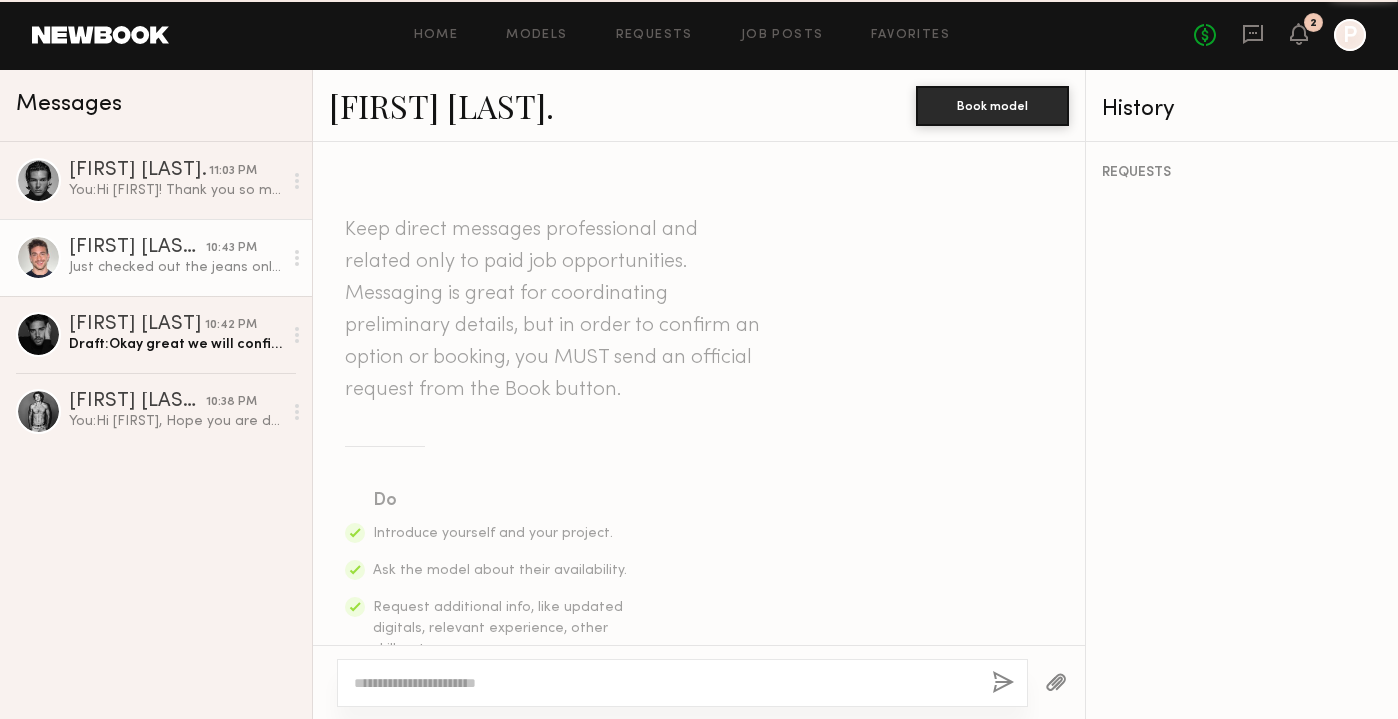 scroll, scrollTop: 996, scrollLeft: 0, axis: vertical 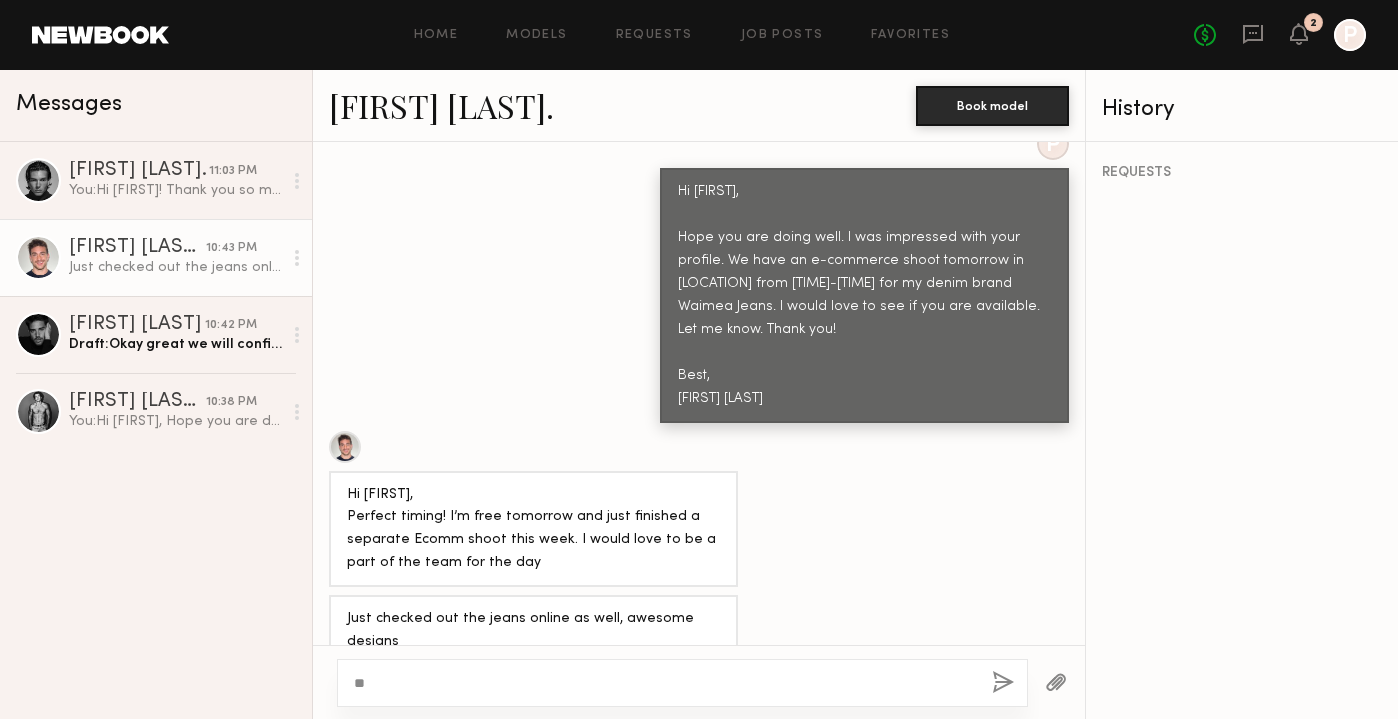 type on "*" 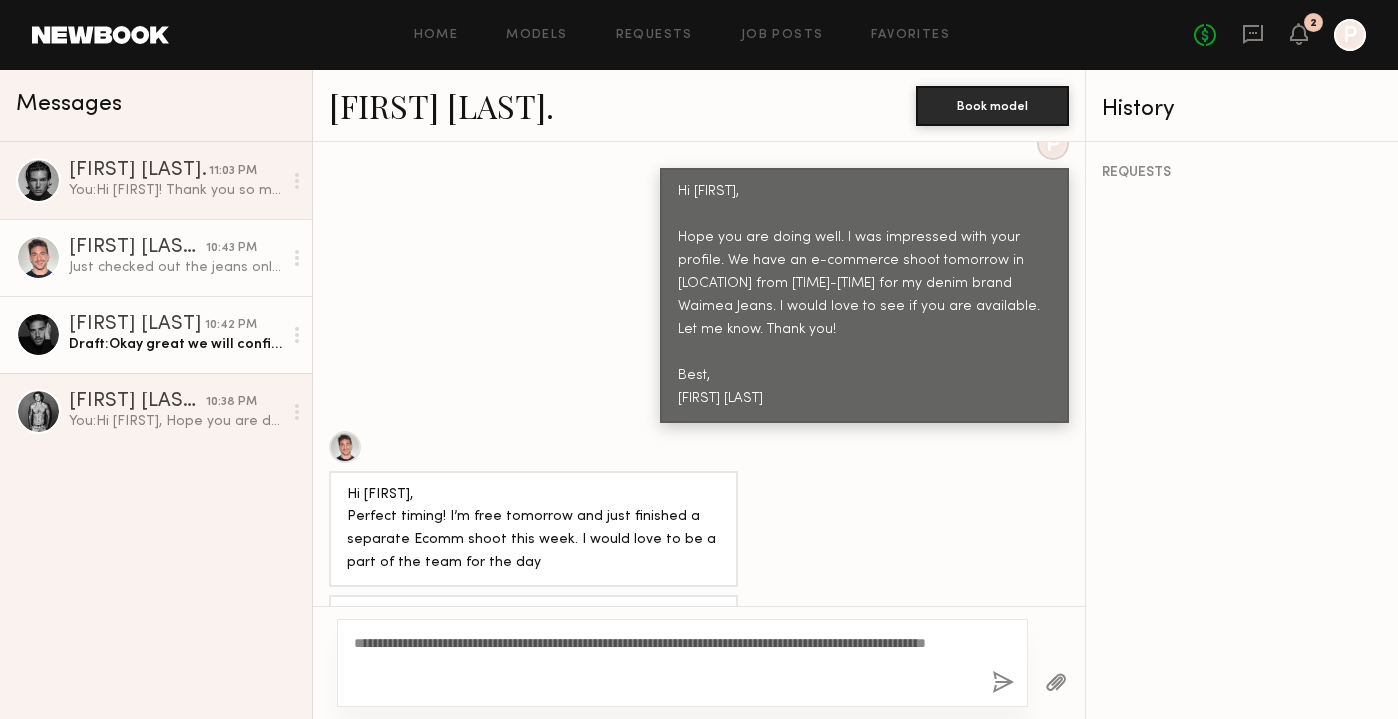 type on "**********" 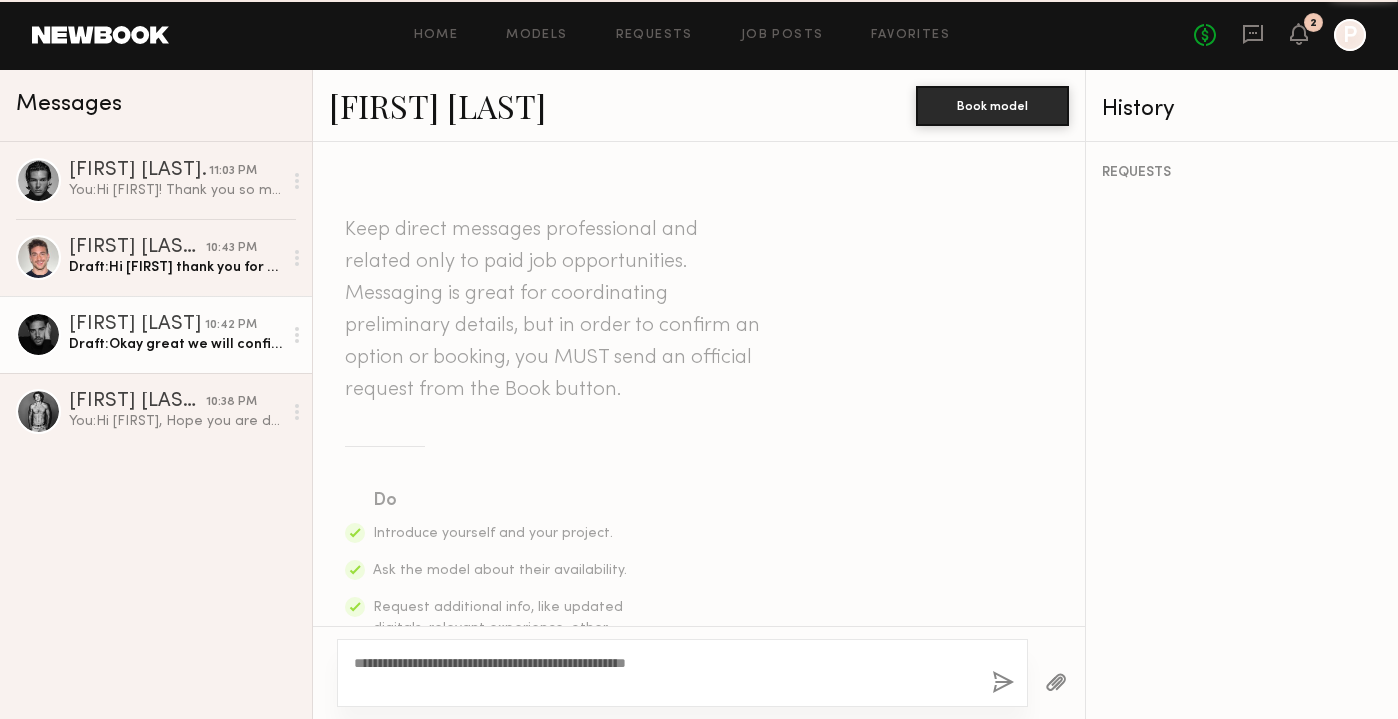 scroll, scrollTop: 904, scrollLeft: 0, axis: vertical 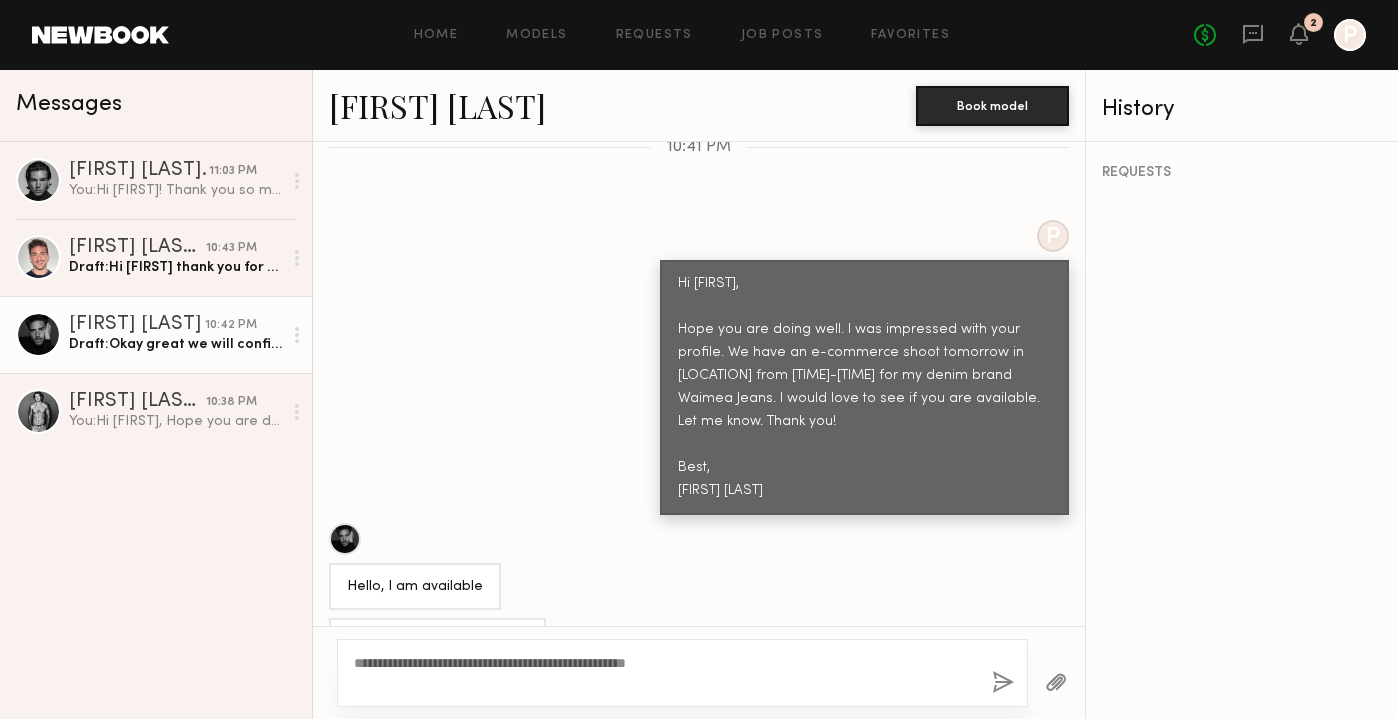 click 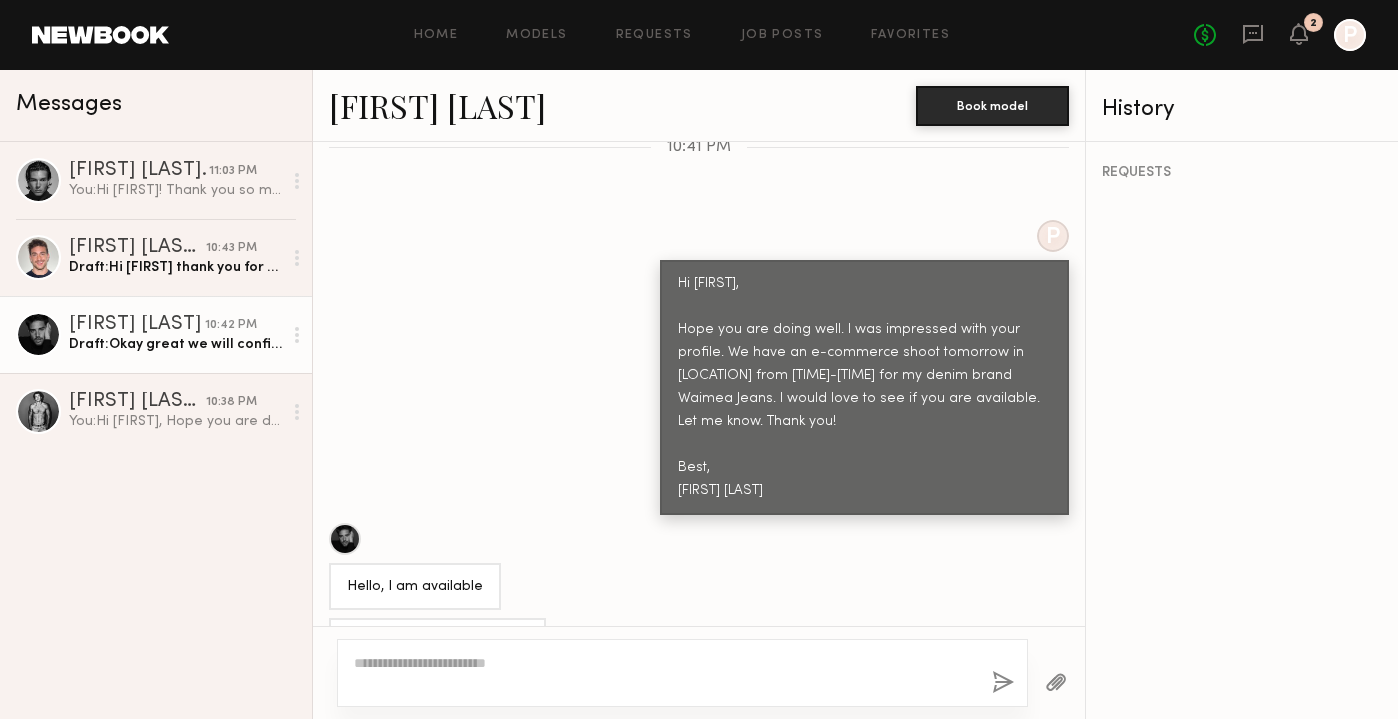 scroll, scrollTop: 1112, scrollLeft: 0, axis: vertical 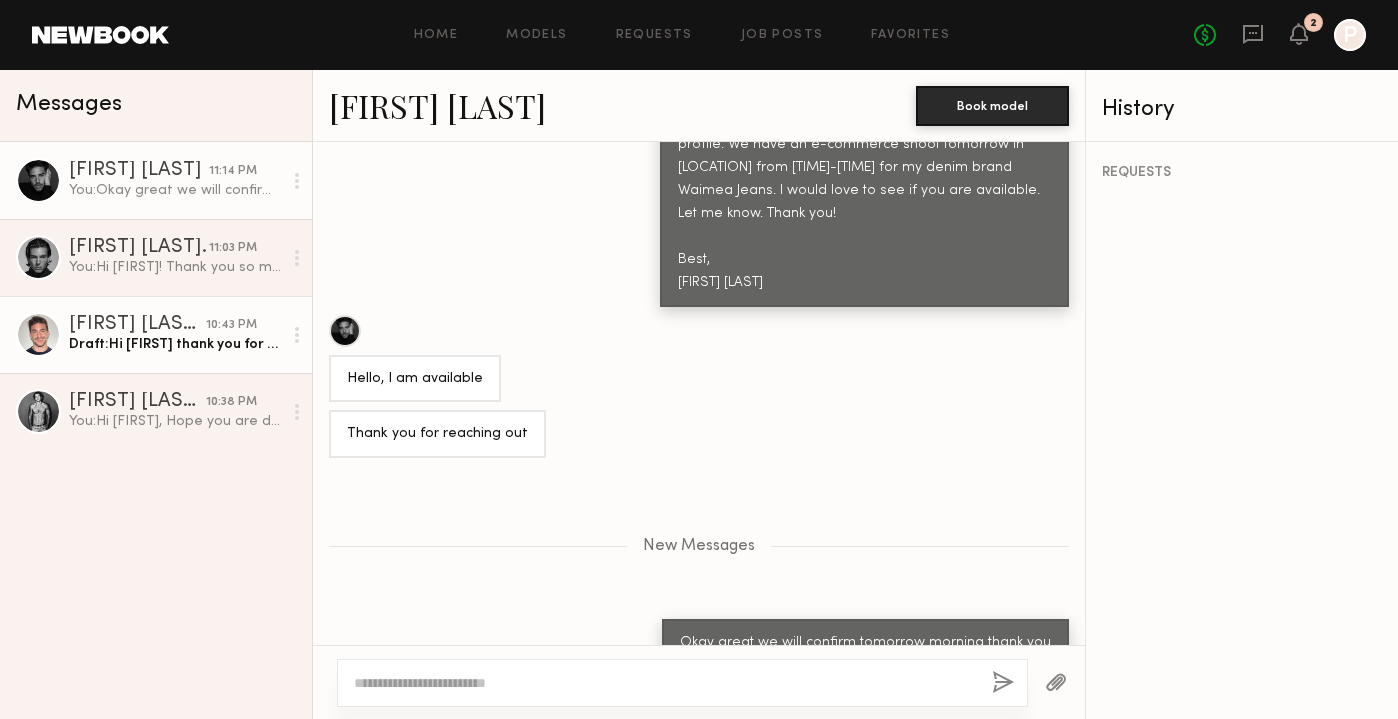 click on "Luke M." 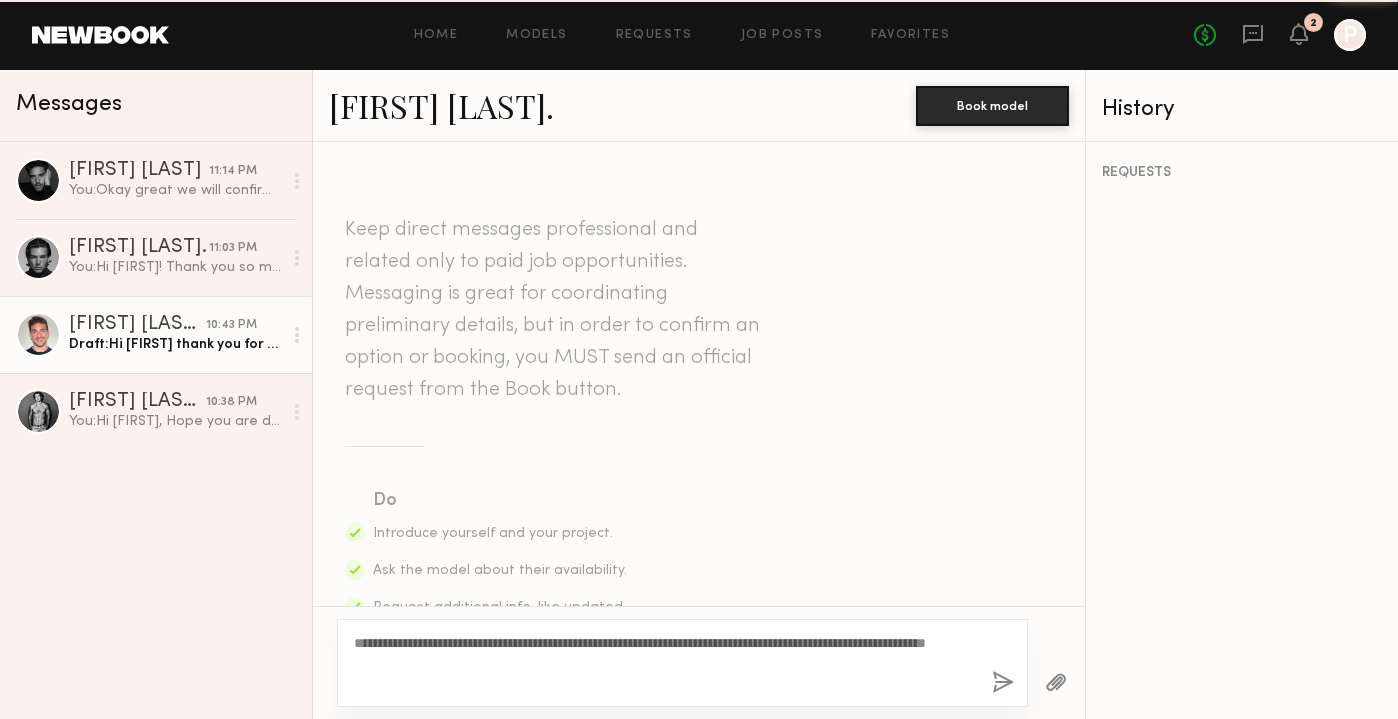 scroll, scrollTop: 996, scrollLeft: 0, axis: vertical 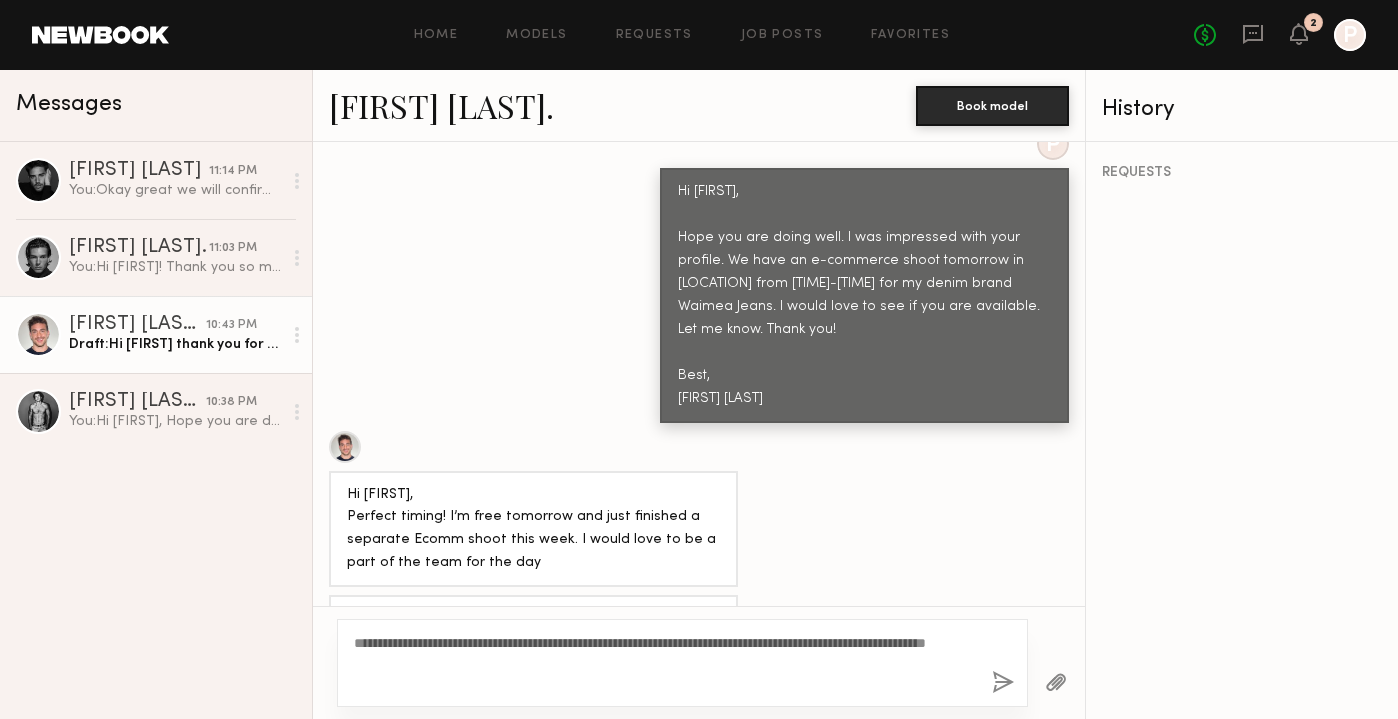 click 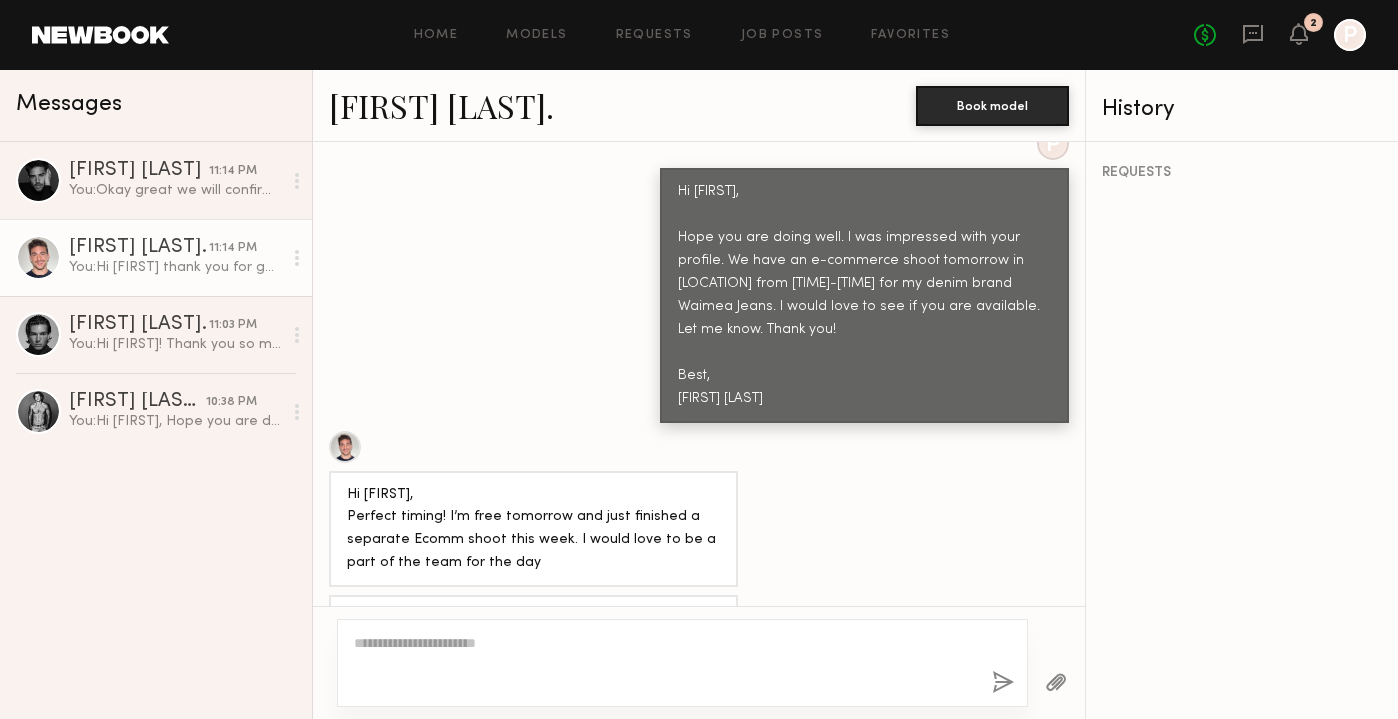 scroll, scrollTop: 1226, scrollLeft: 0, axis: vertical 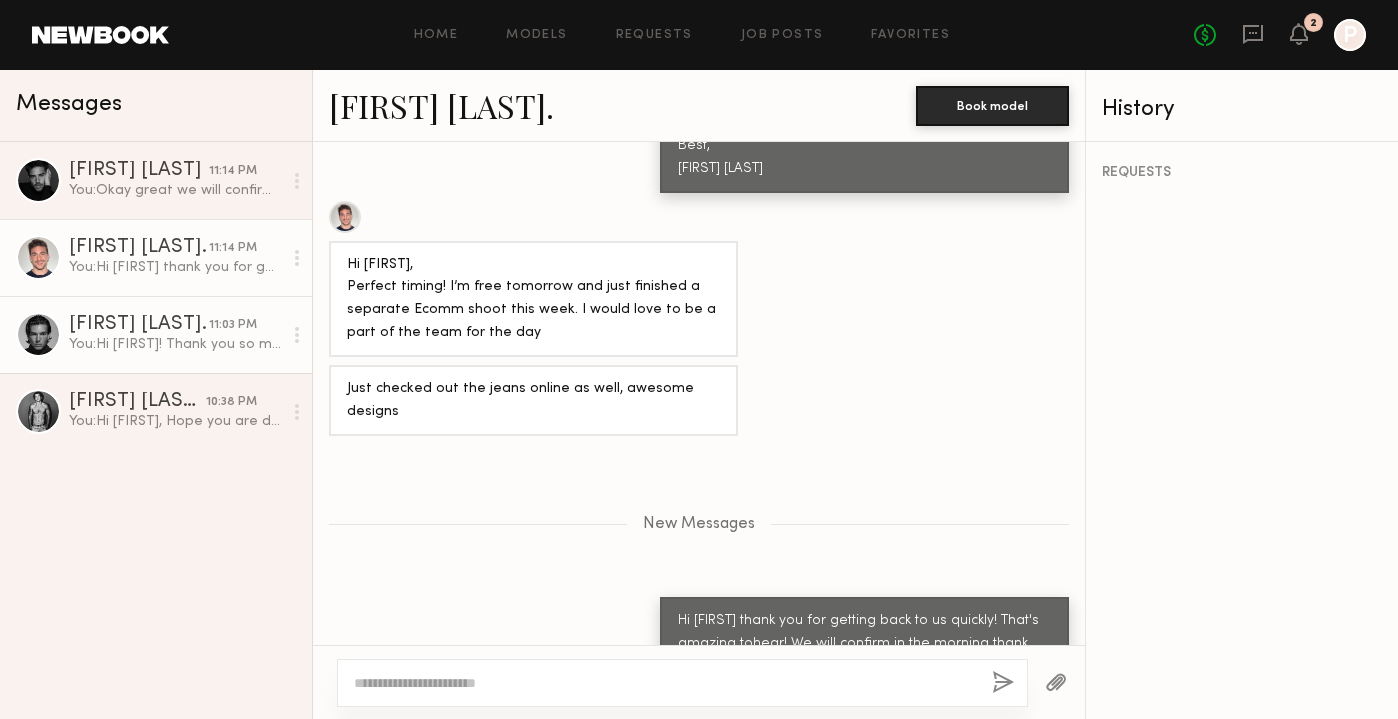 click on "You:  Hi Josh! Thank you so much for coming today! You did an amazing job and the shoot went well. Your lifestyle angles were amazing and really helped us get the shots we needed. For tomorrow's shoot- we are reviewing the images and videos right now from today and they were great, but the frontal shots we are noticing x-legs with your front profile shots. Like I mentioned before, the angles in lifestyle shoot went great, but we just have to review the rest of the images and videos and will get back to you tomorrow morning to confirm. Thank you!" 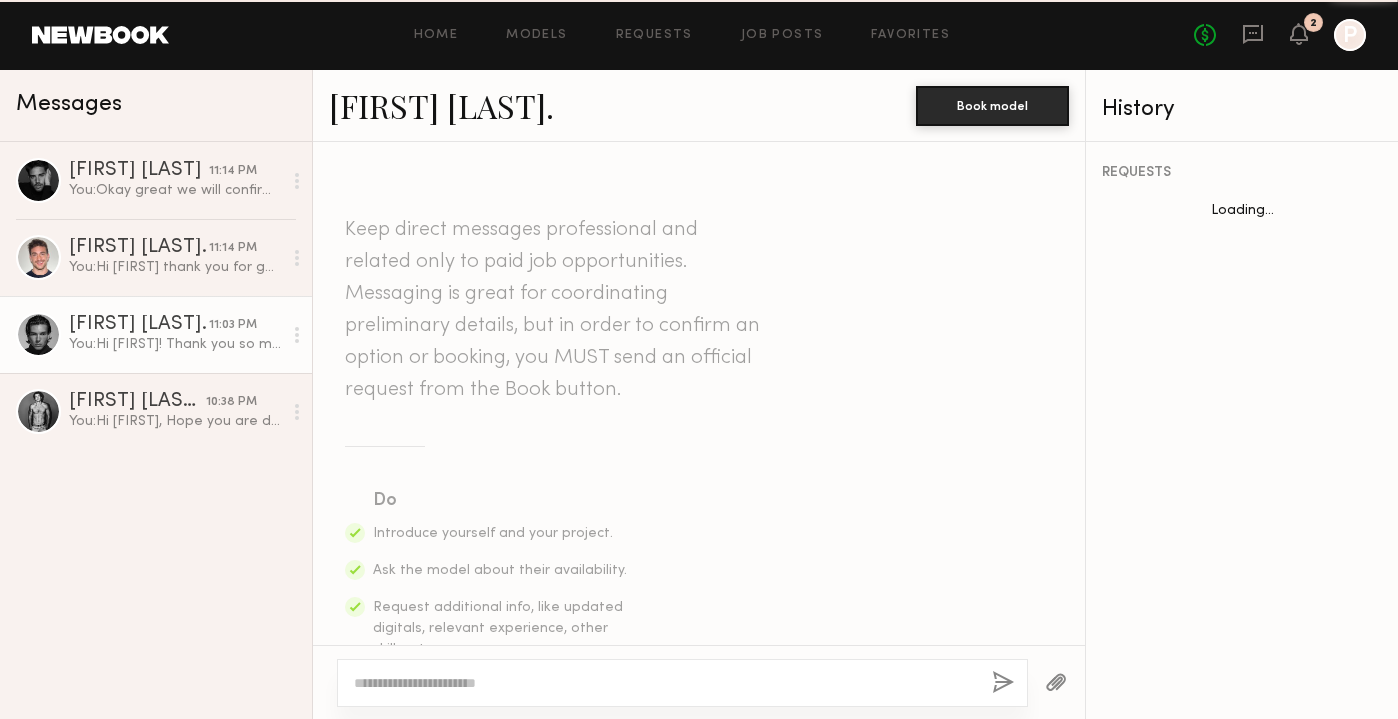 scroll, scrollTop: 808, scrollLeft: 0, axis: vertical 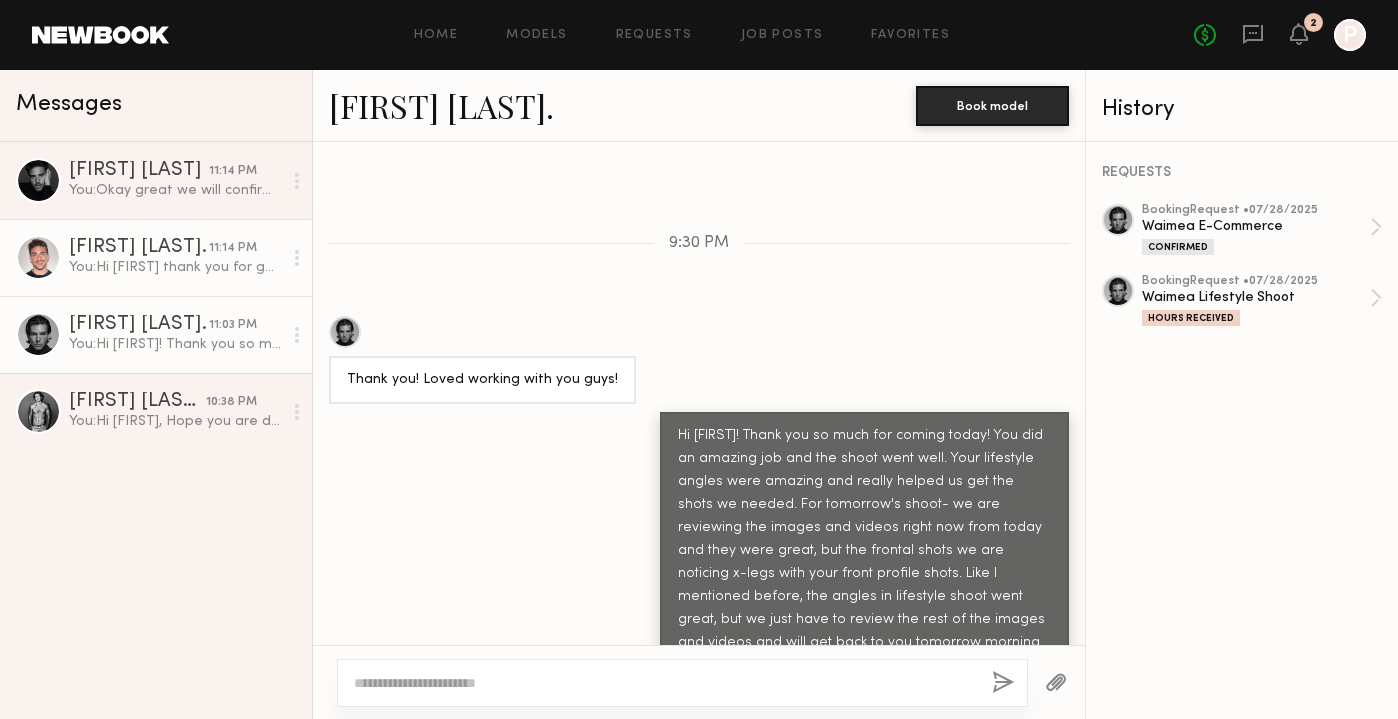 click on "Luke M. 11:14 PM You:  Hi Luke thank you for getting back to us quickly! That's amazing tohear! We will confirm in the morning thank you" 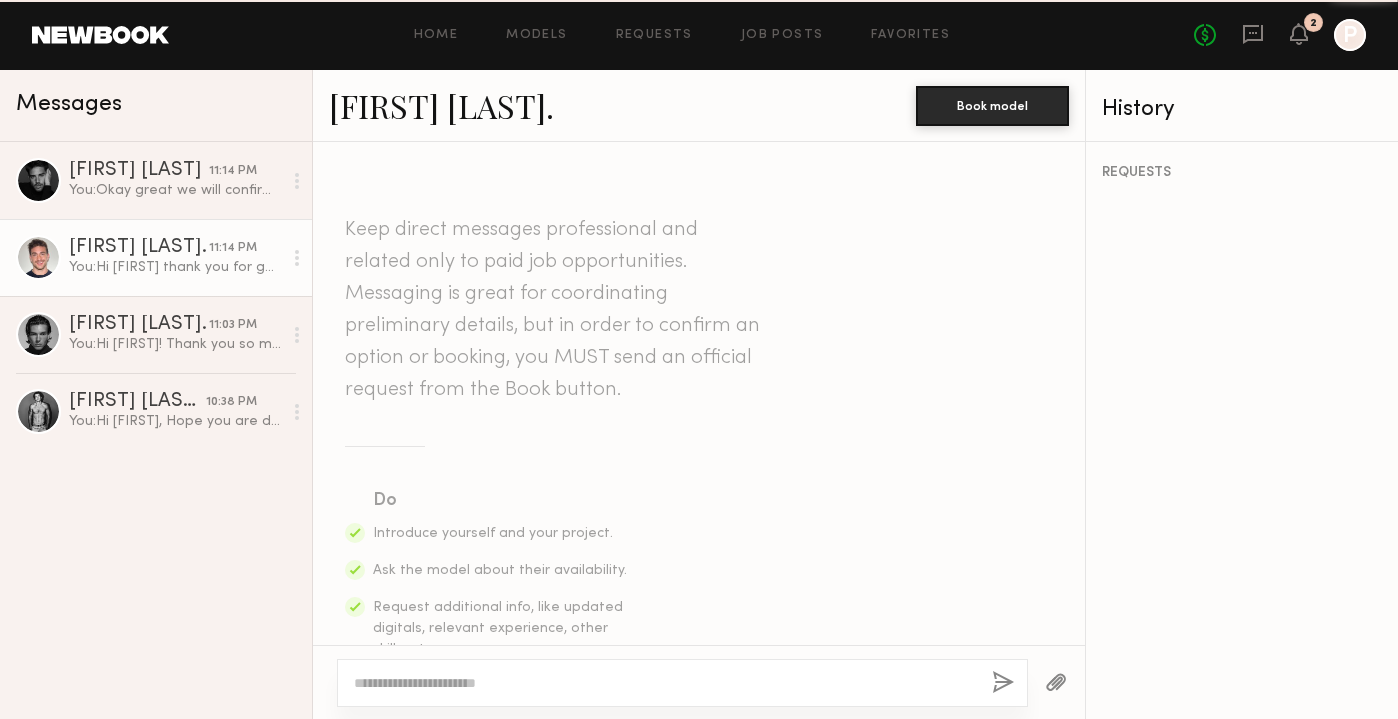 scroll, scrollTop: 1074, scrollLeft: 0, axis: vertical 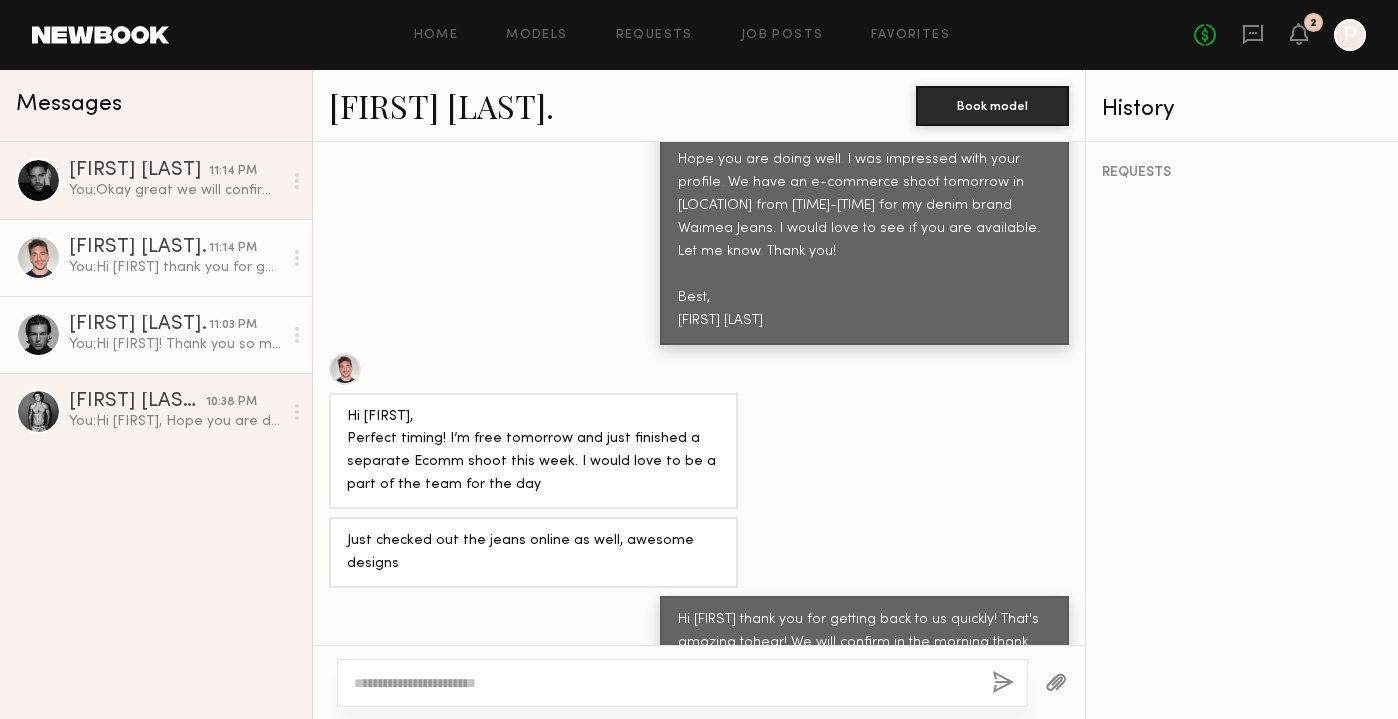 click on "Josh L." 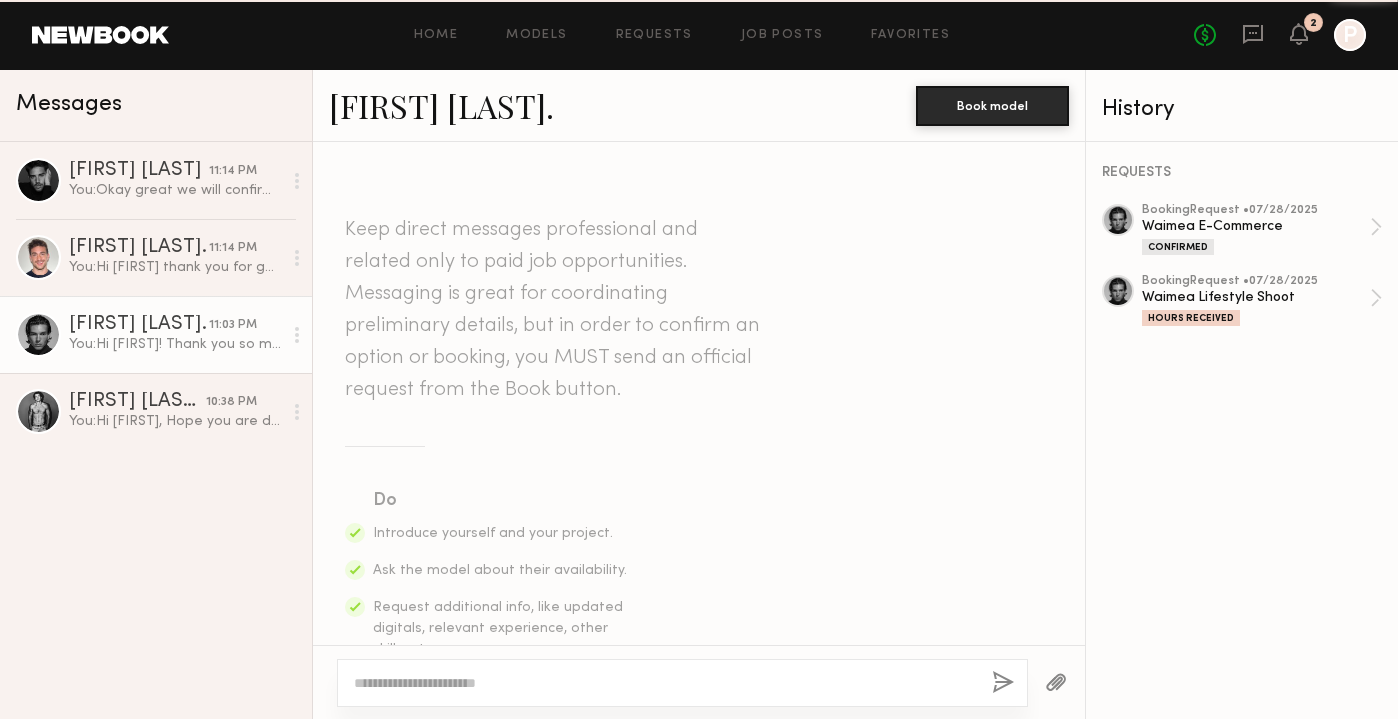 scroll, scrollTop: 808, scrollLeft: 0, axis: vertical 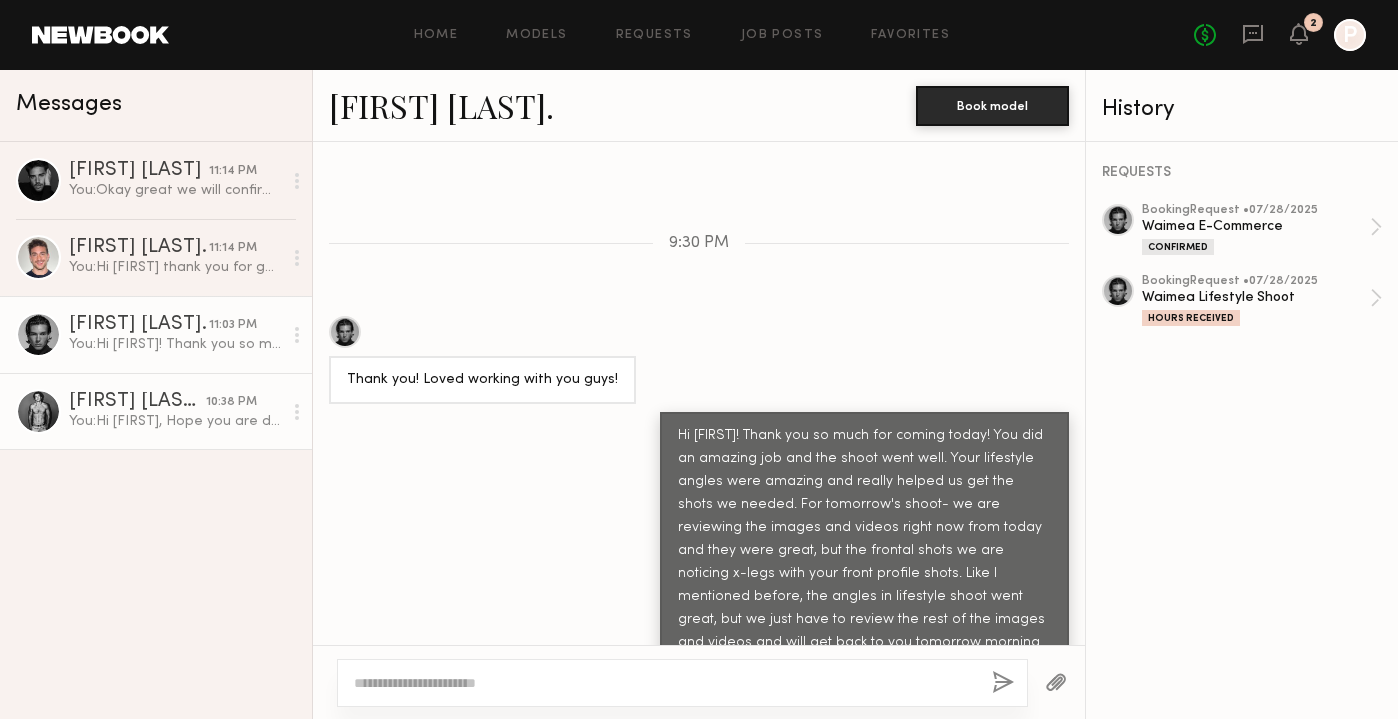 click on "You:  Hi Kyle,
Hope you are doing well. I was impressed with your profile. We have an e-commerce shoot tomorrow in Long Island City from 12pm-6pm for my denim brand Waimea Jeans. I would love to see if you are available. Let me know. Thank you!
Best,
Prerna Khemlani" 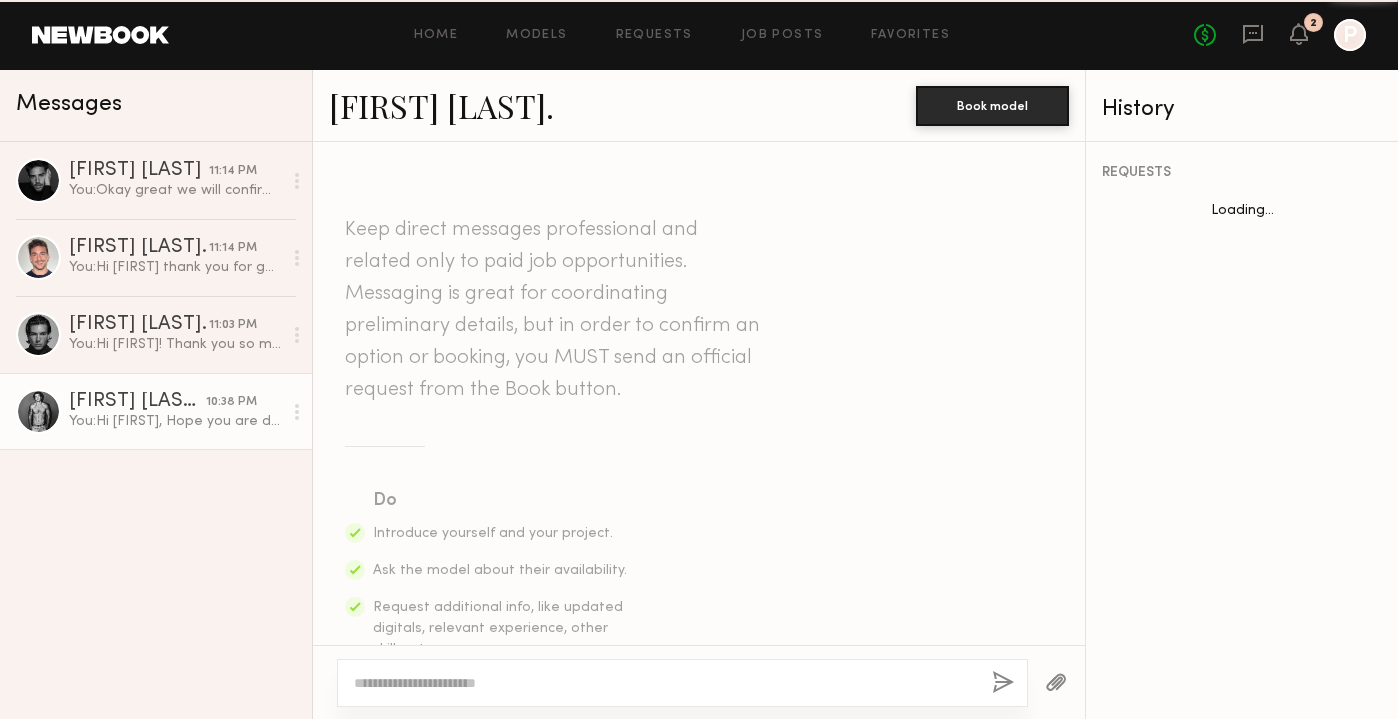 scroll, scrollTop: 752, scrollLeft: 0, axis: vertical 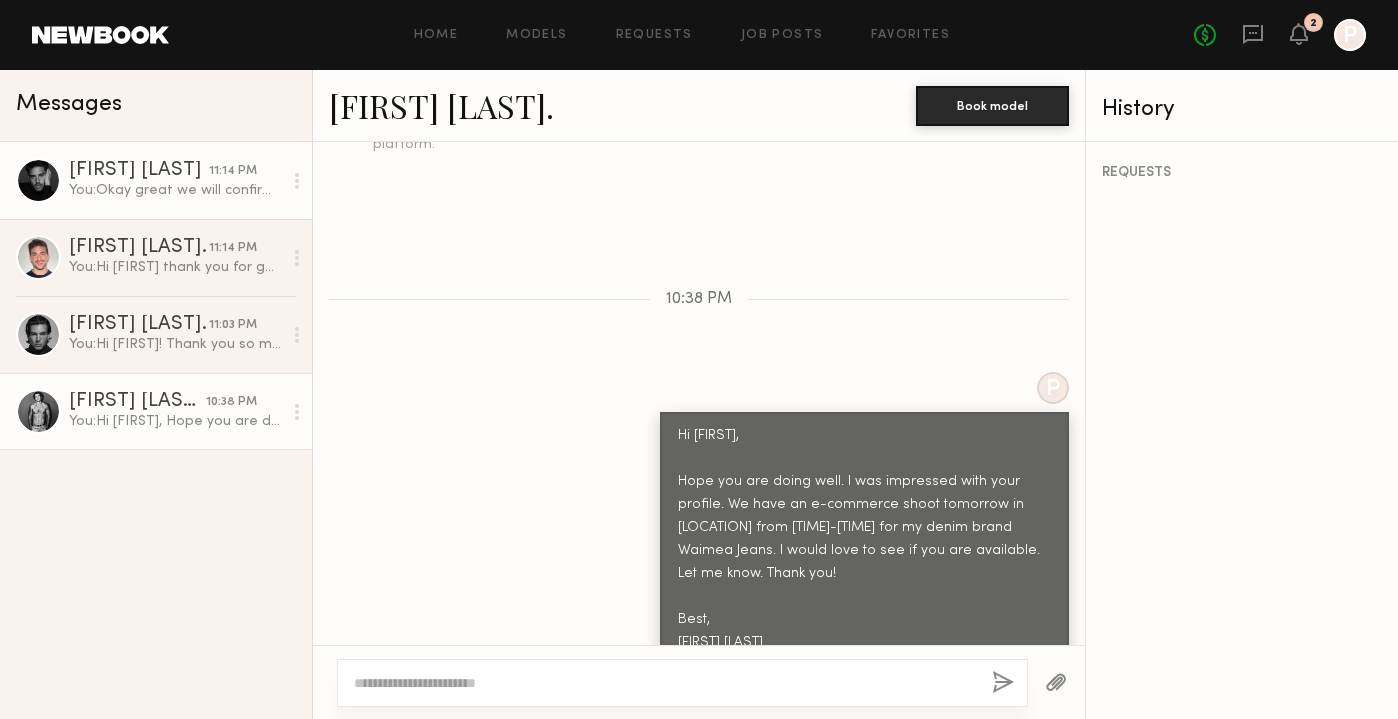 click on "Damian G." 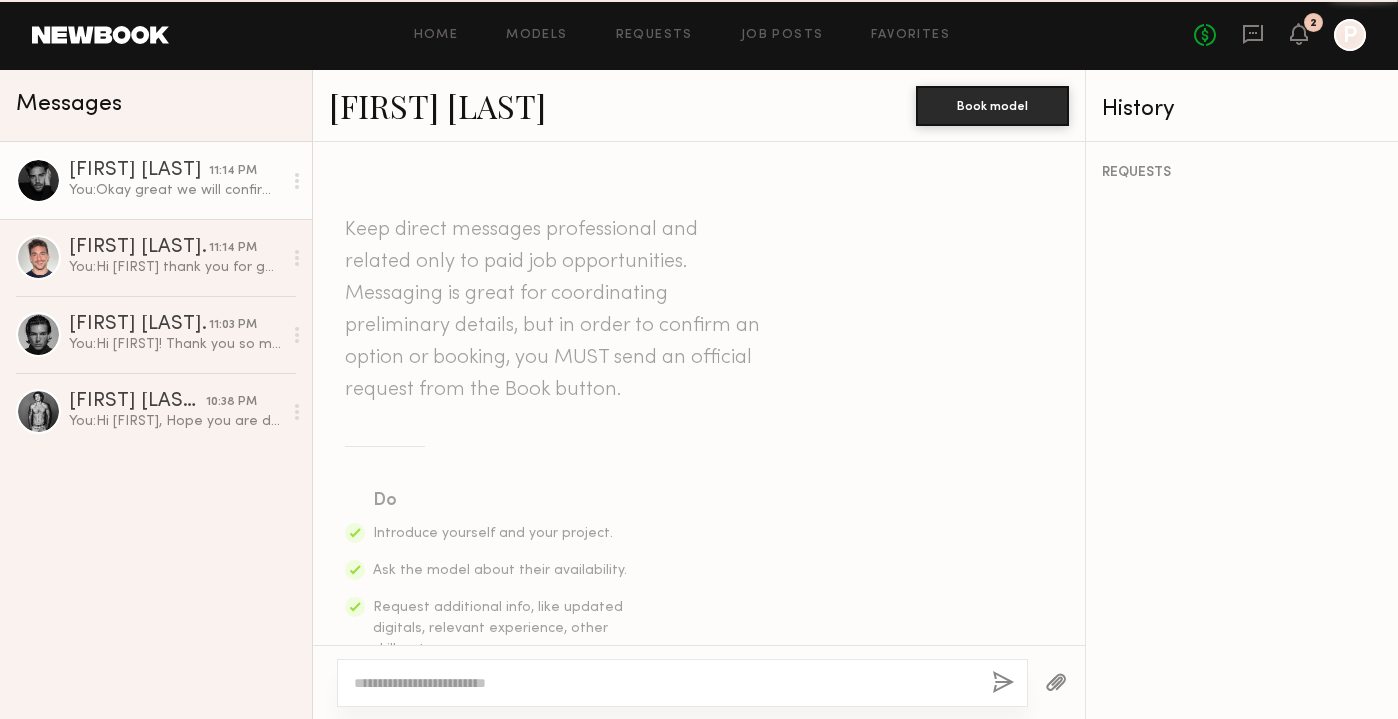 scroll, scrollTop: 960, scrollLeft: 0, axis: vertical 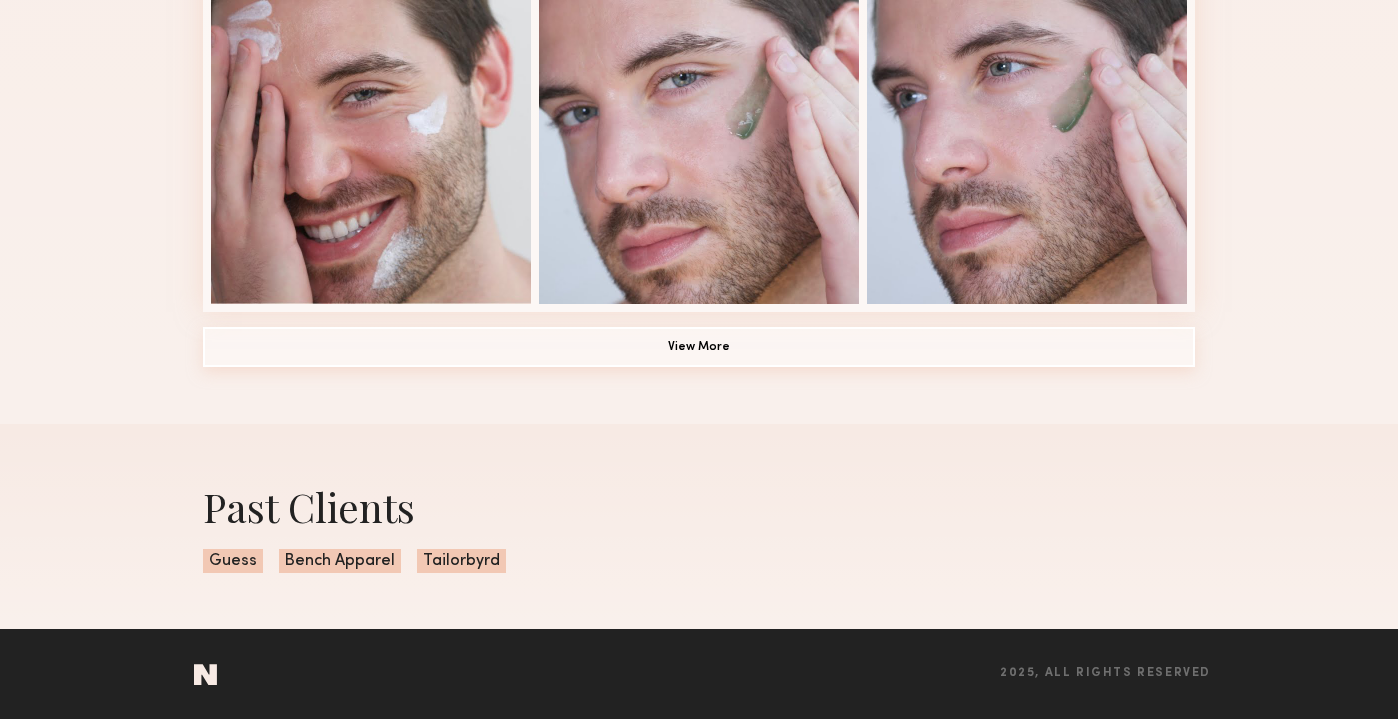 click on "View More" 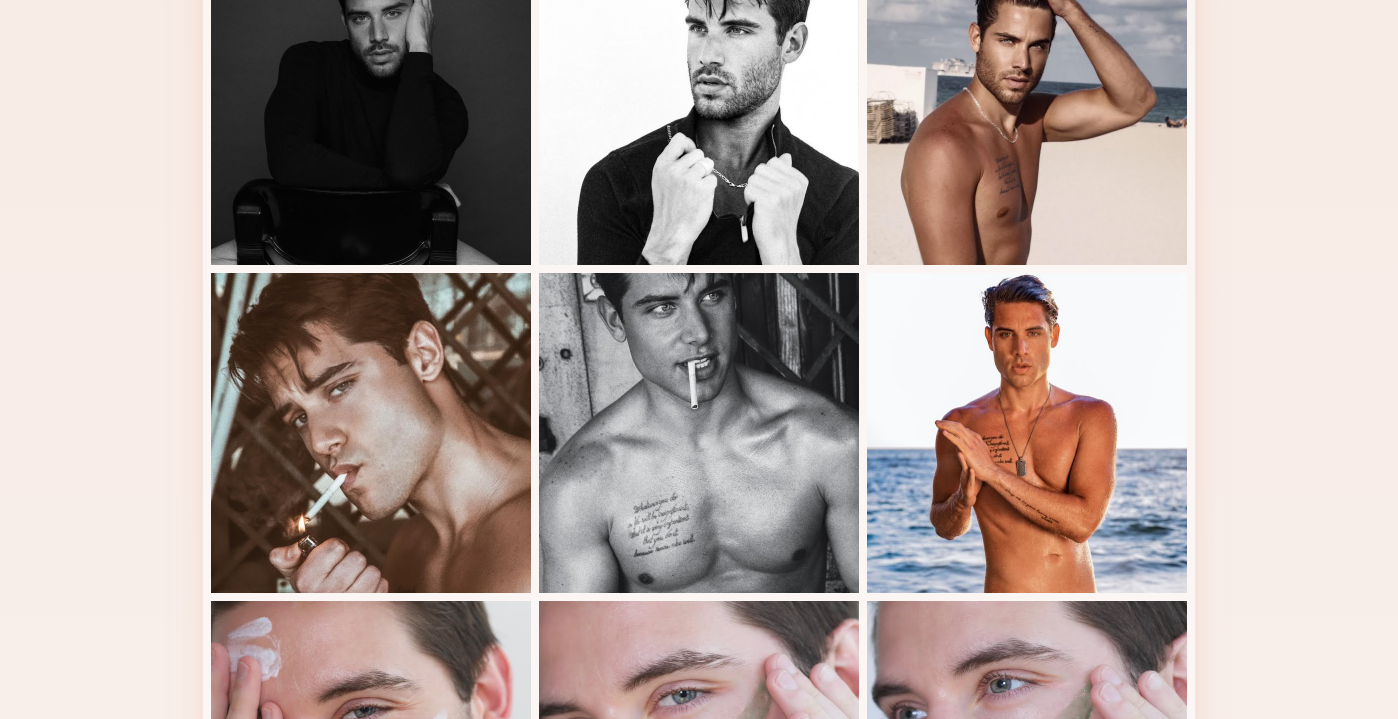 scroll, scrollTop: 910, scrollLeft: 0, axis: vertical 